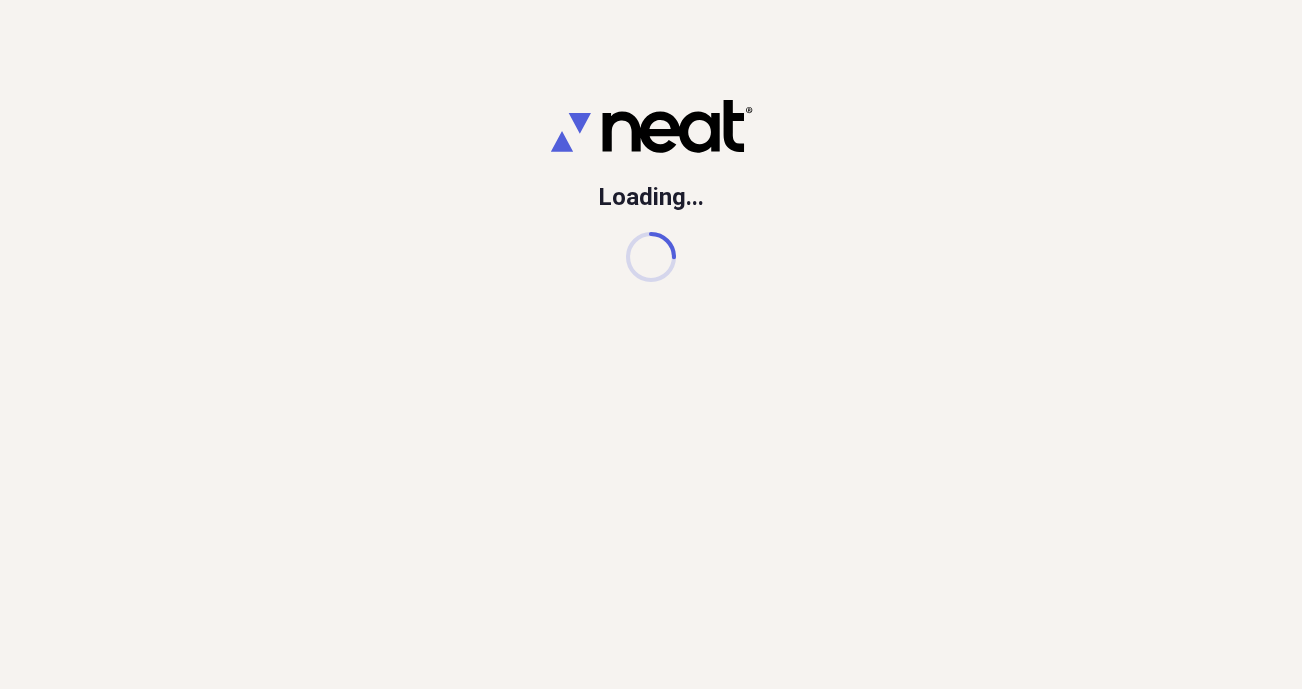 scroll, scrollTop: 0, scrollLeft: 0, axis: both 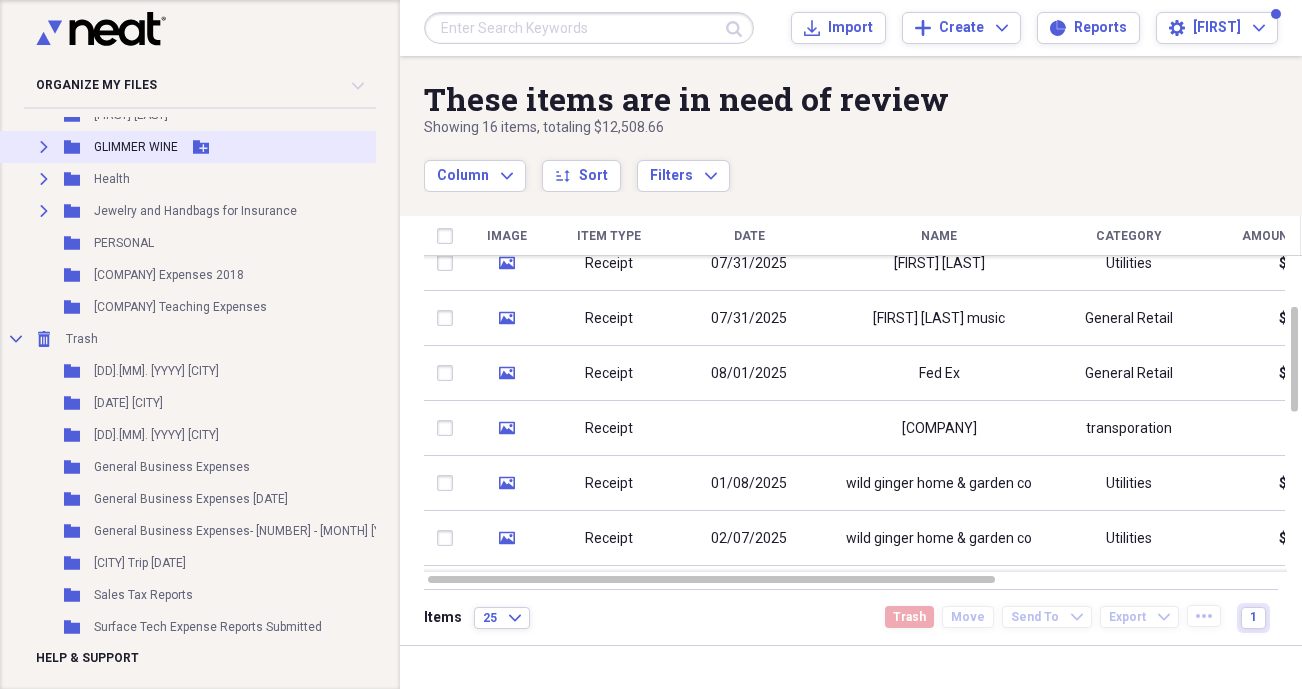 click on "GLIMMER WINE" at bounding box center [136, 147] 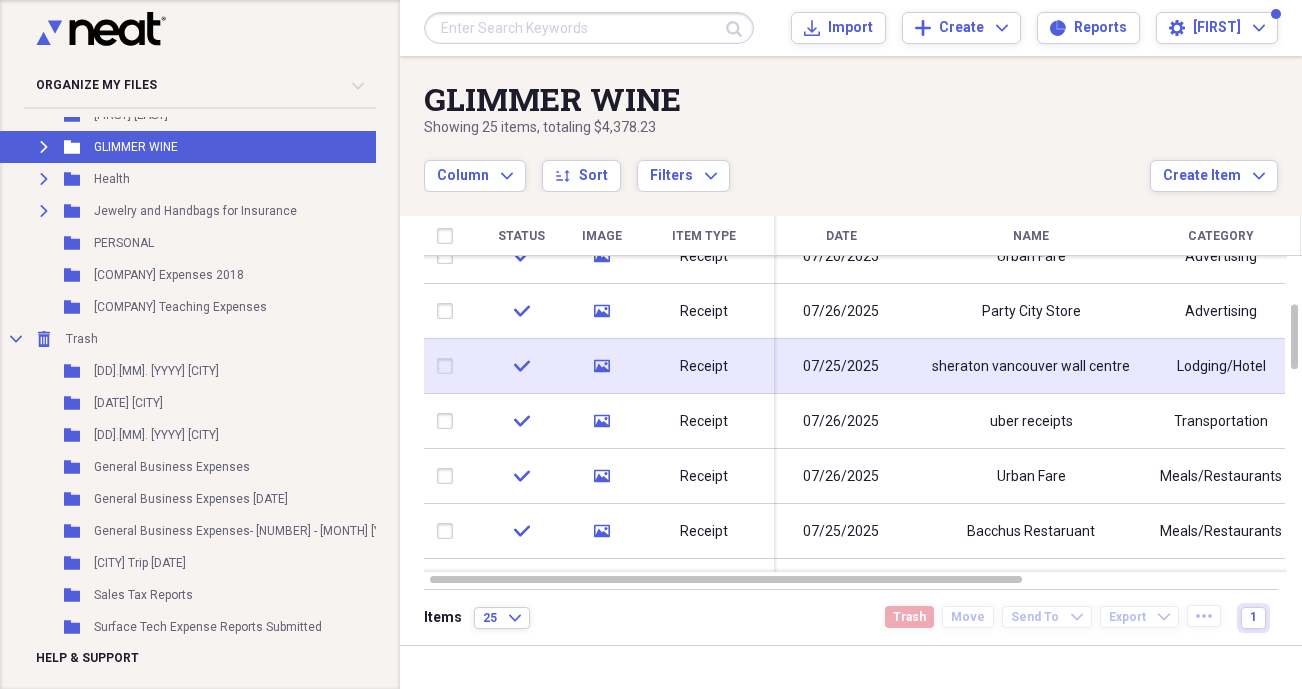 click on "07/25/2025" at bounding box center [841, 367] 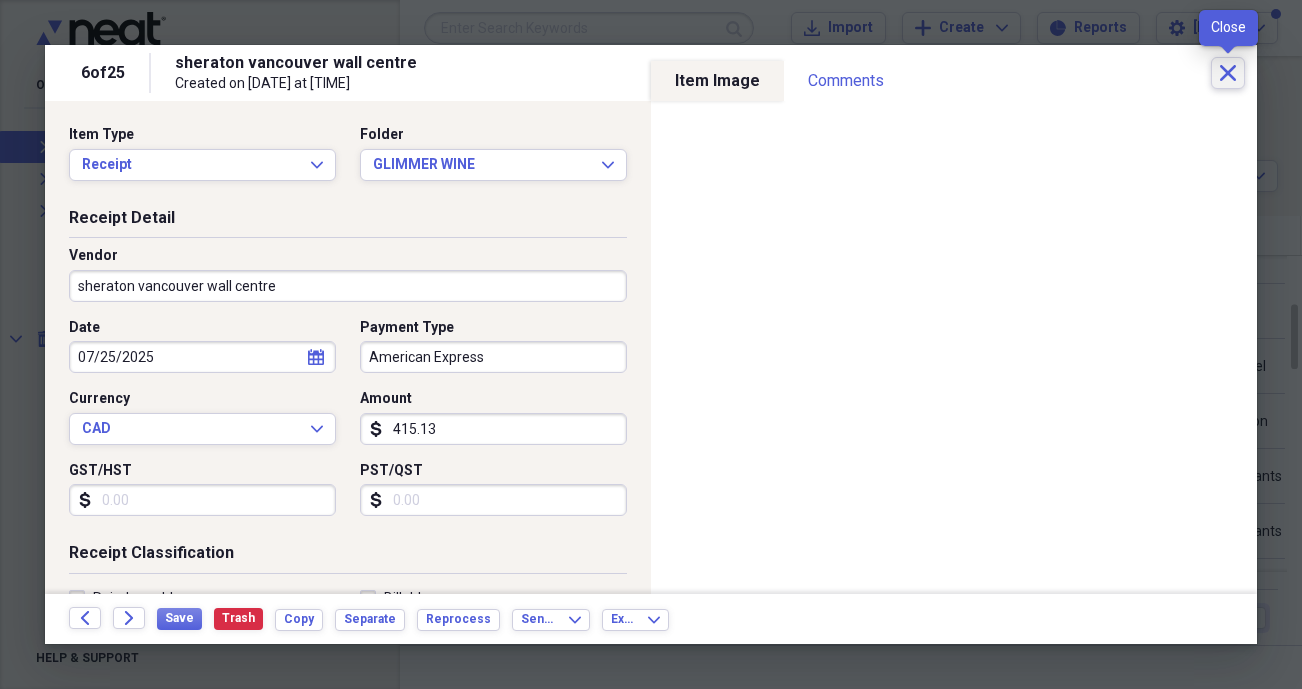 click 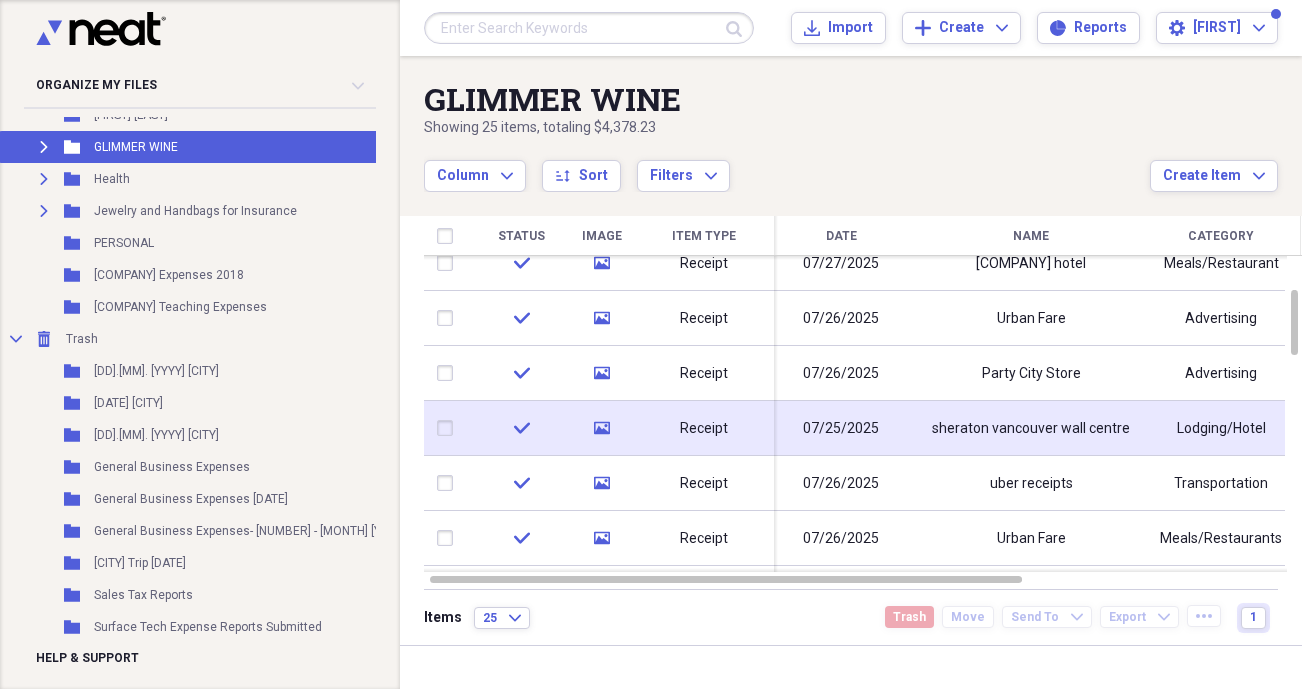 click on "sheraton vancouver wall centre" at bounding box center (1031, 429) 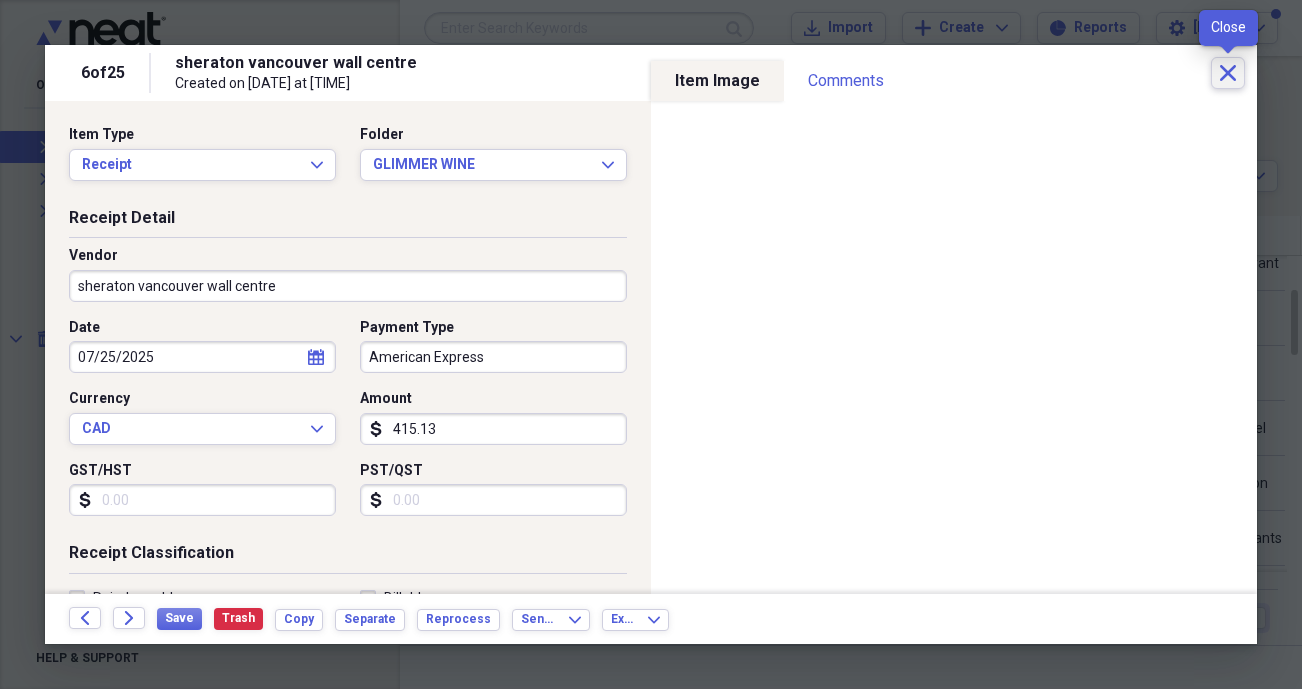 click on "Close" 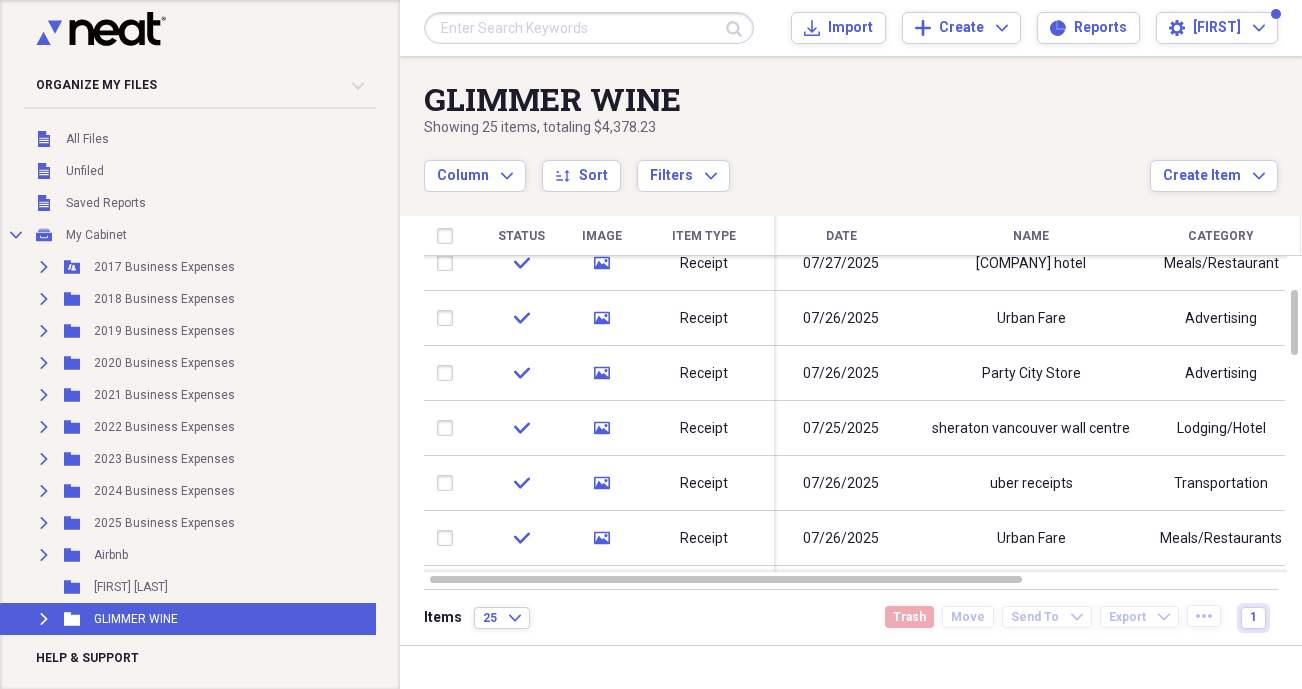scroll, scrollTop: 0, scrollLeft: 0, axis: both 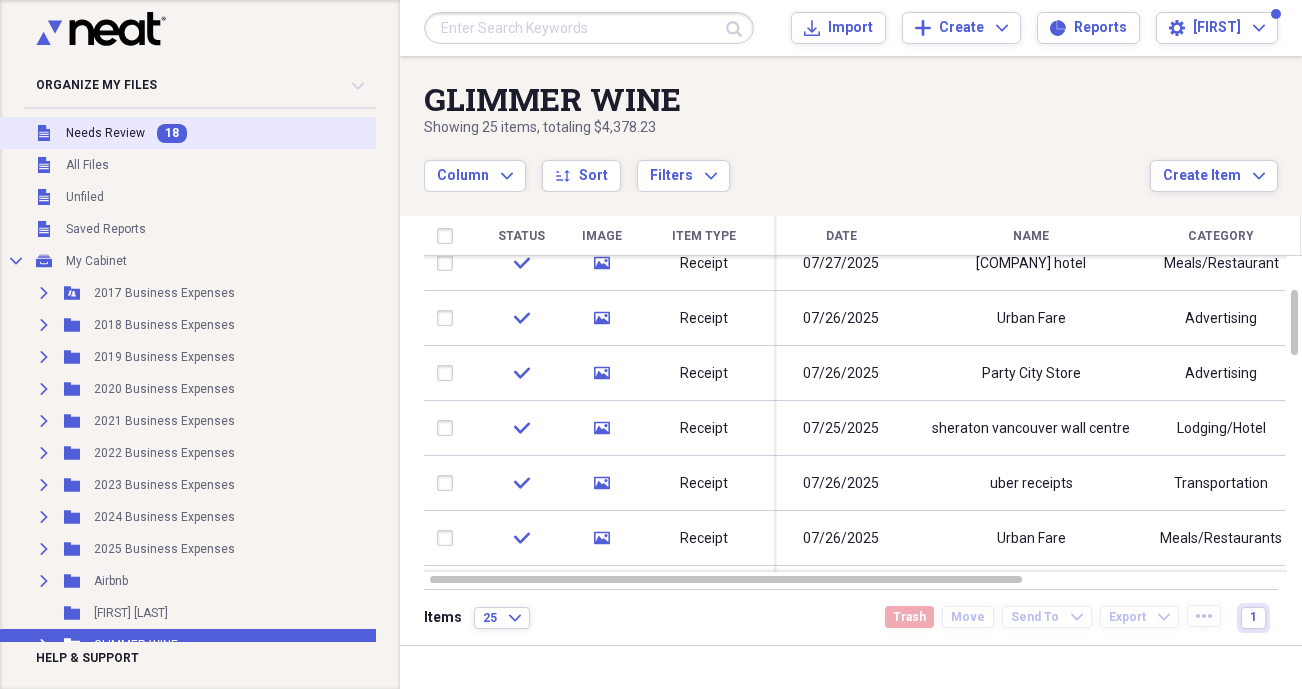 click on "Needs Review" at bounding box center (105, 133) 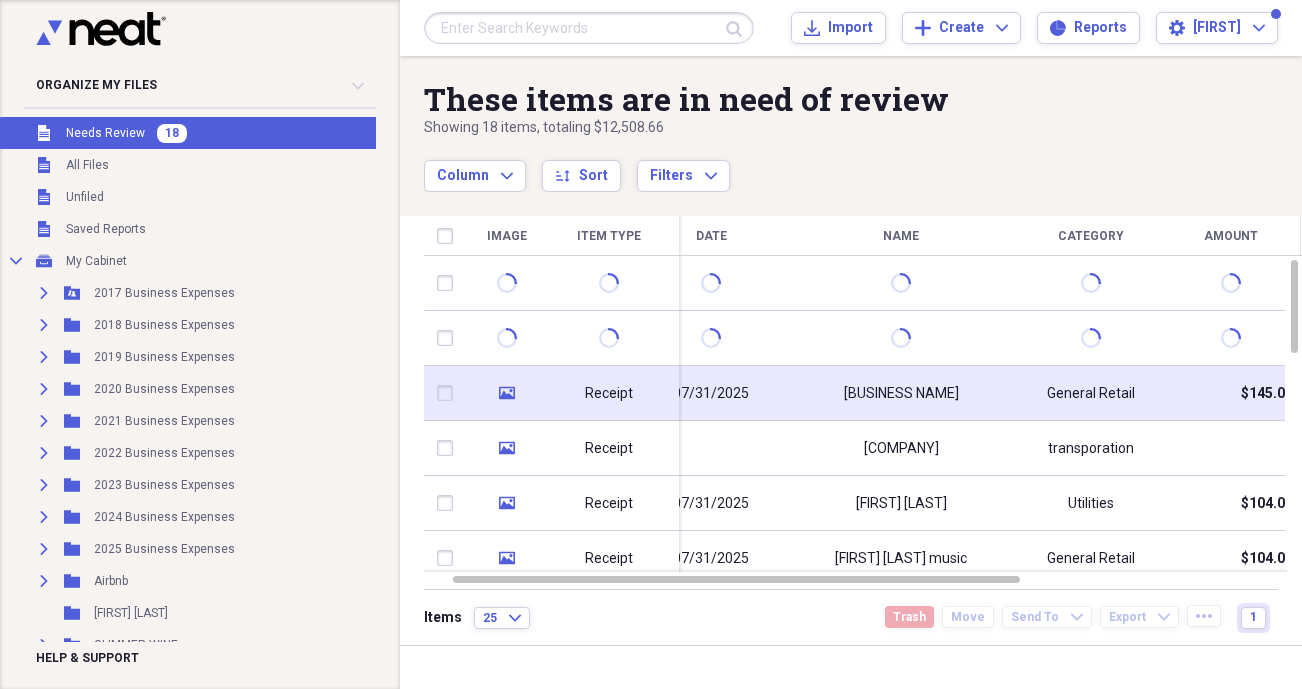 click on "[BUSINESS NAME]" at bounding box center (901, 394) 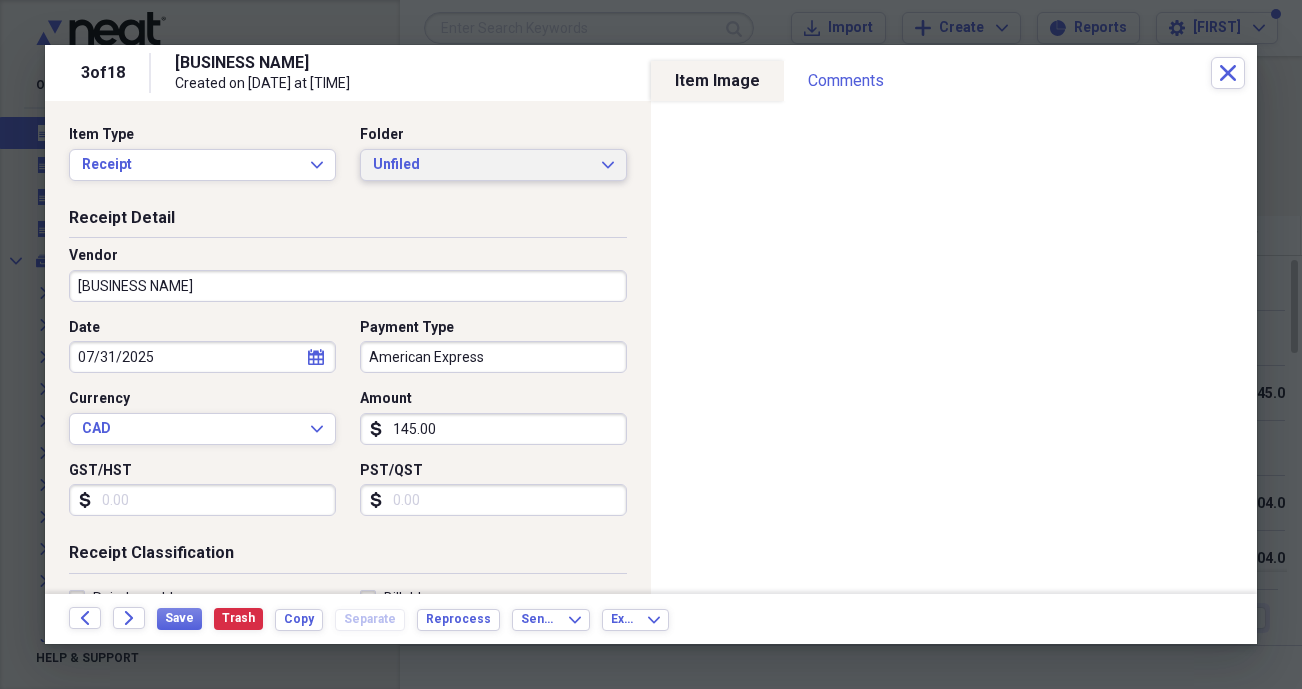 click on "Unfiled" at bounding box center (481, 165) 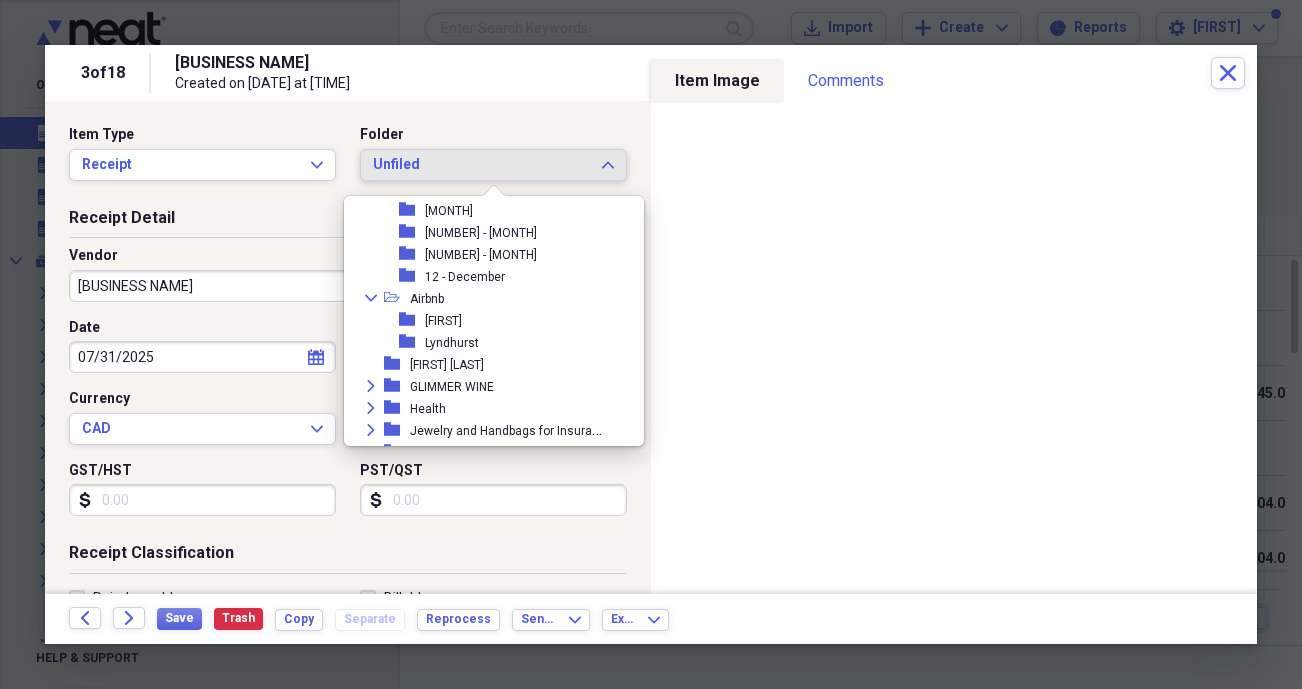 scroll, scrollTop: 434, scrollLeft: 0, axis: vertical 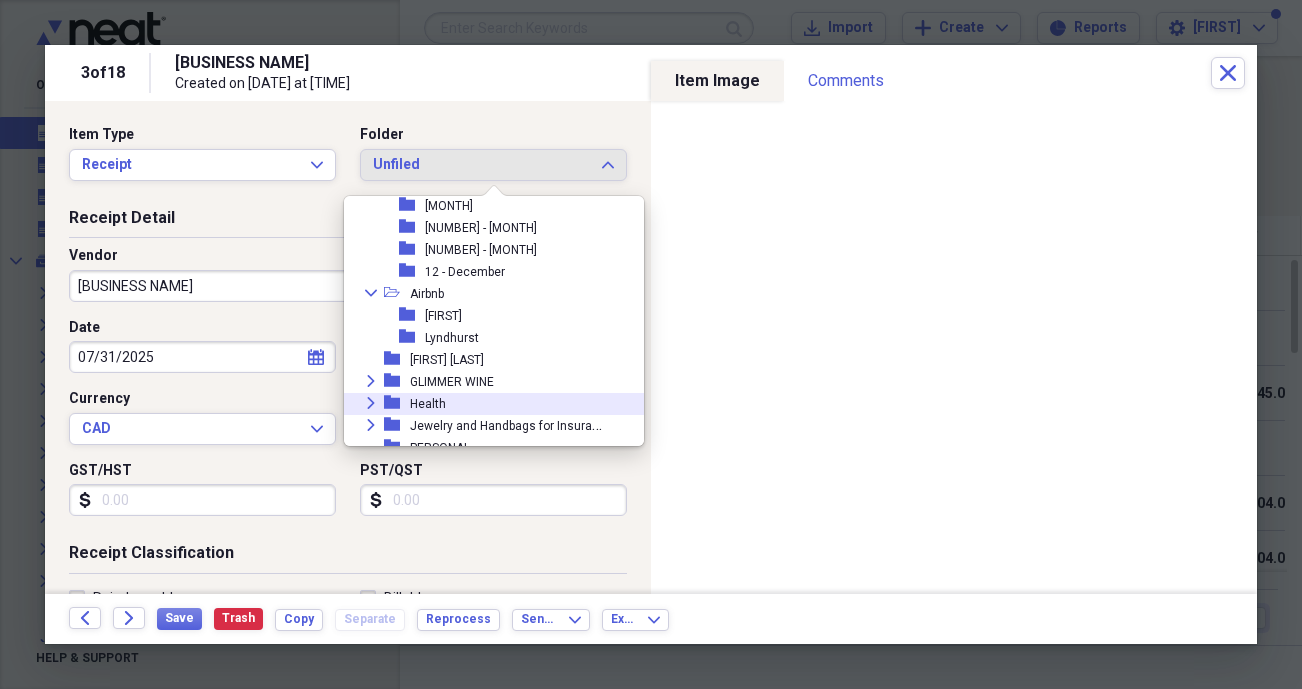 click 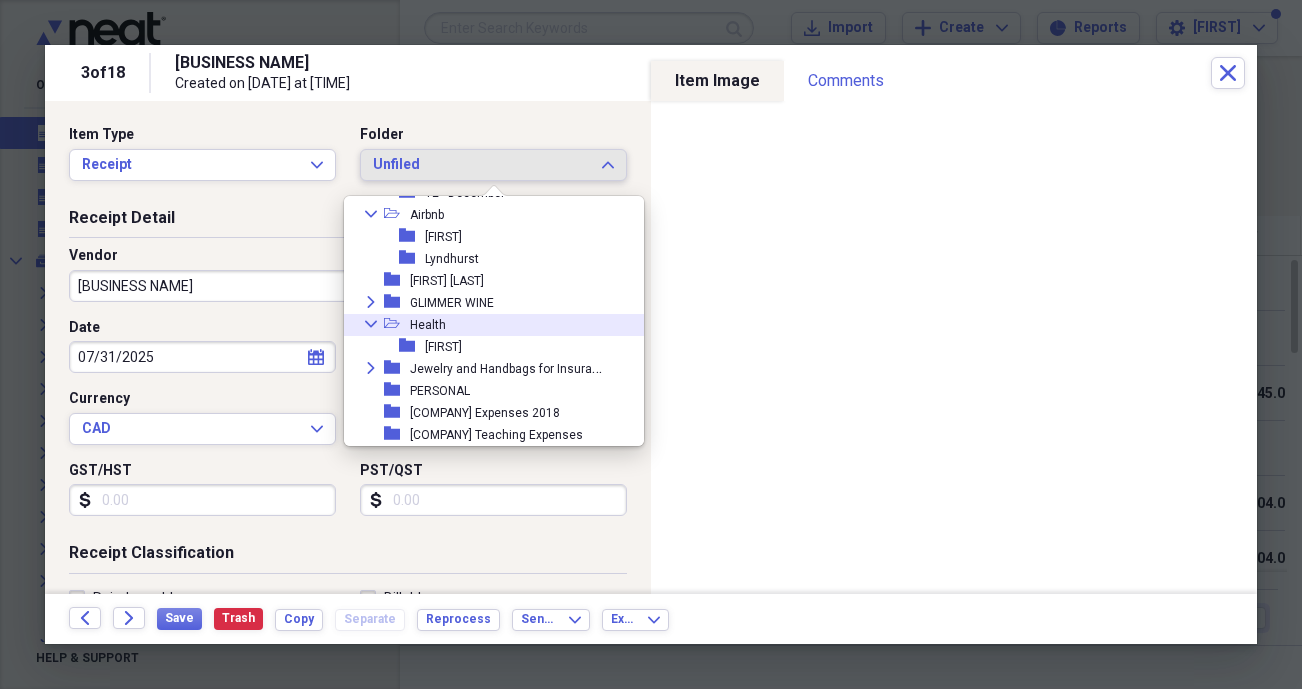 scroll, scrollTop: 512, scrollLeft: 0, axis: vertical 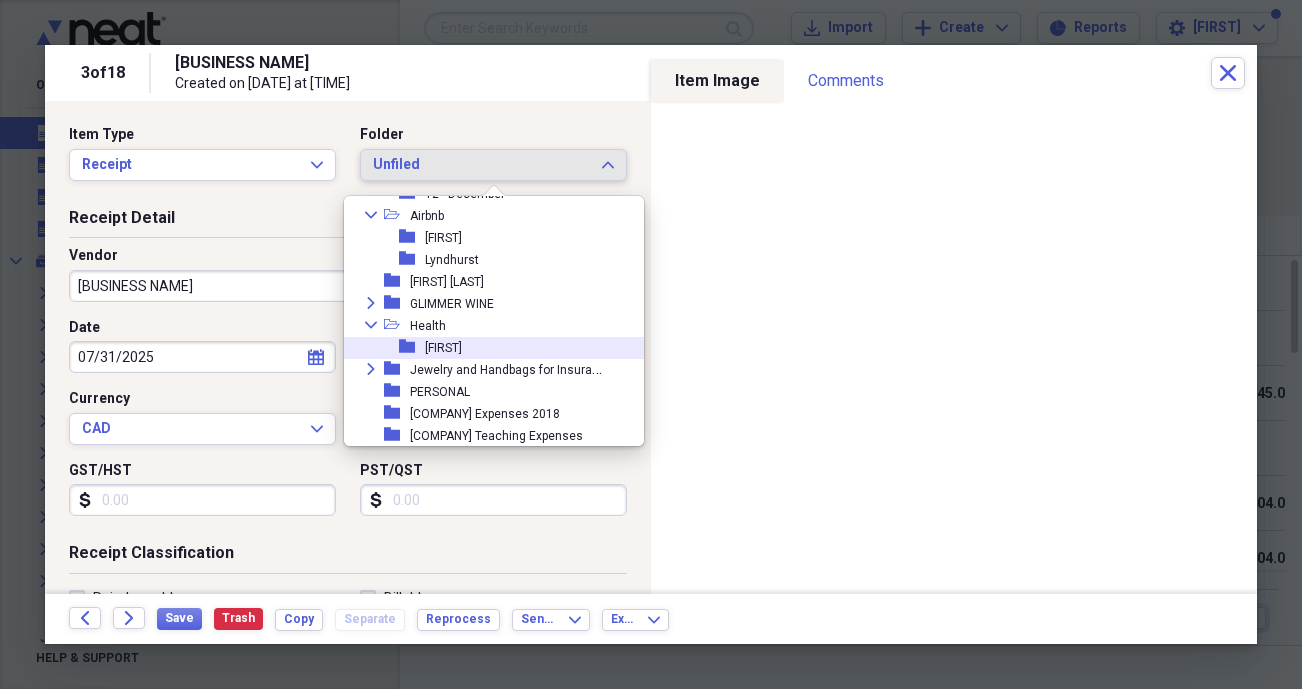 click on "folder [FIRST]" at bounding box center (486, 348) 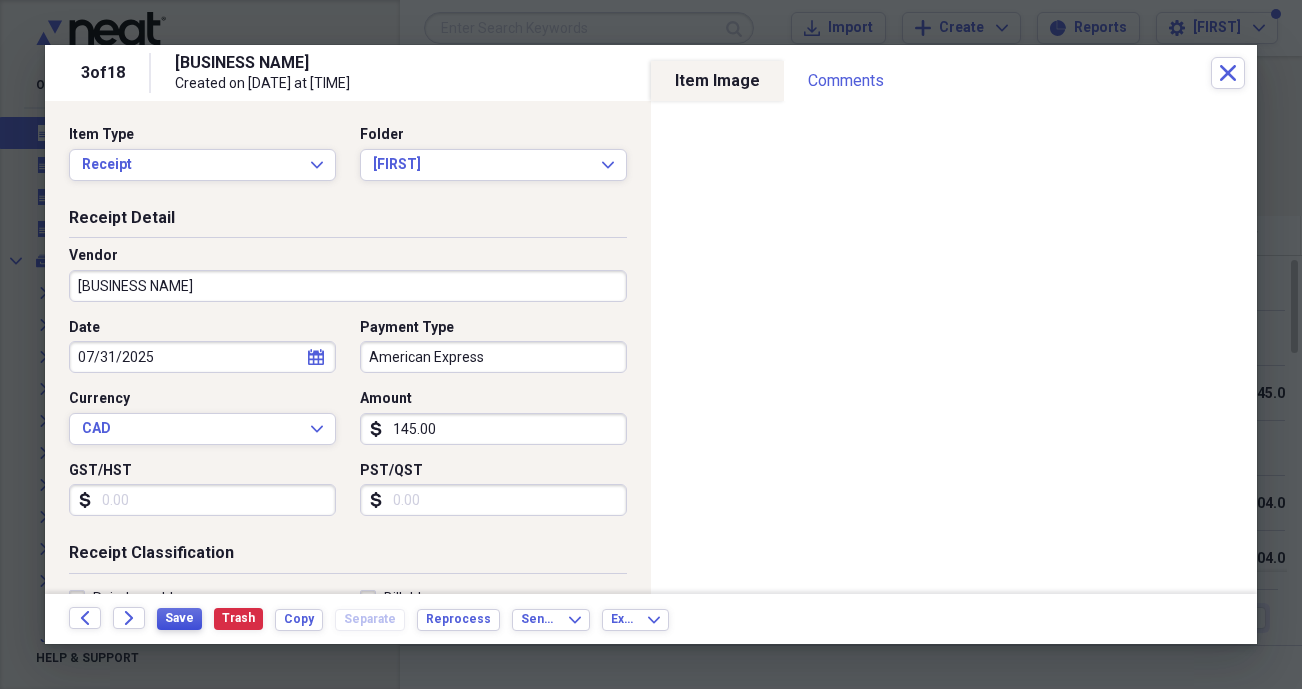 click on "Save" at bounding box center [179, 618] 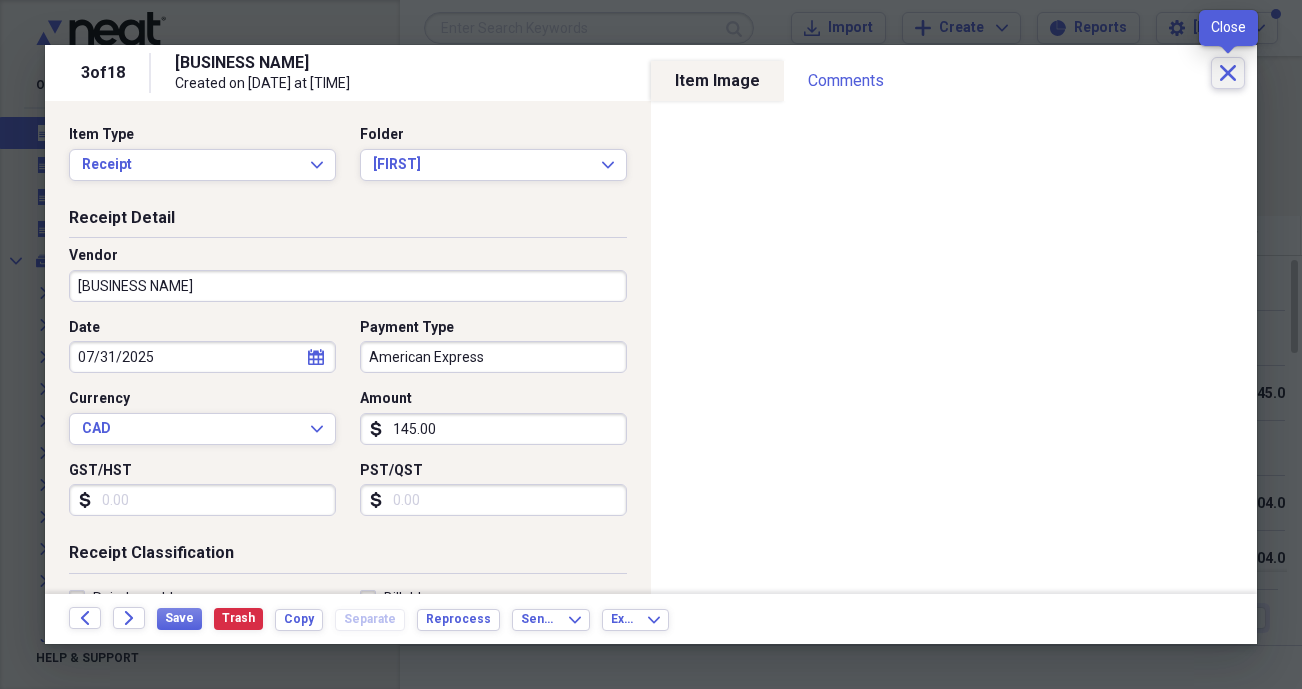 click on "Close" 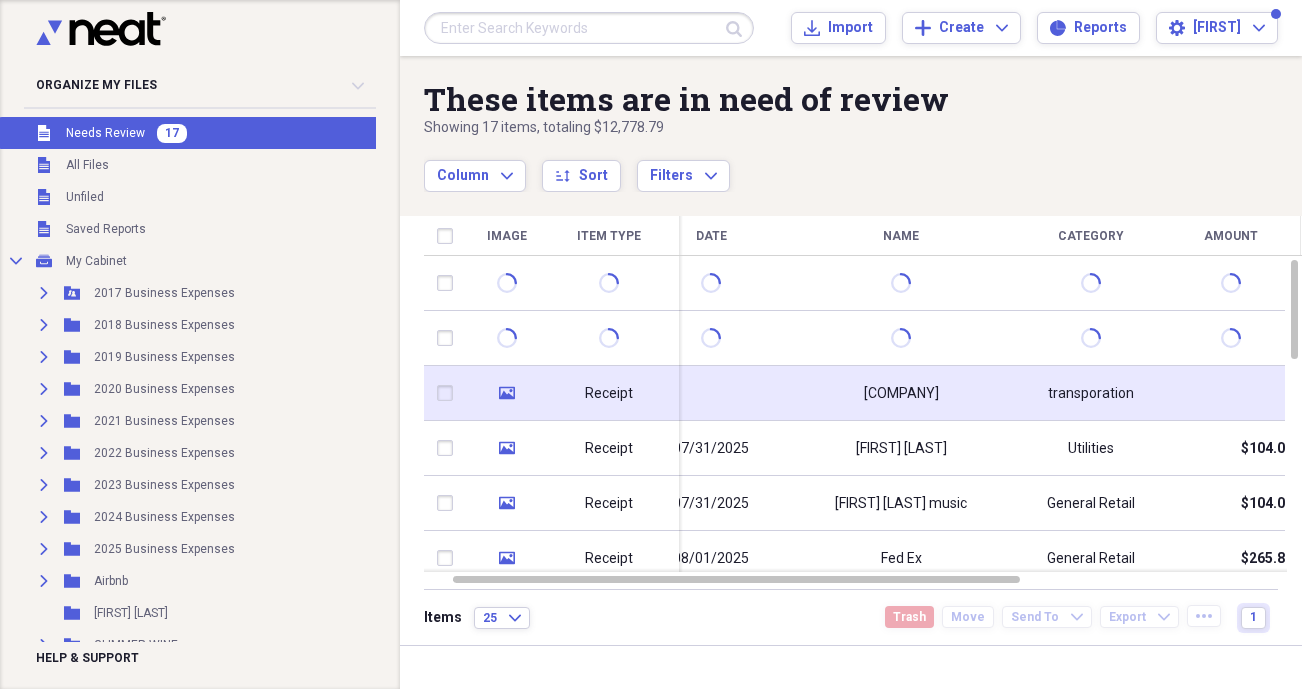 click on "[COMPANY]" at bounding box center (901, 394) 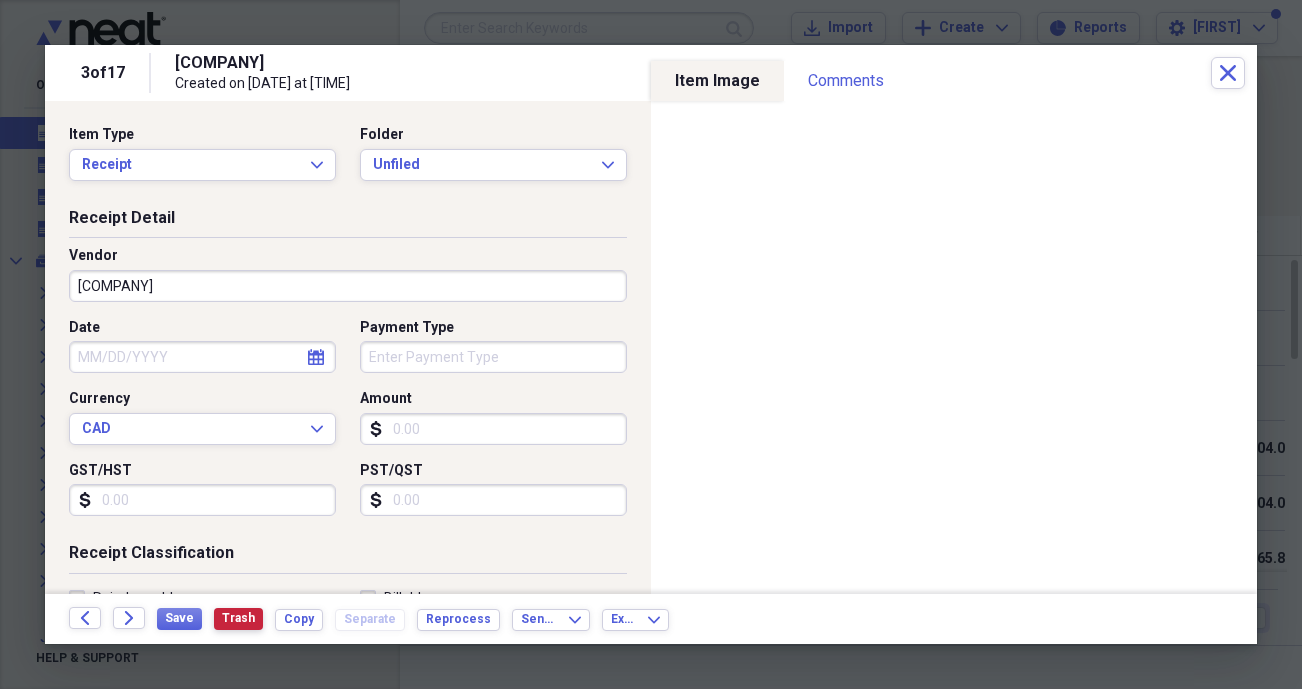 click on "Trash" at bounding box center [238, 618] 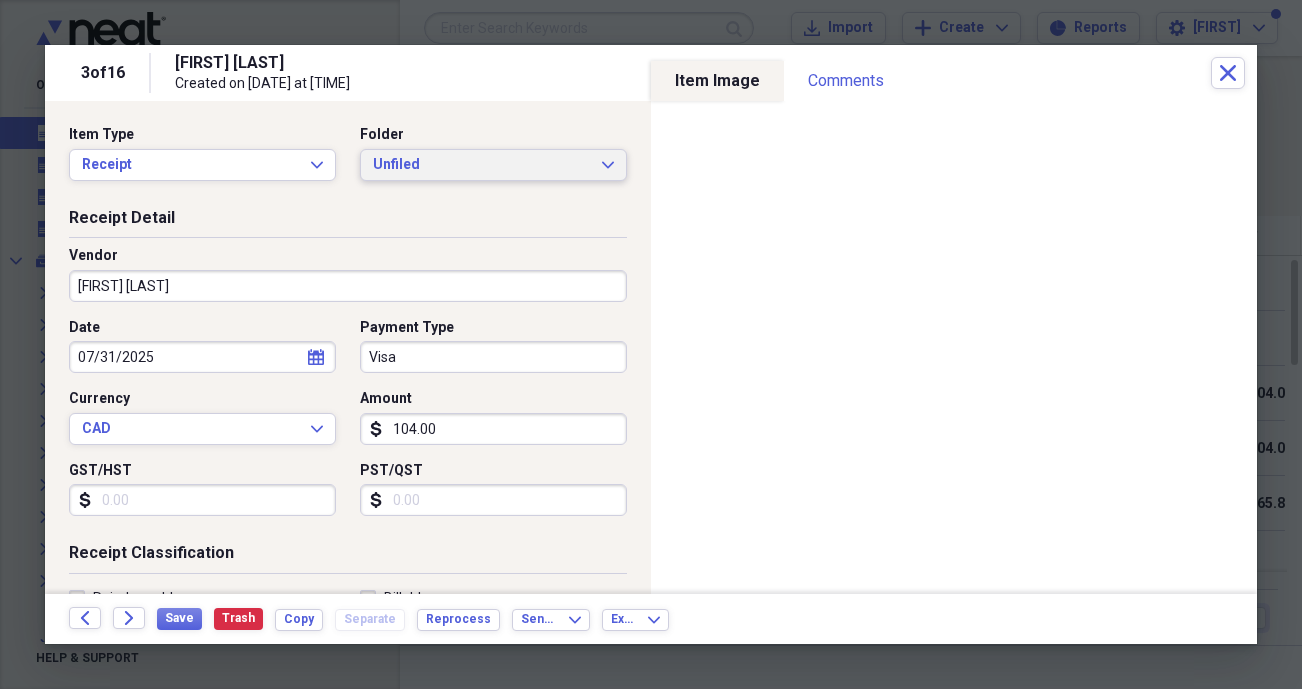 click on "Unfiled Expand" at bounding box center (493, 165) 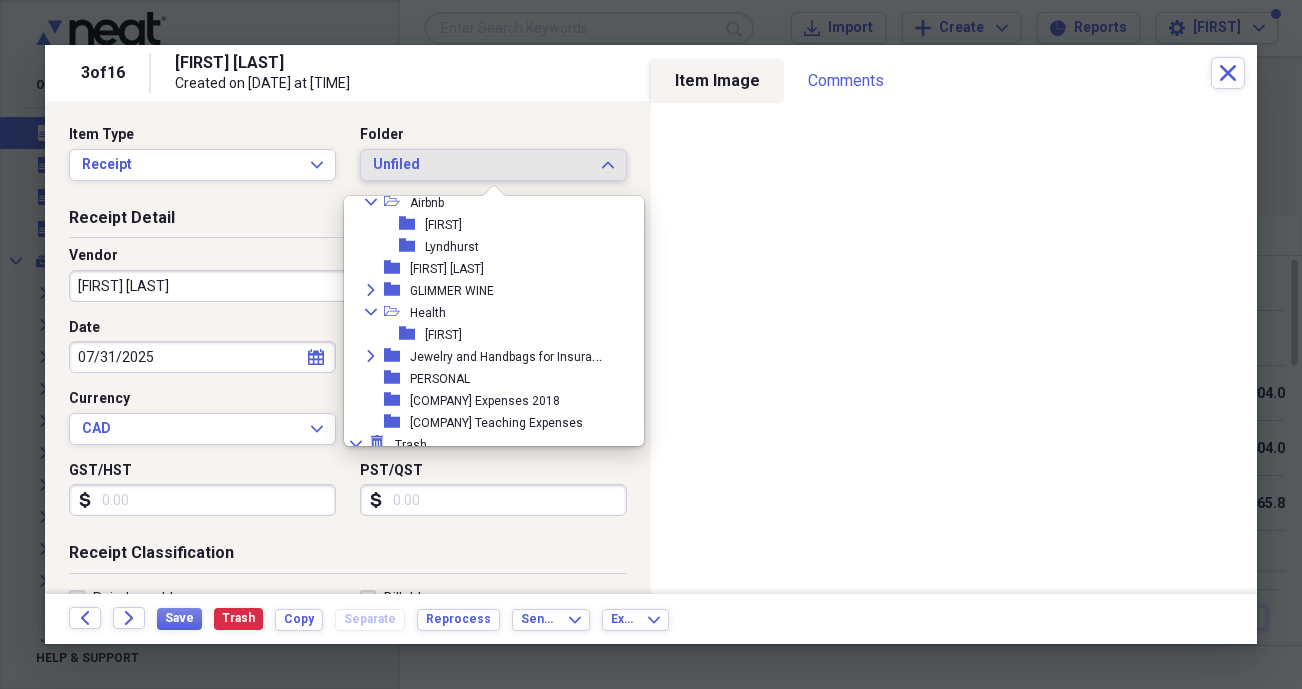 scroll, scrollTop: 510, scrollLeft: 0, axis: vertical 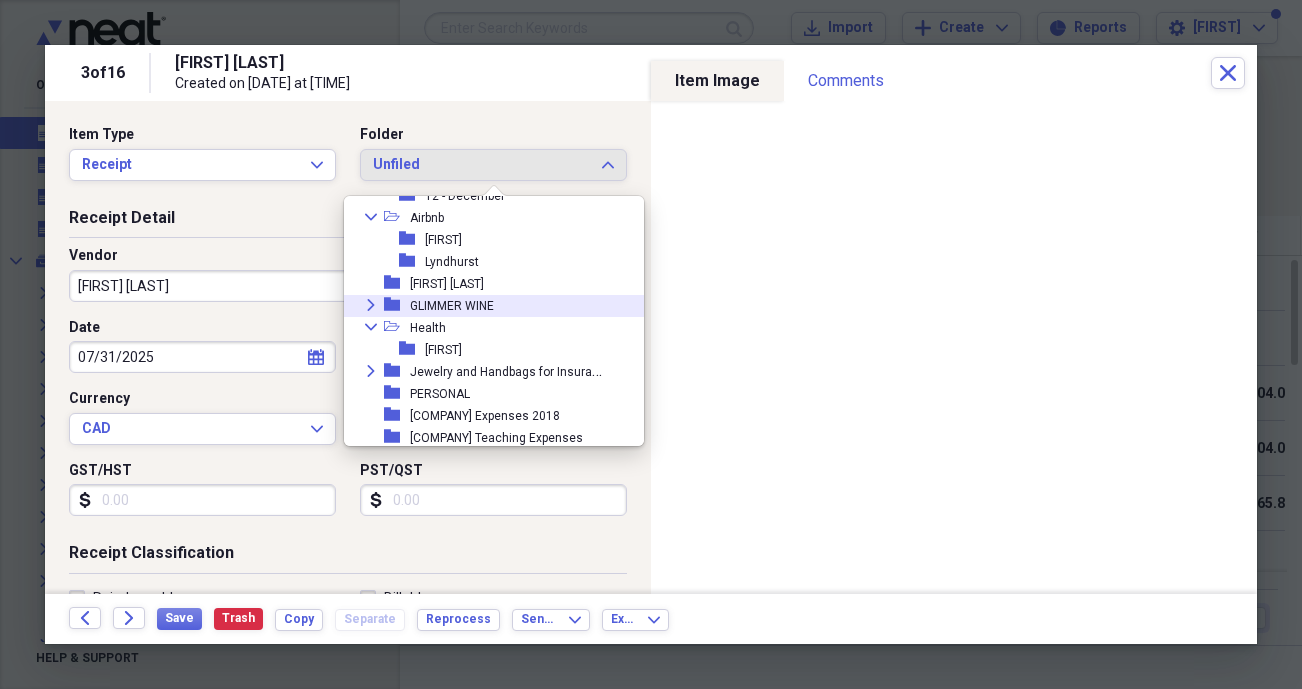 click on "GLIMMER WINE" at bounding box center (452, 306) 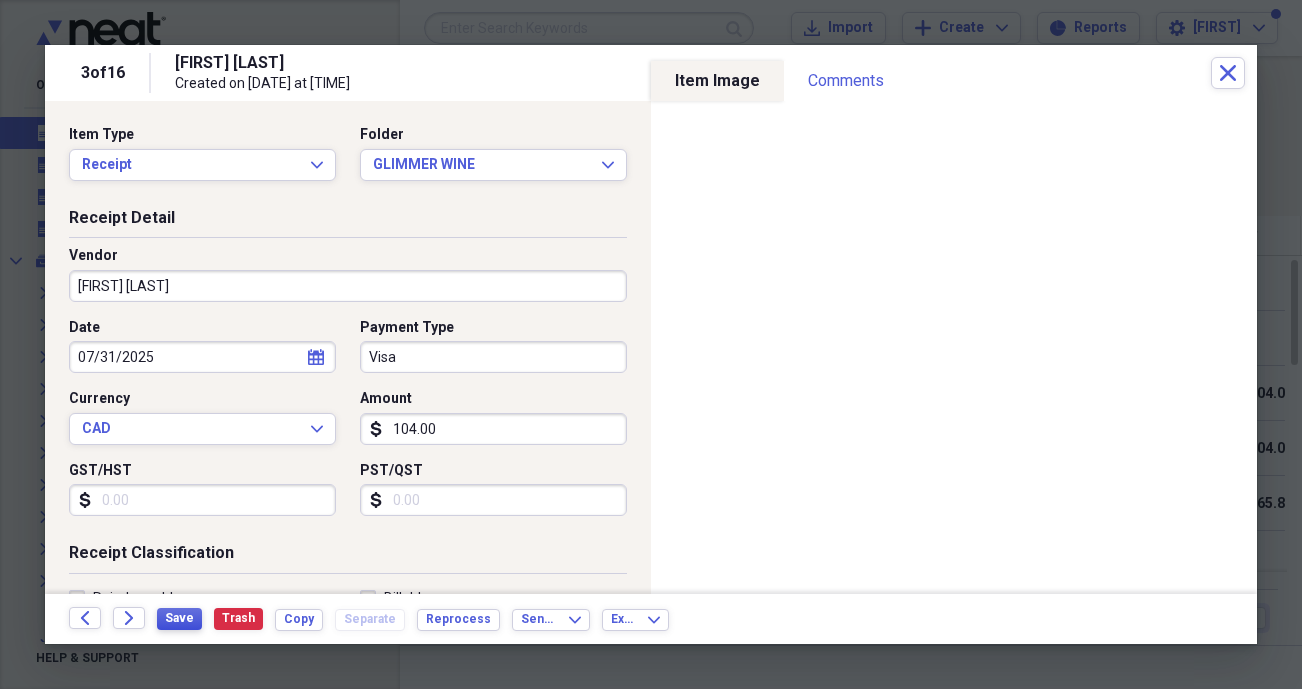 click on "Save" at bounding box center (179, 618) 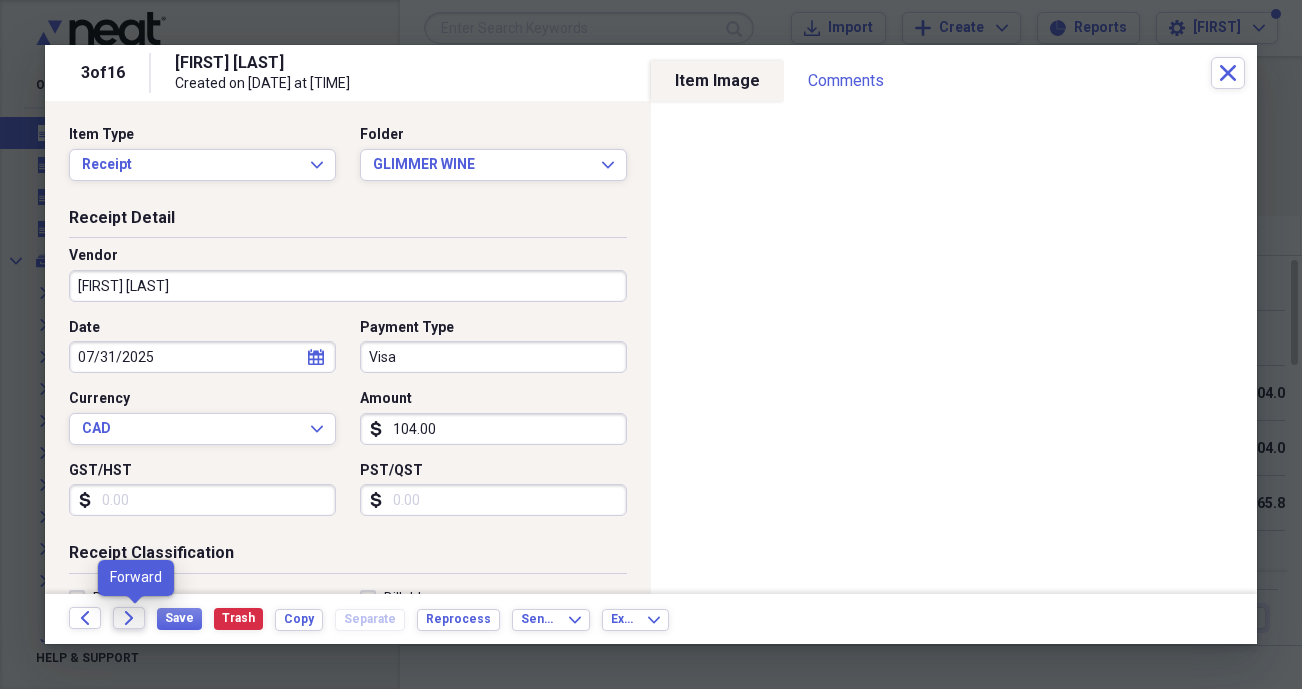 click on "Forward" at bounding box center [129, 618] 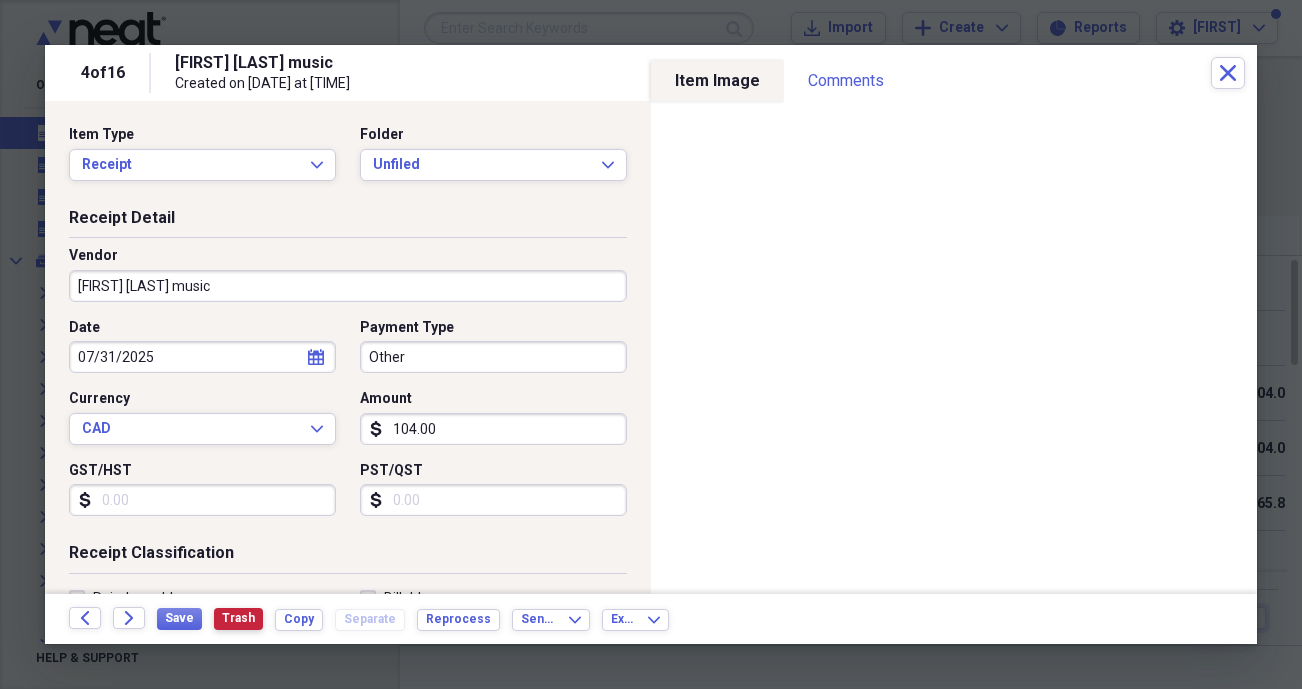 click on "Trash" at bounding box center (238, 618) 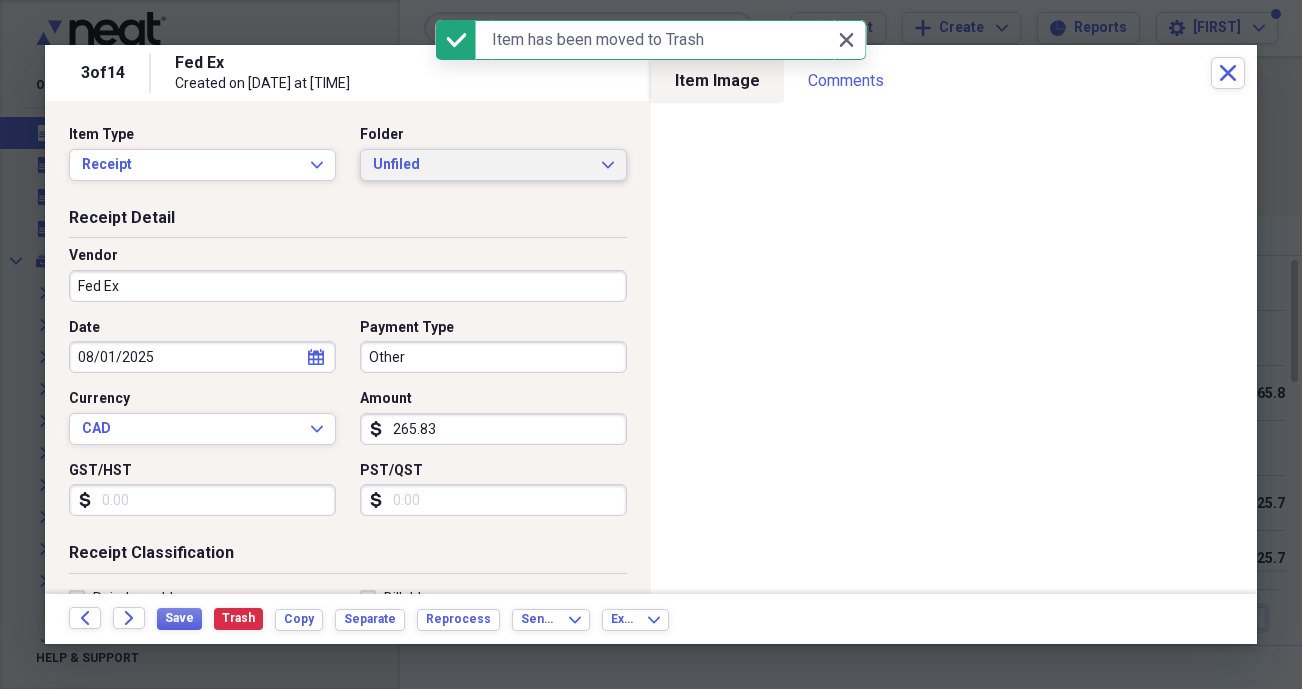 click on "Unfiled" at bounding box center (481, 165) 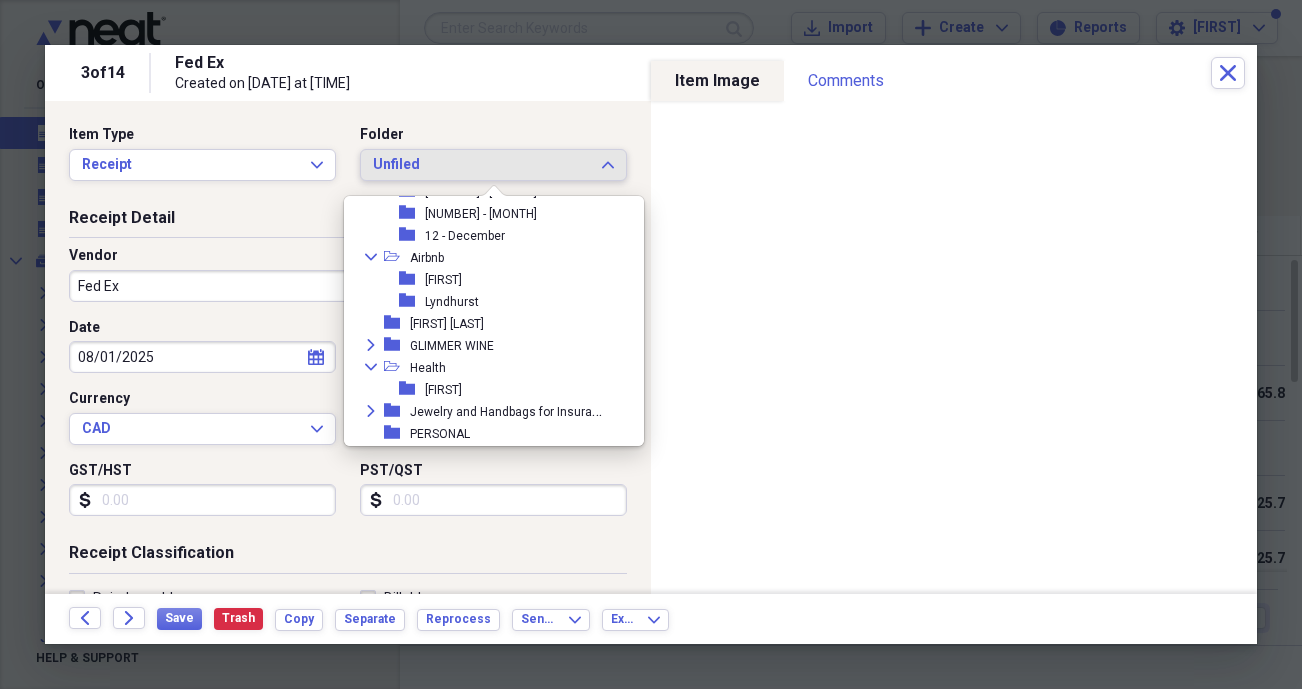 scroll, scrollTop: 483, scrollLeft: 0, axis: vertical 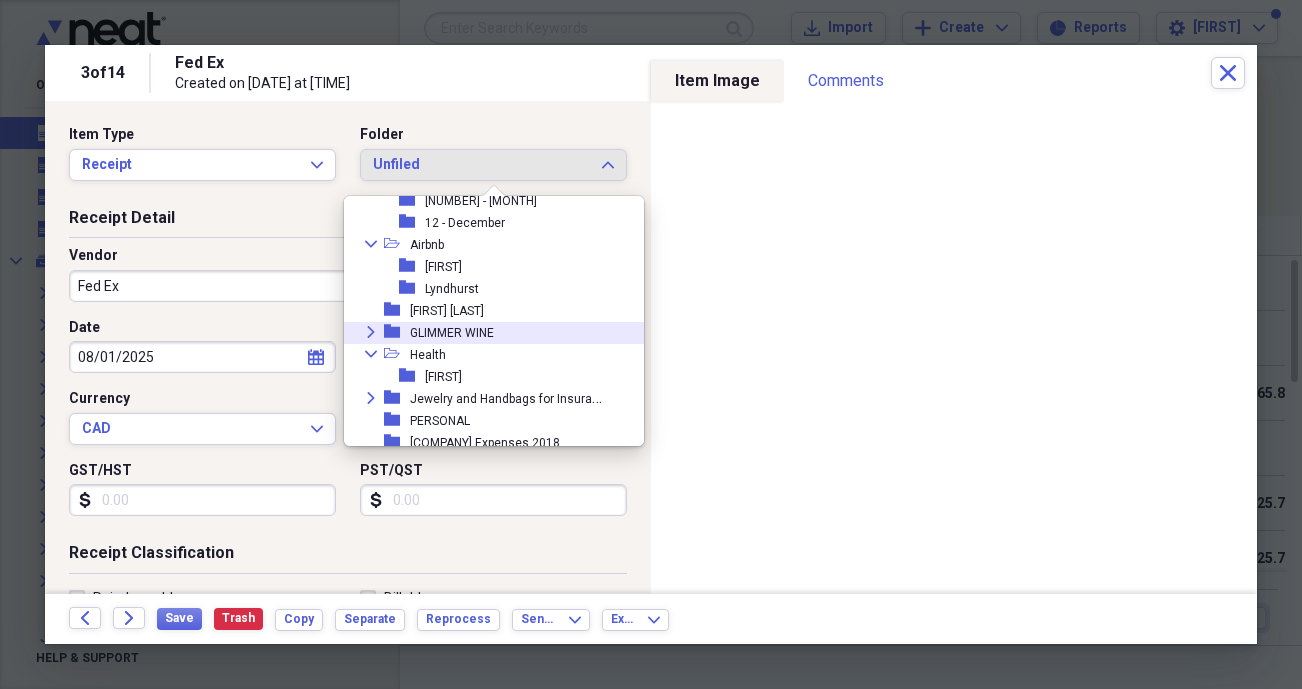 click on "GLIMMER WINE" at bounding box center (452, 333) 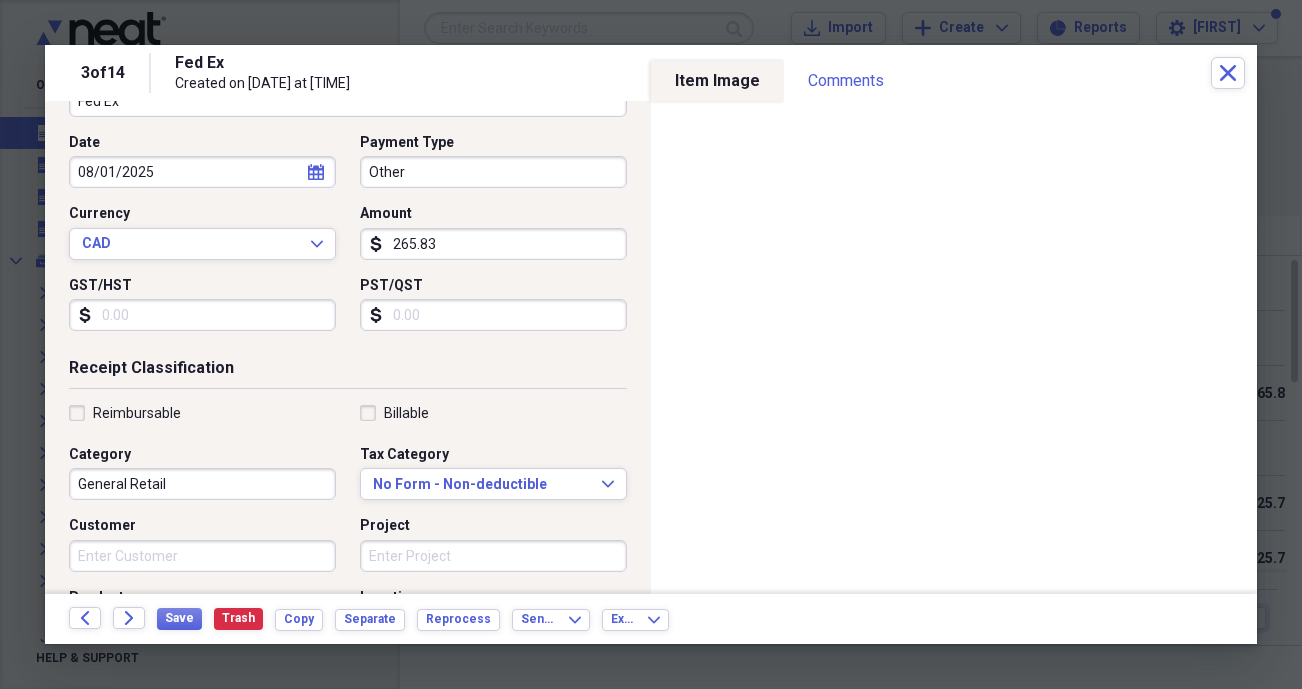 scroll, scrollTop: 226, scrollLeft: 0, axis: vertical 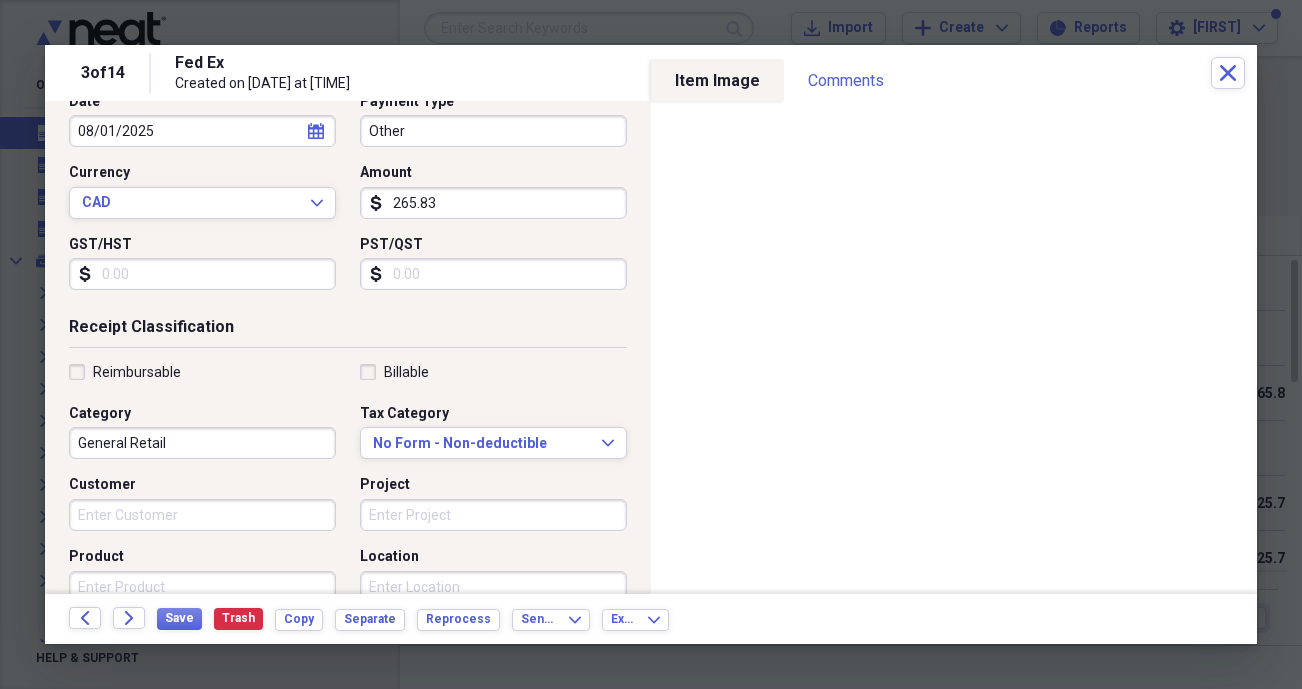 click on "General Retail" at bounding box center [202, 443] 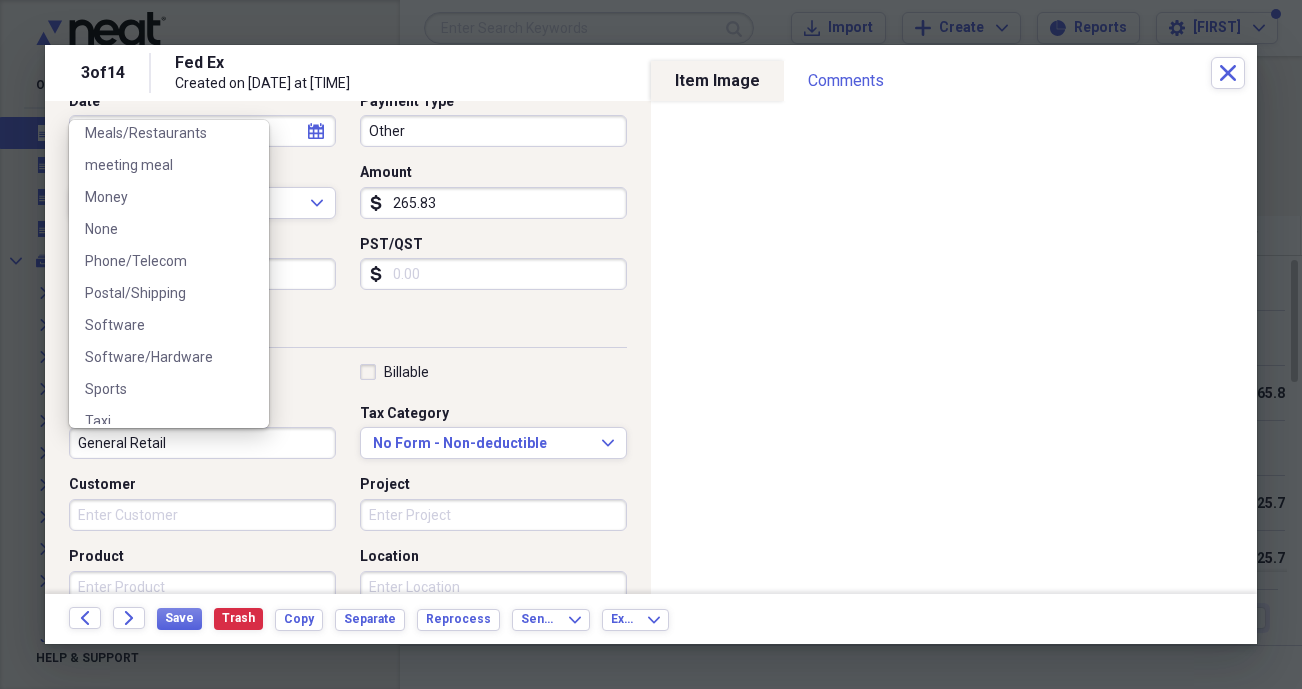 scroll, scrollTop: 802, scrollLeft: 0, axis: vertical 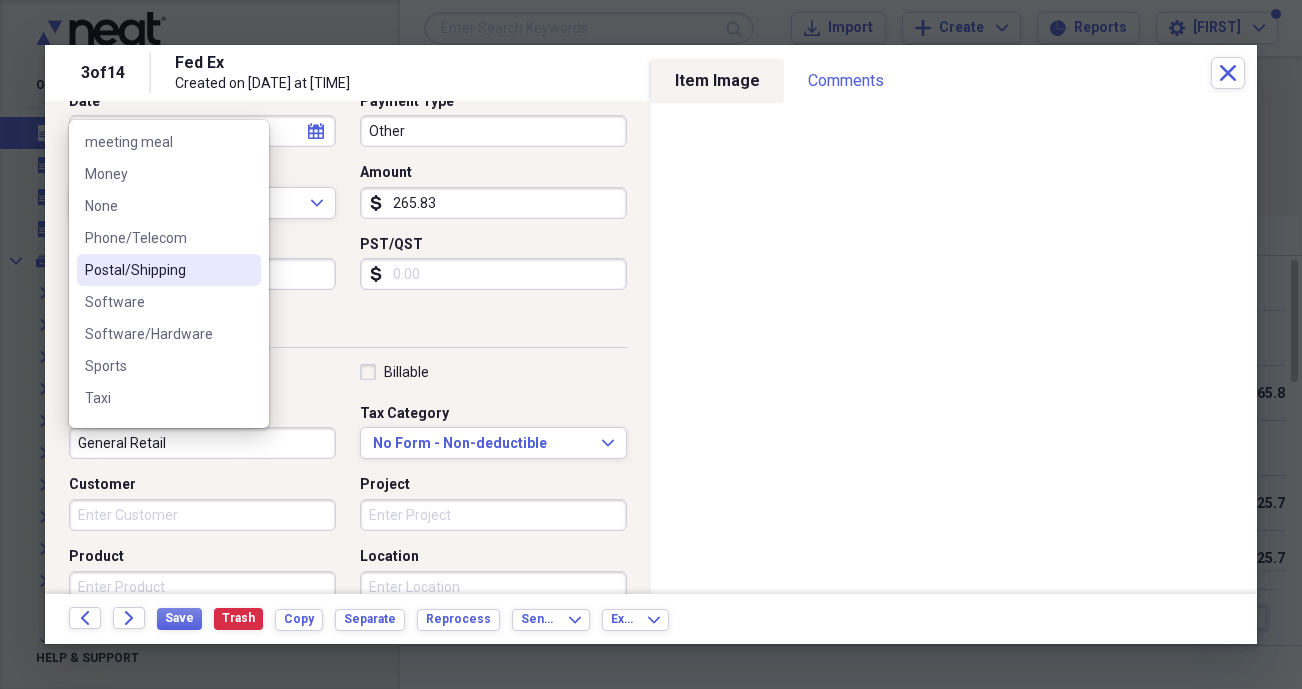 click on "Postal/Shipping" at bounding box center [157, 270] 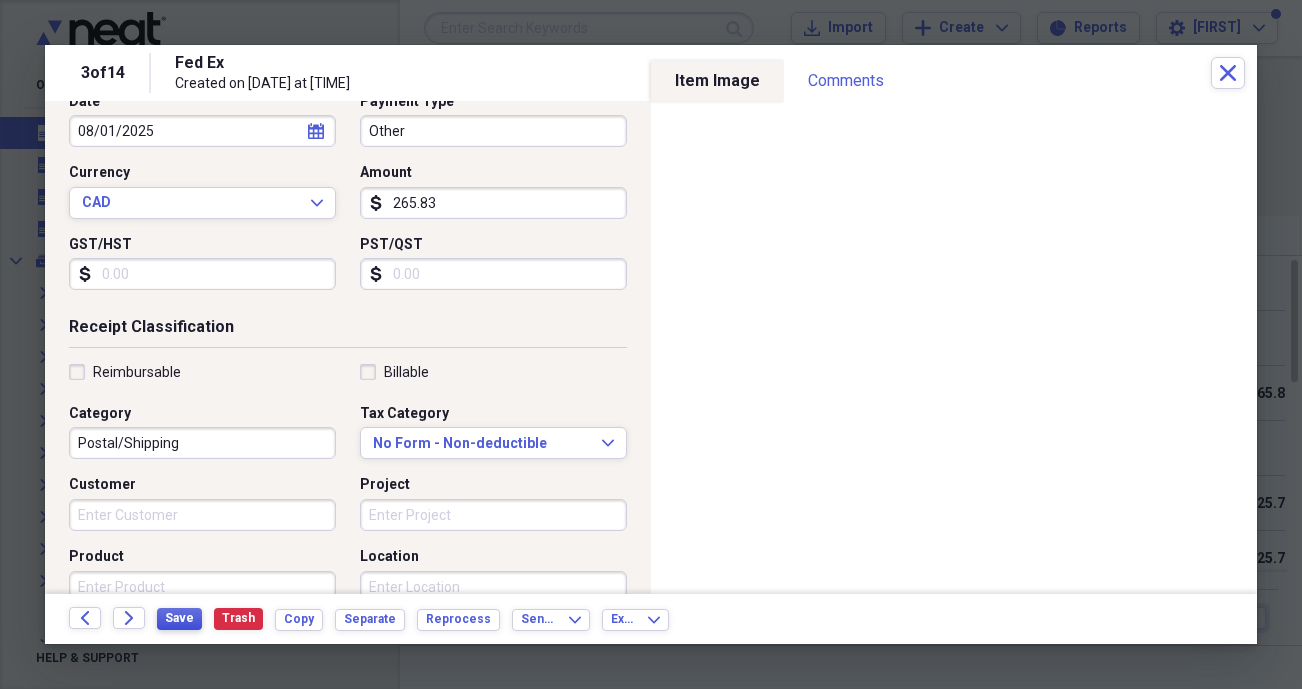 click on "Save" at bounding box center [179, 618] 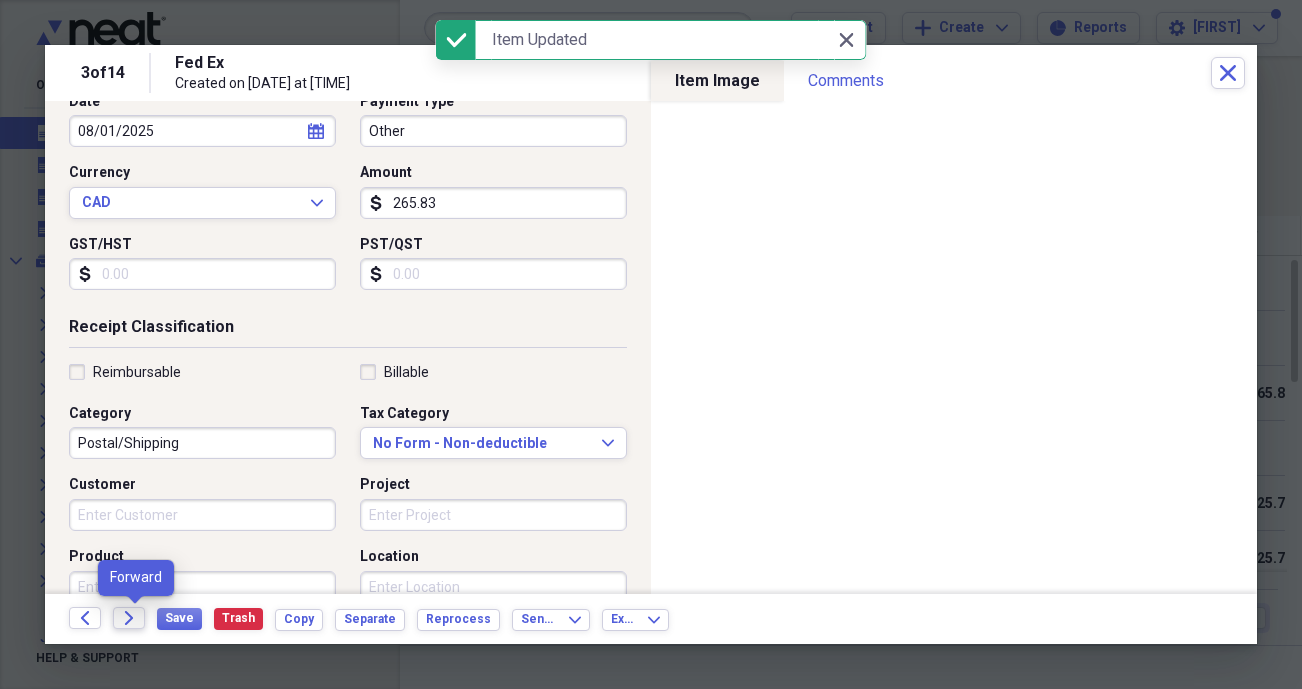 click on "Forward" at bounding box center (129, 618) 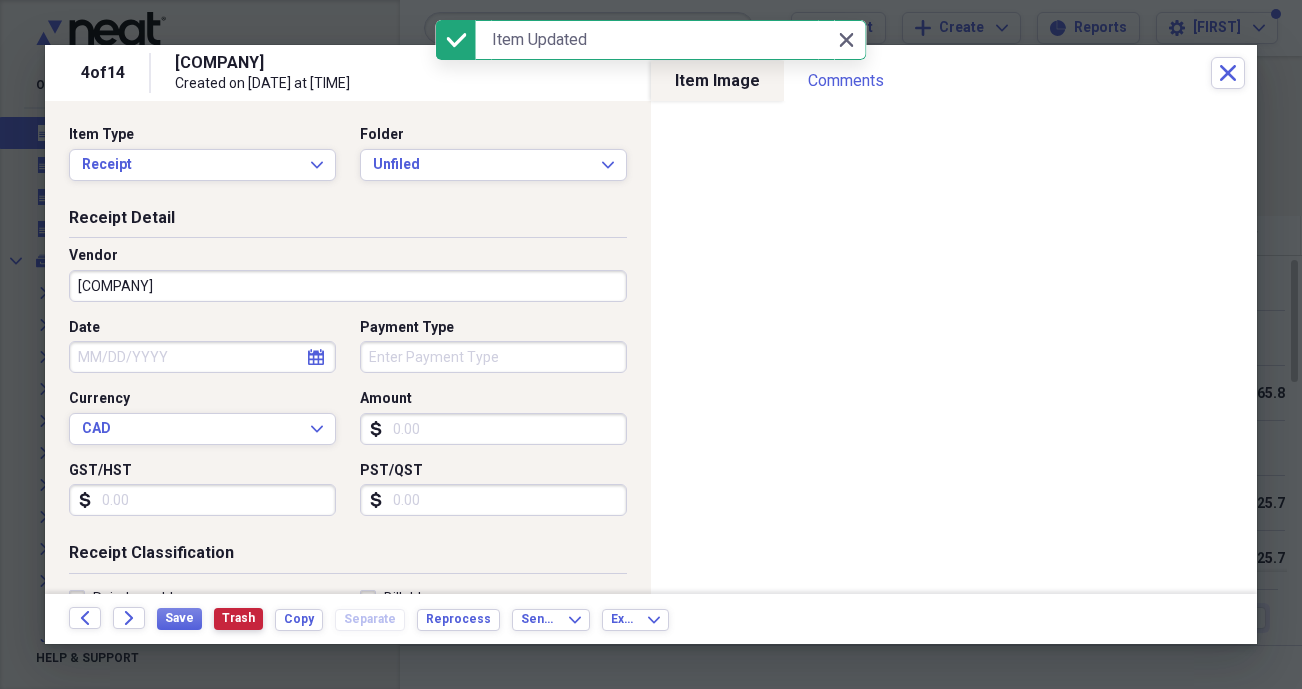 click on "Trash" at bounding box center (238, 619) 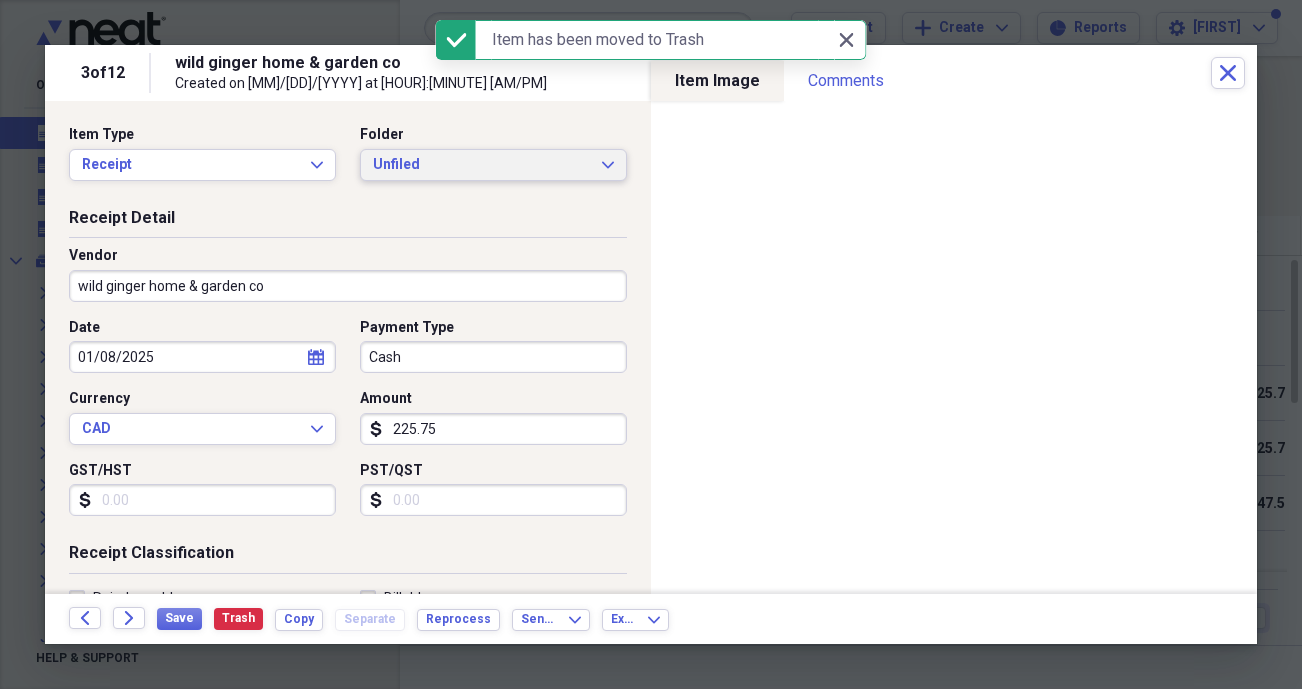 click on "Unfiled Expand" at bounding box center (493, 165) 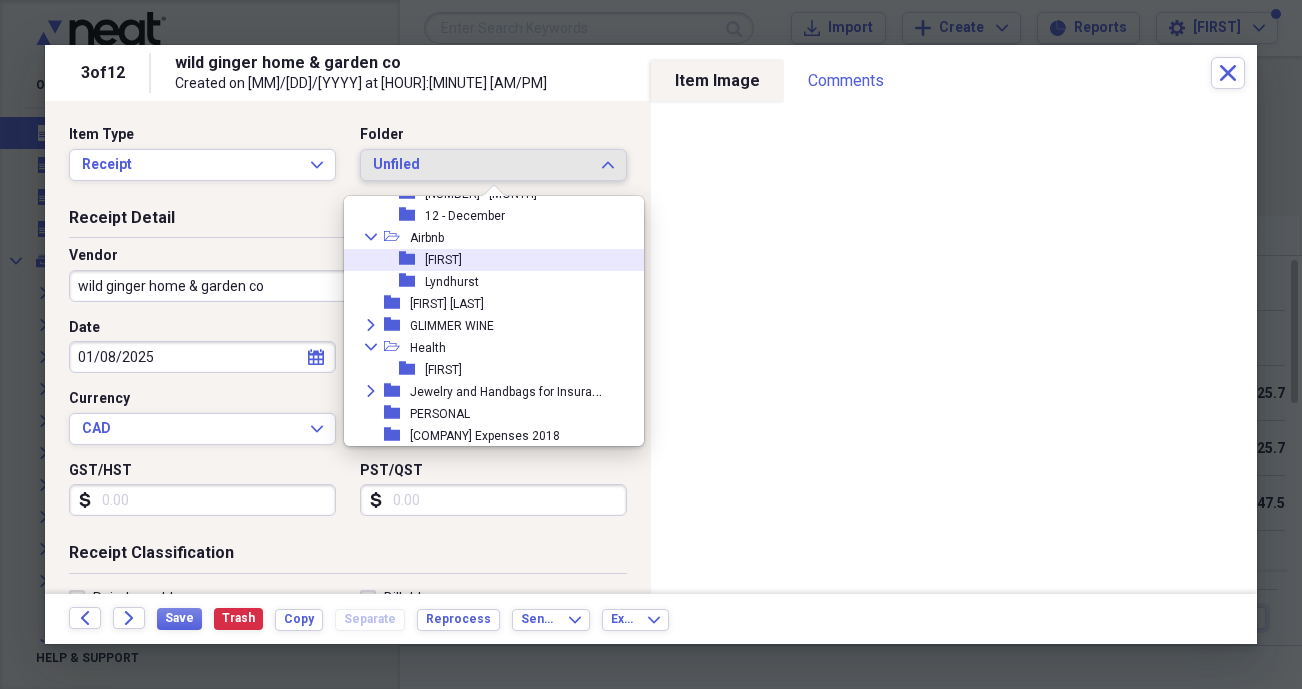 scroll, scrollTop: 495, scrollLeft: 0, axis: vertical 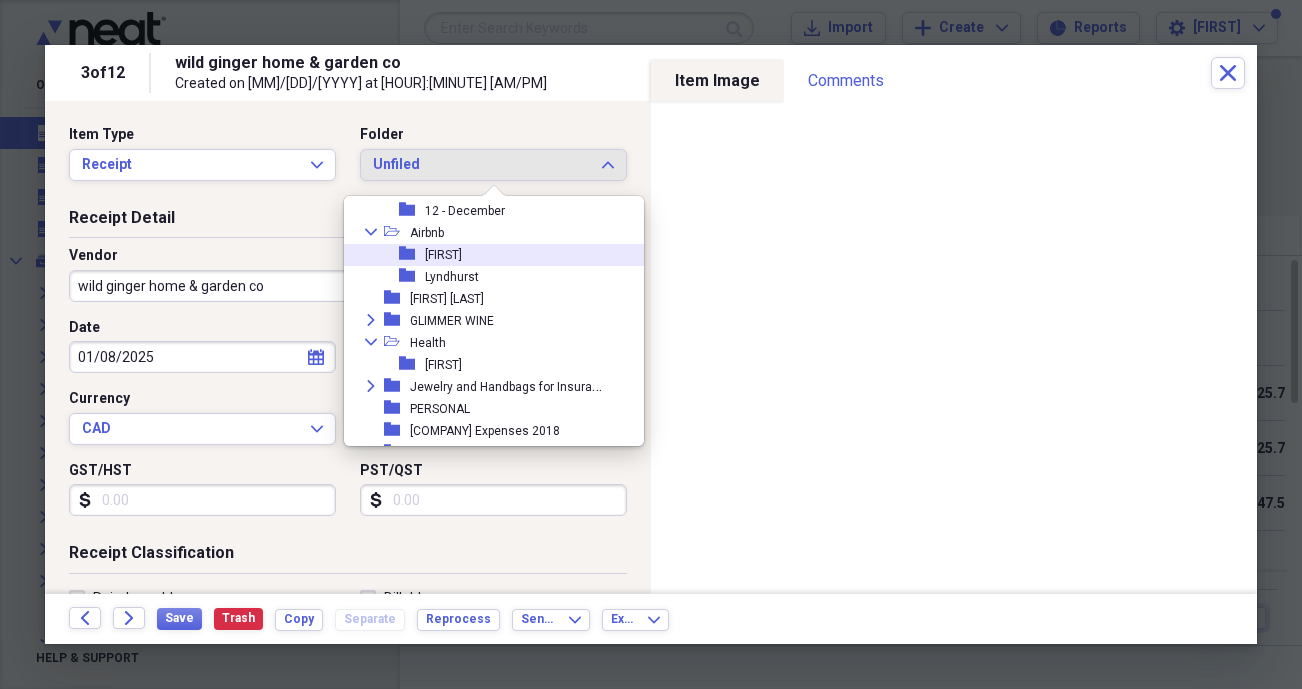 click on "[FIRST]" at bounding box center [443, 255] 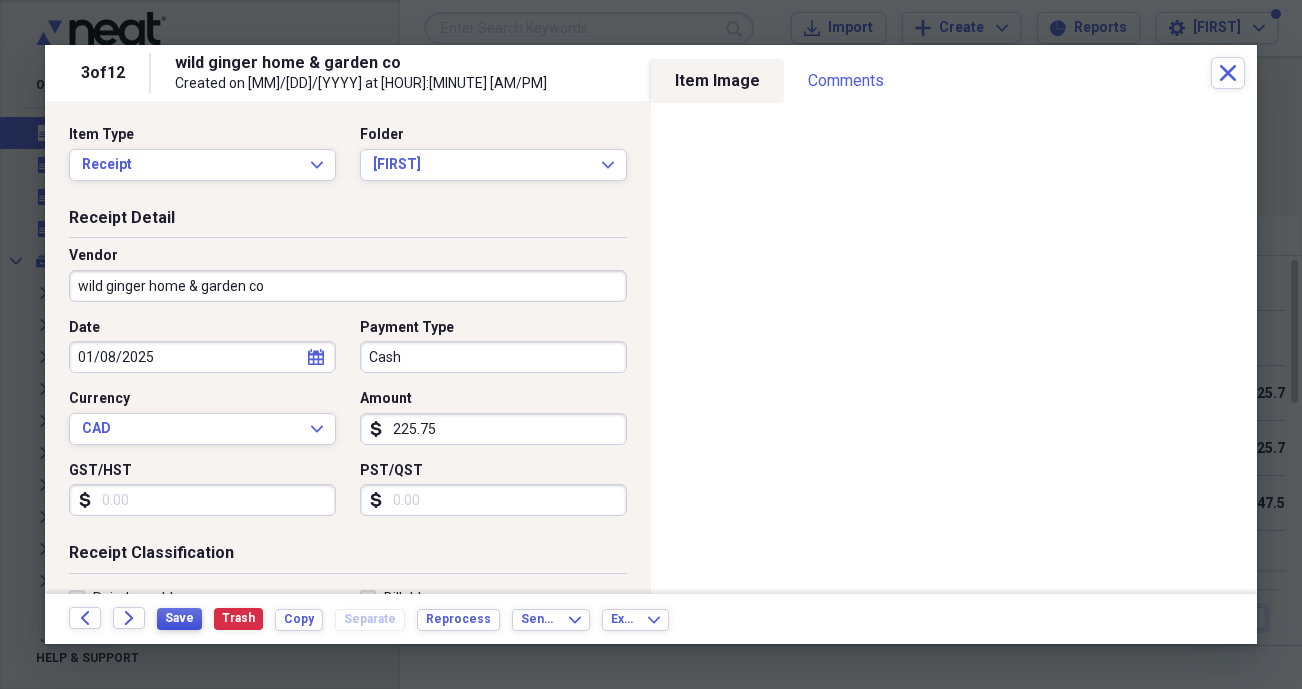 click on "Save" at bounding box center [179, 618] 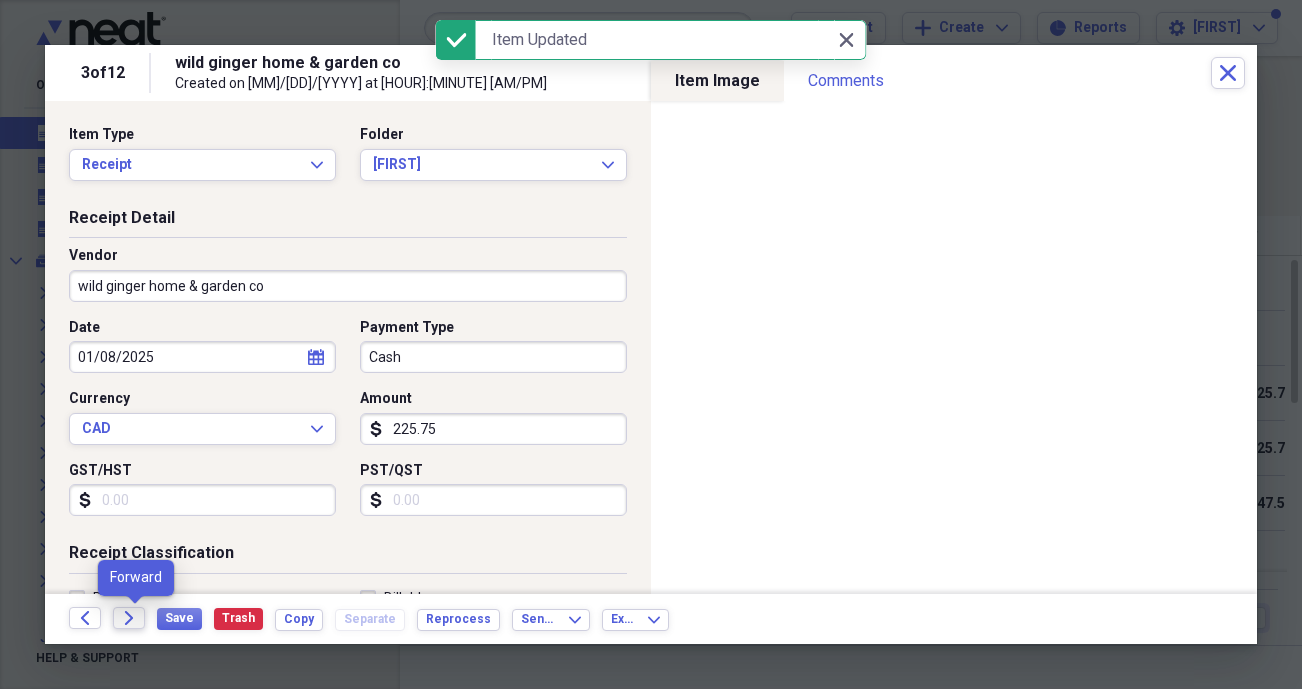 click on "Forward" 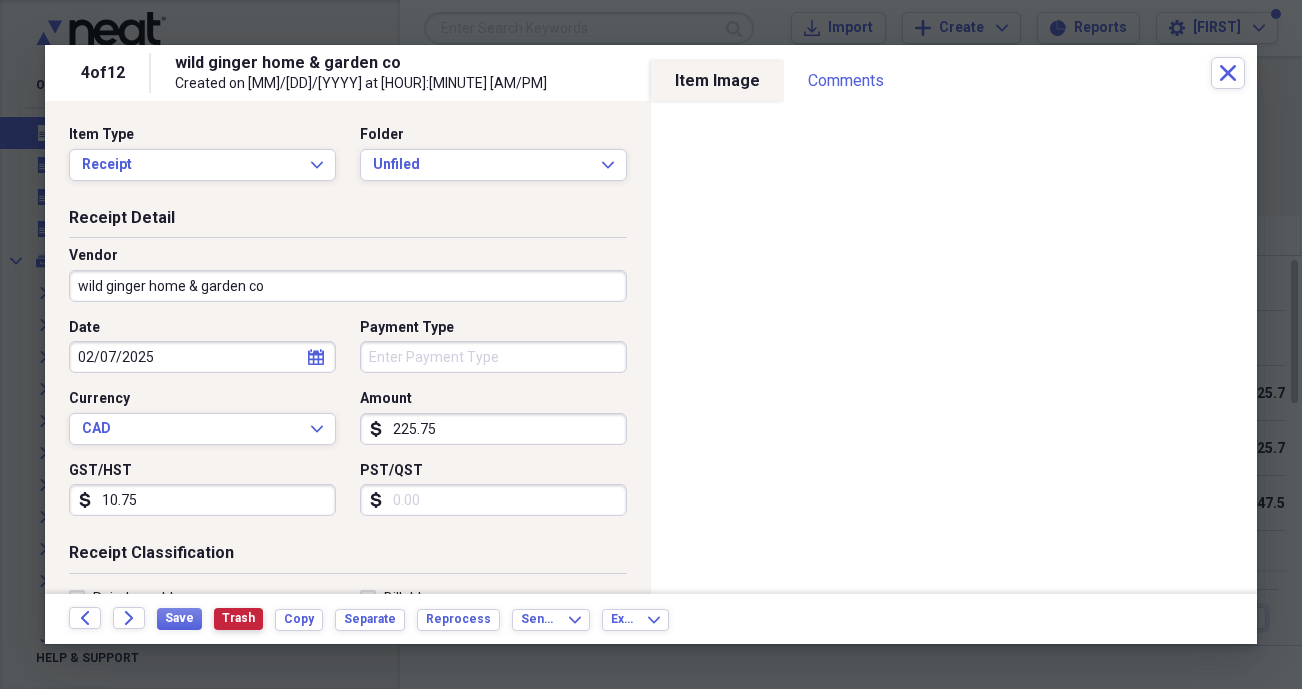 click on "Trash" at bounding box center [238, 618] 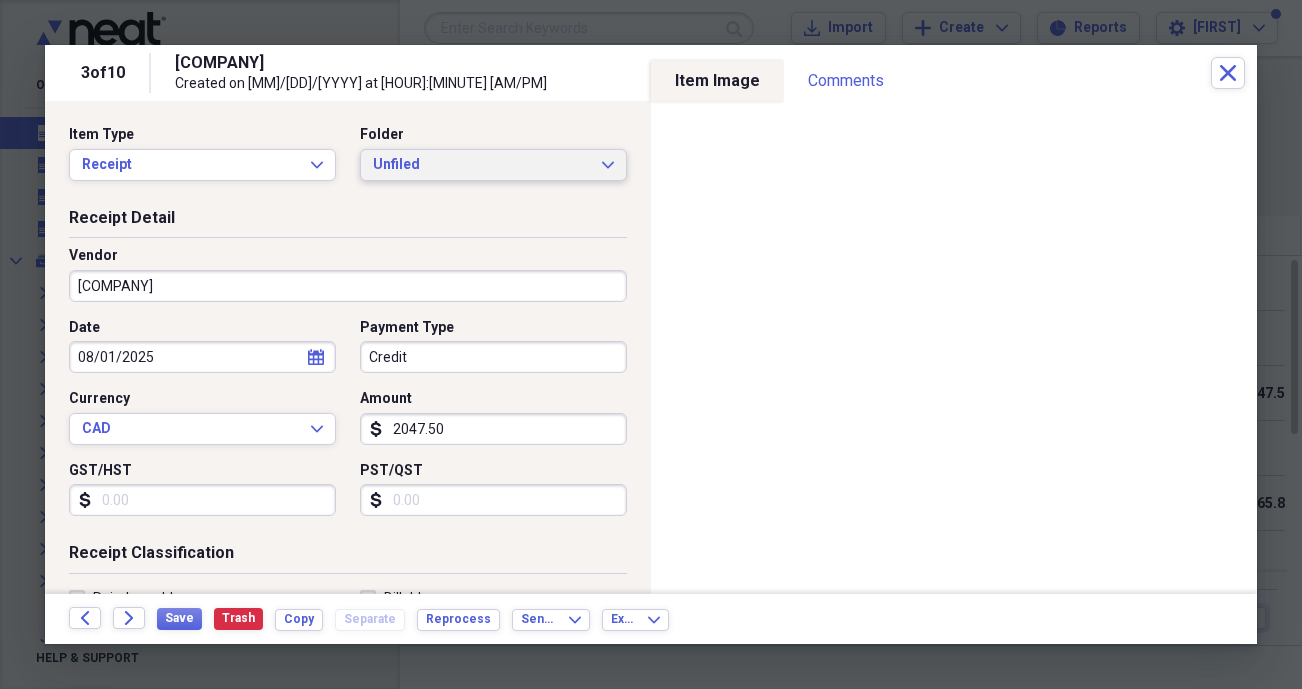 click on "Unfiled" at bounding box center [481, 165] 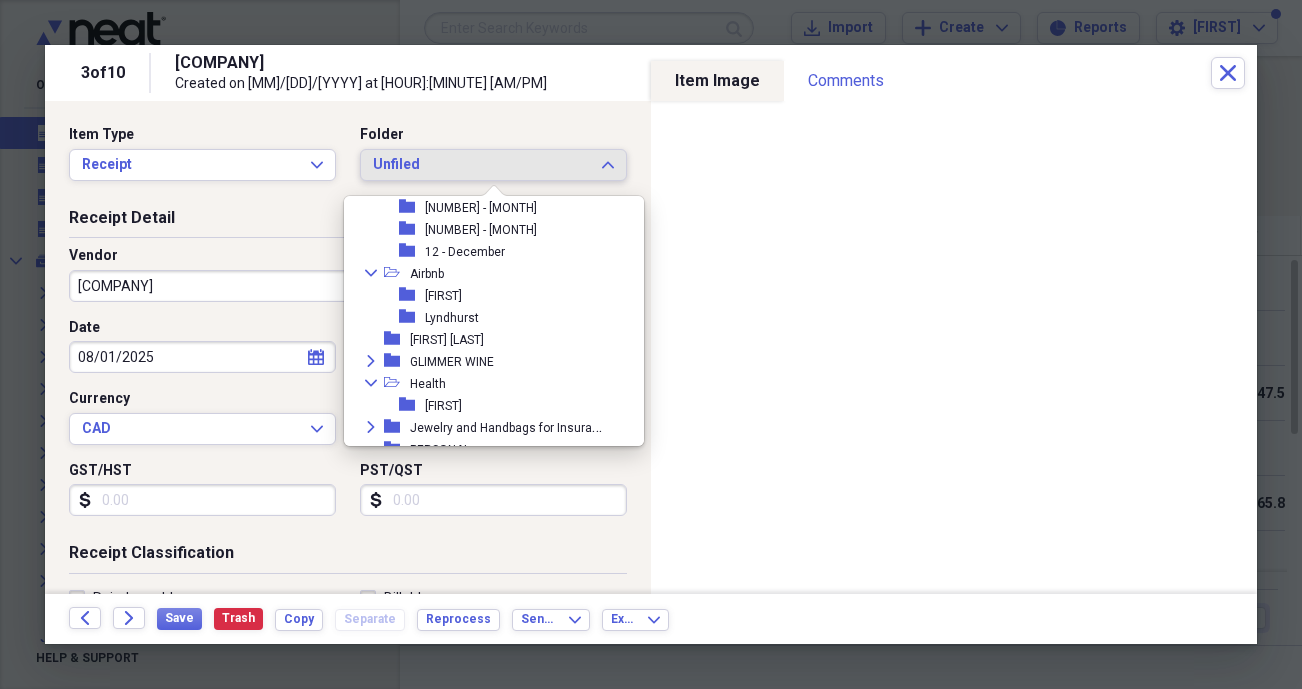 scroll, scrollTop: 456, scrollLeft: 0, axis: vertical 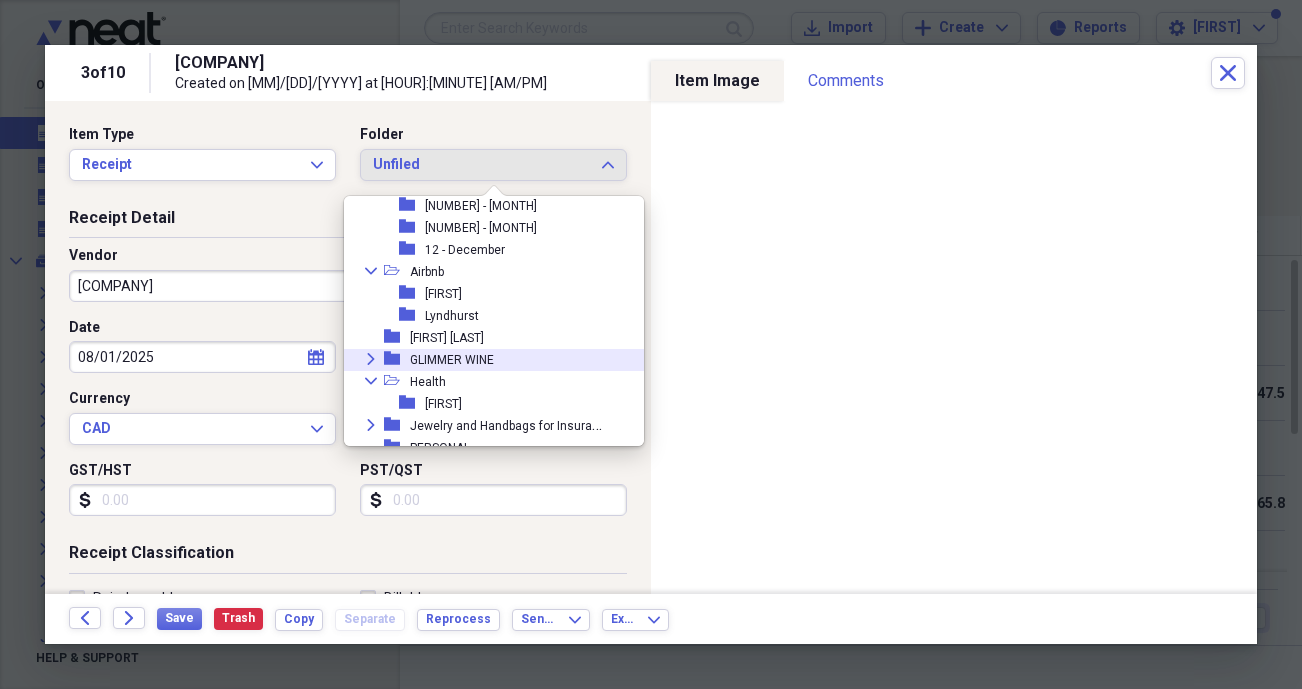 click on "GLIMMER WINE" at bounding box center (452, 360) 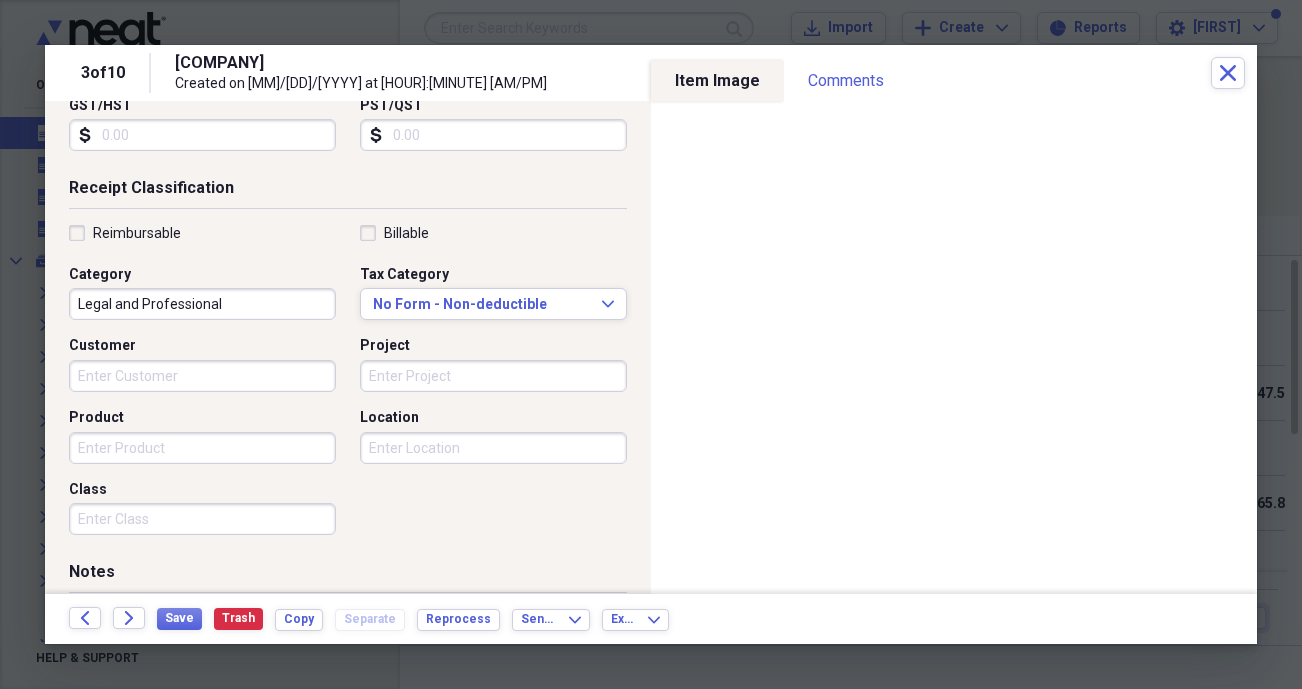 scroll, scrollTop: 377, scrollLeft: 0, axis: vertical 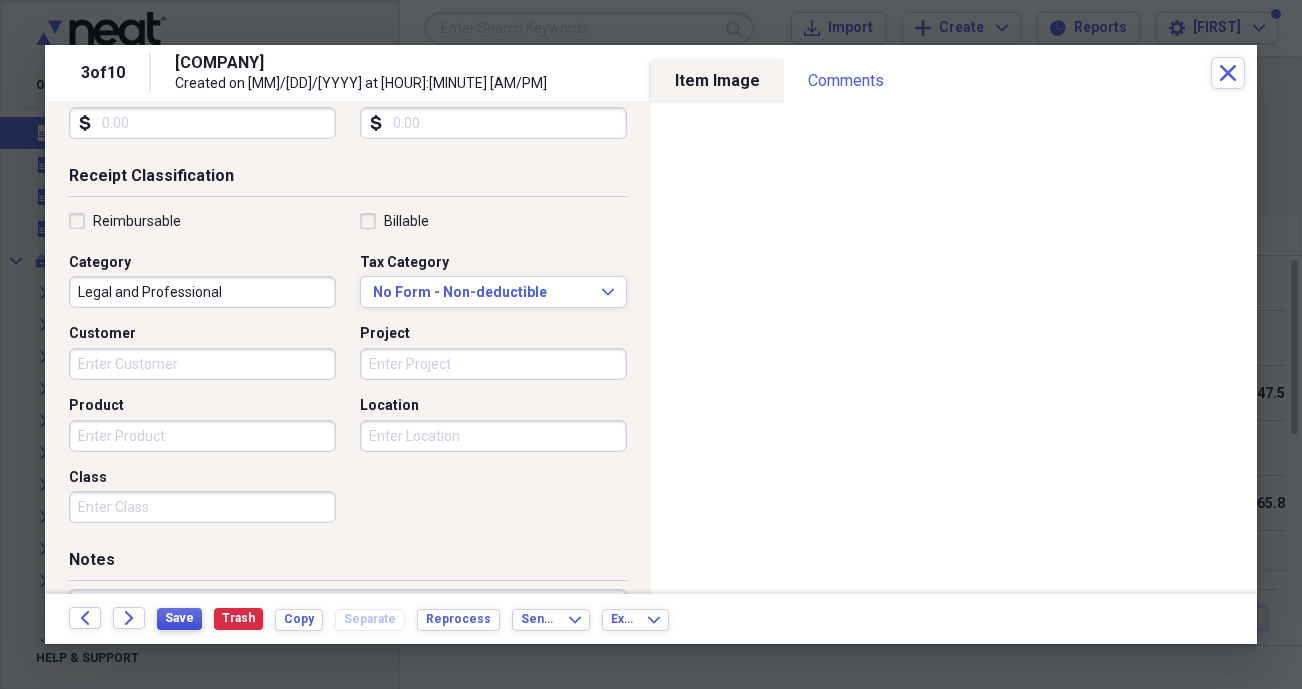 click on "Save" at bounding box center (179, 619) 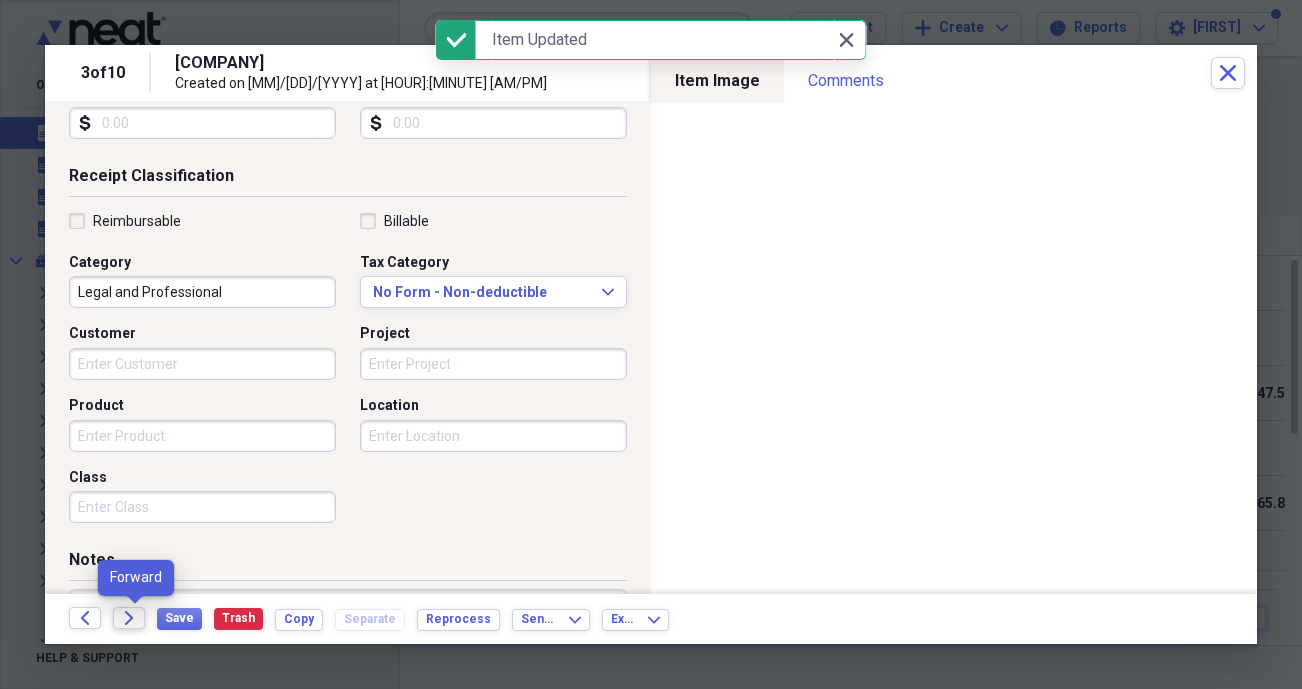 click 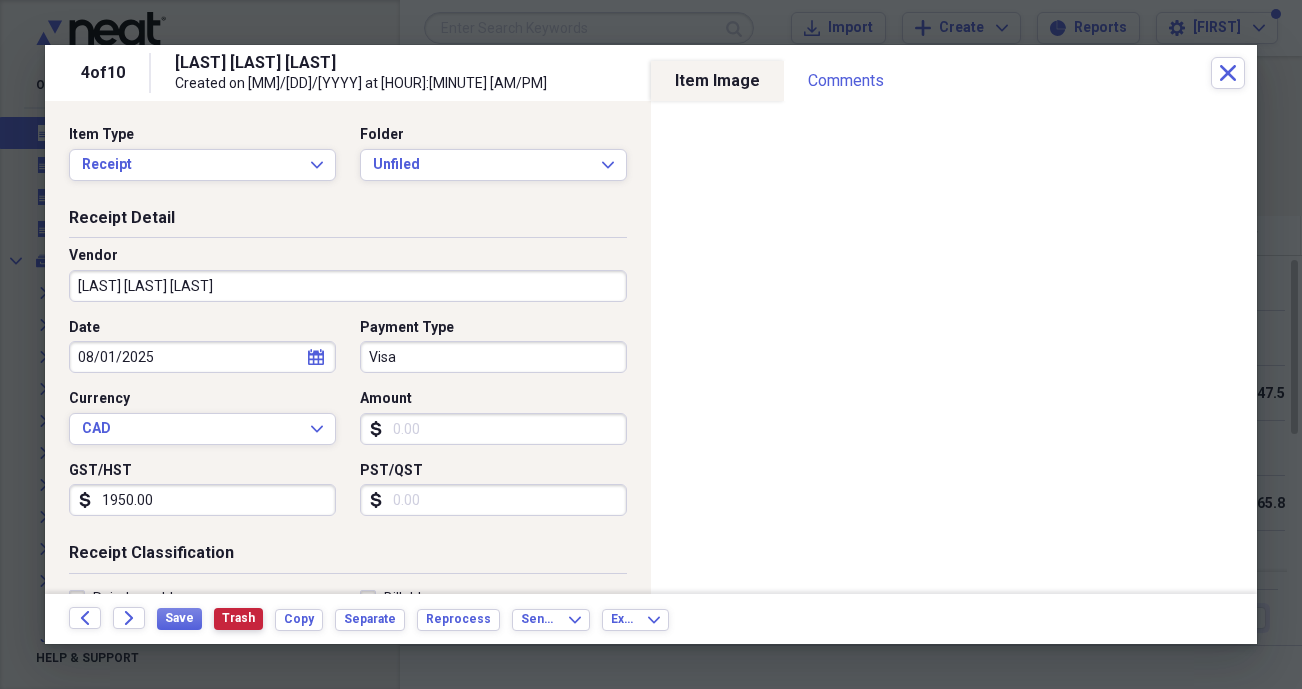 click on "Trash" at bounding box center (238, 618) 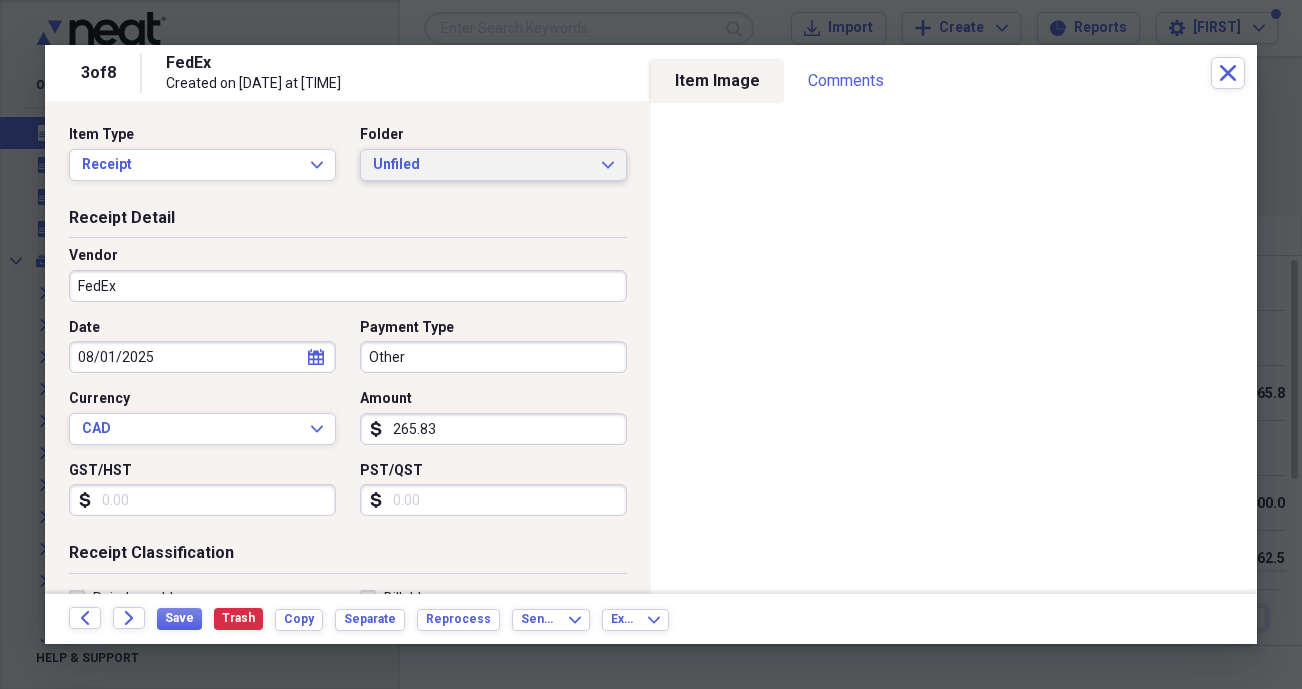 click on "Unfiled" at bounding box center (481, 165) 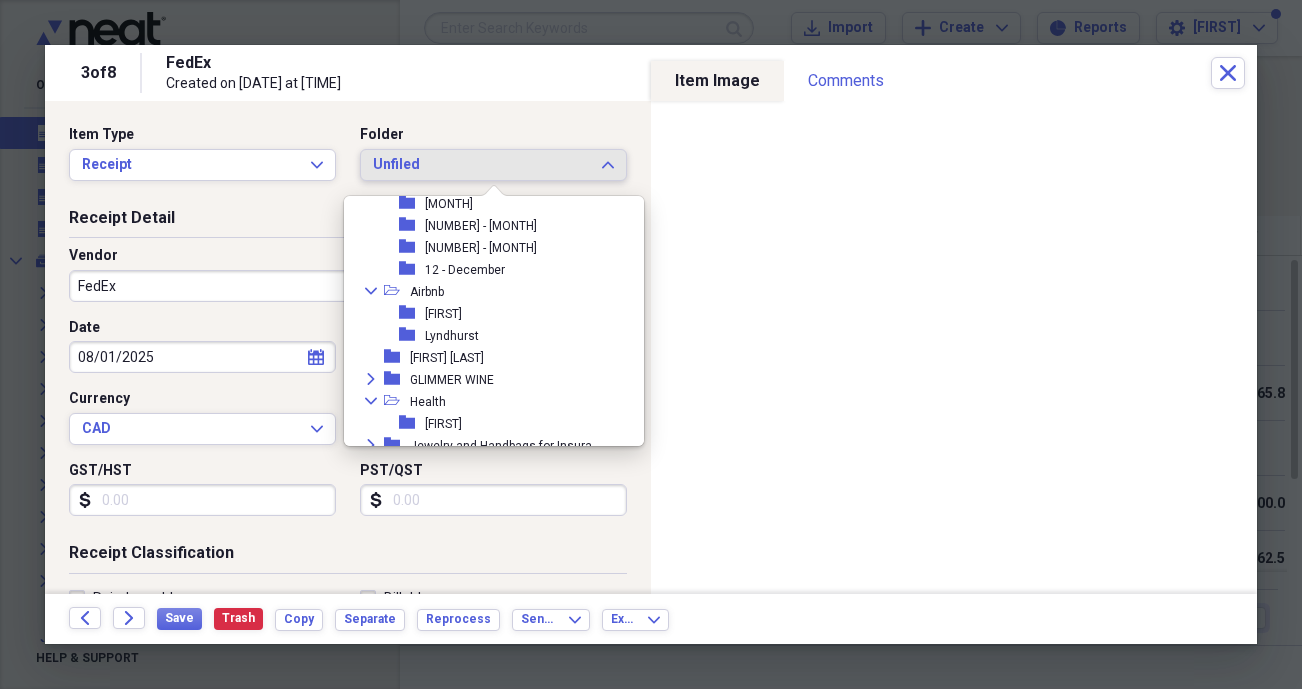 scroll, scrollTop: 484, scrollLeft: 0, axis: vertical 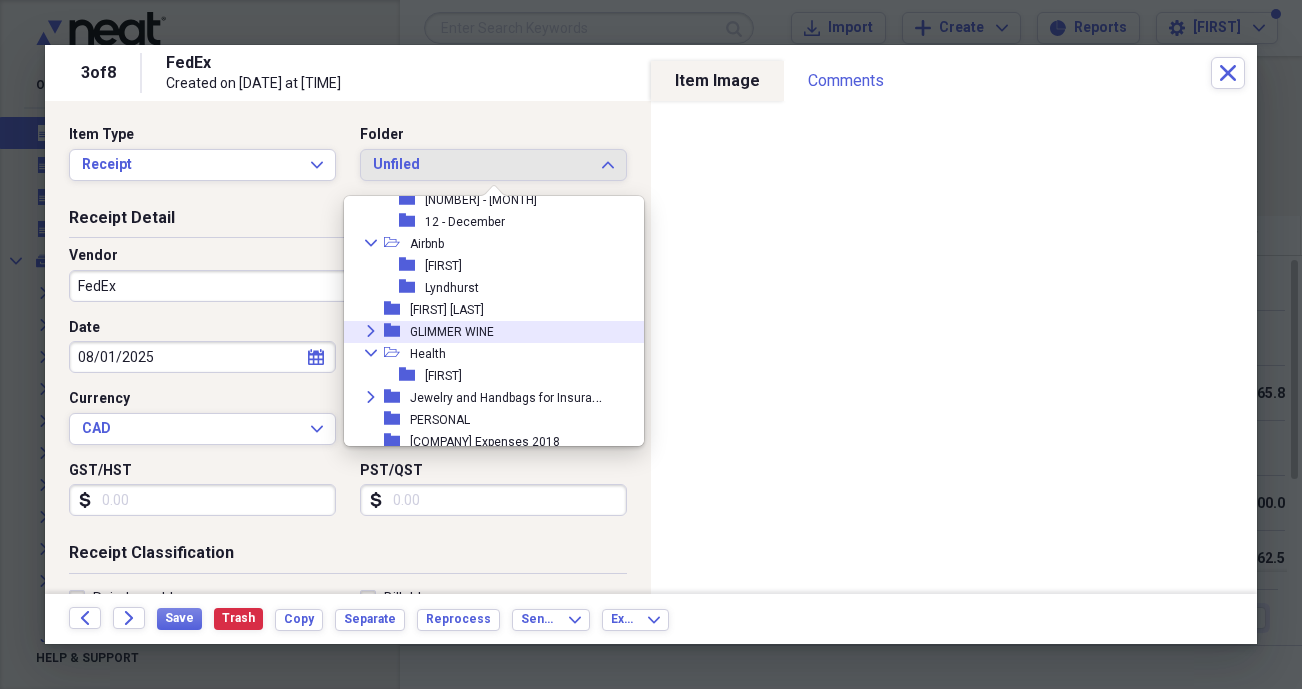 click on "GLIMMER WINE" at bounding box center [452, 332] 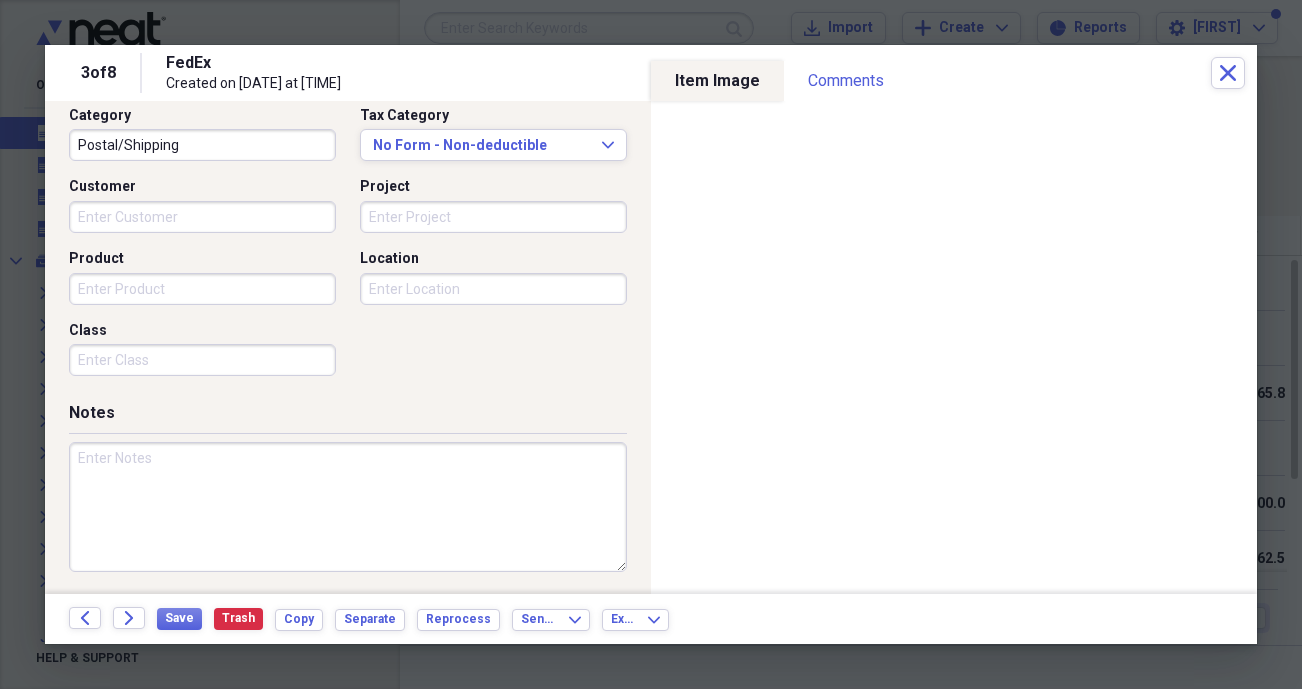 scroll, scrollTop: 528, scrollLeft: 0, axis: vertical 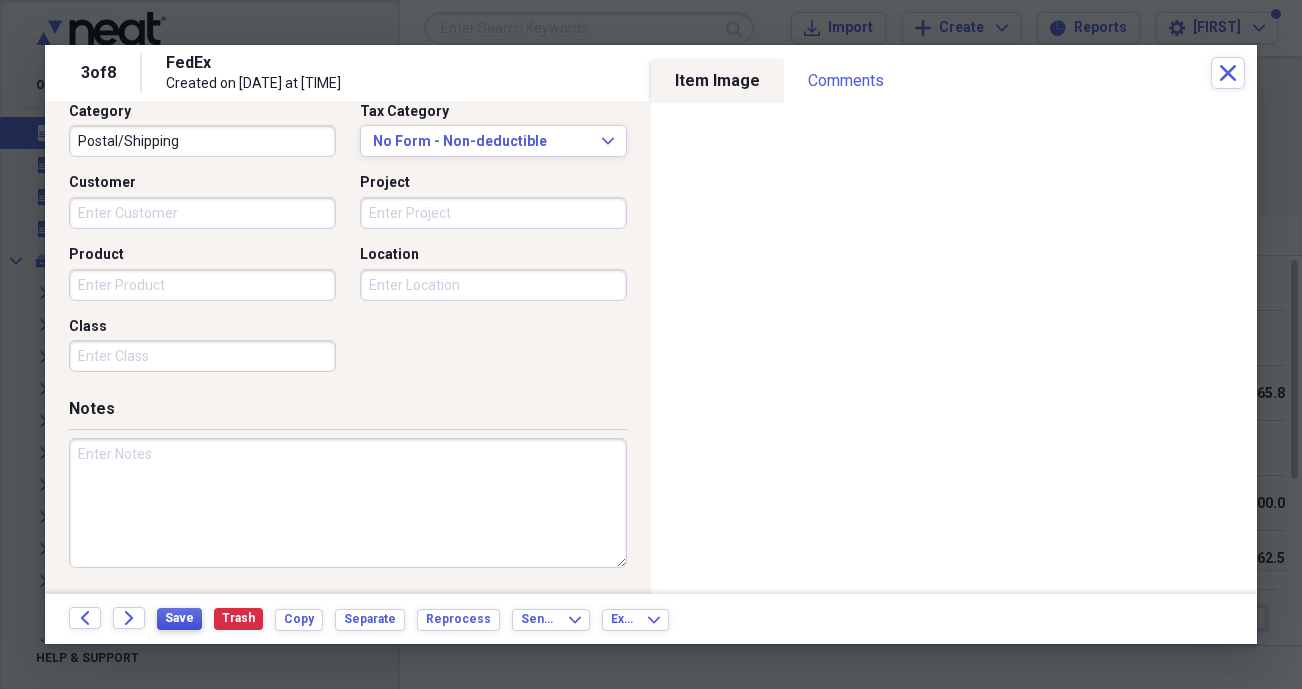 click on "Save" at bounding box center [179, 618] 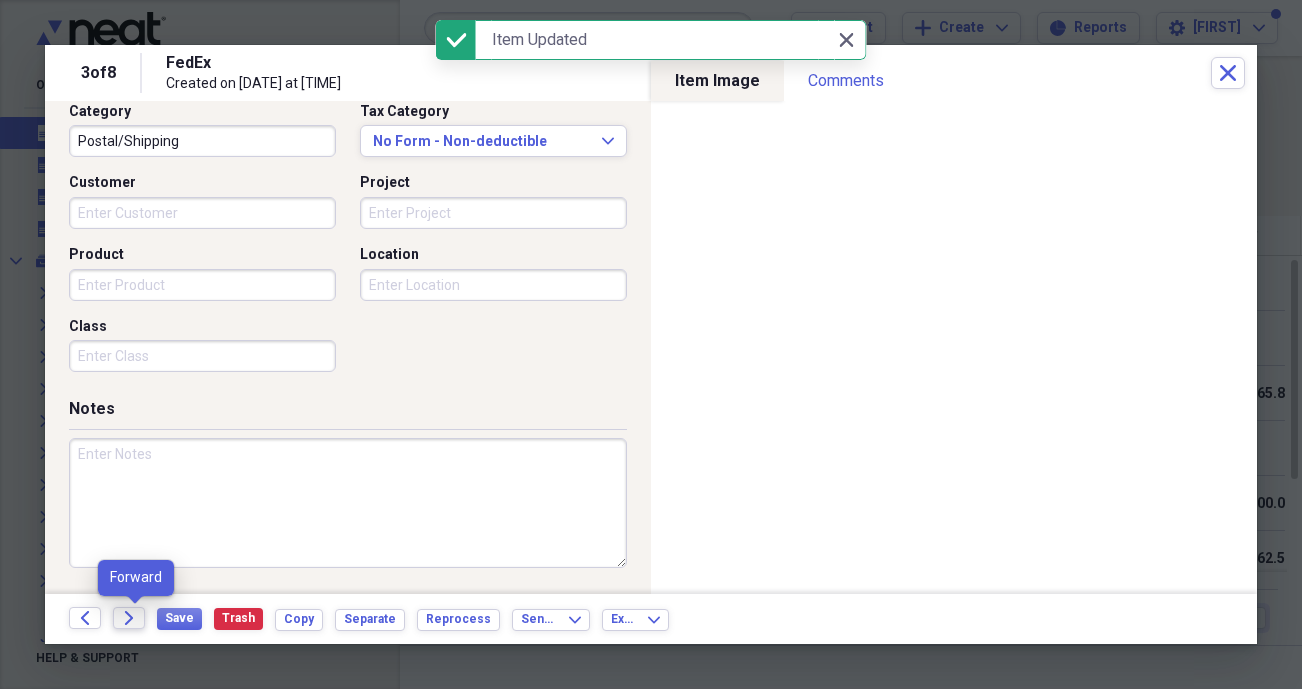 click on "Forward" at bounding box center (129, 618) 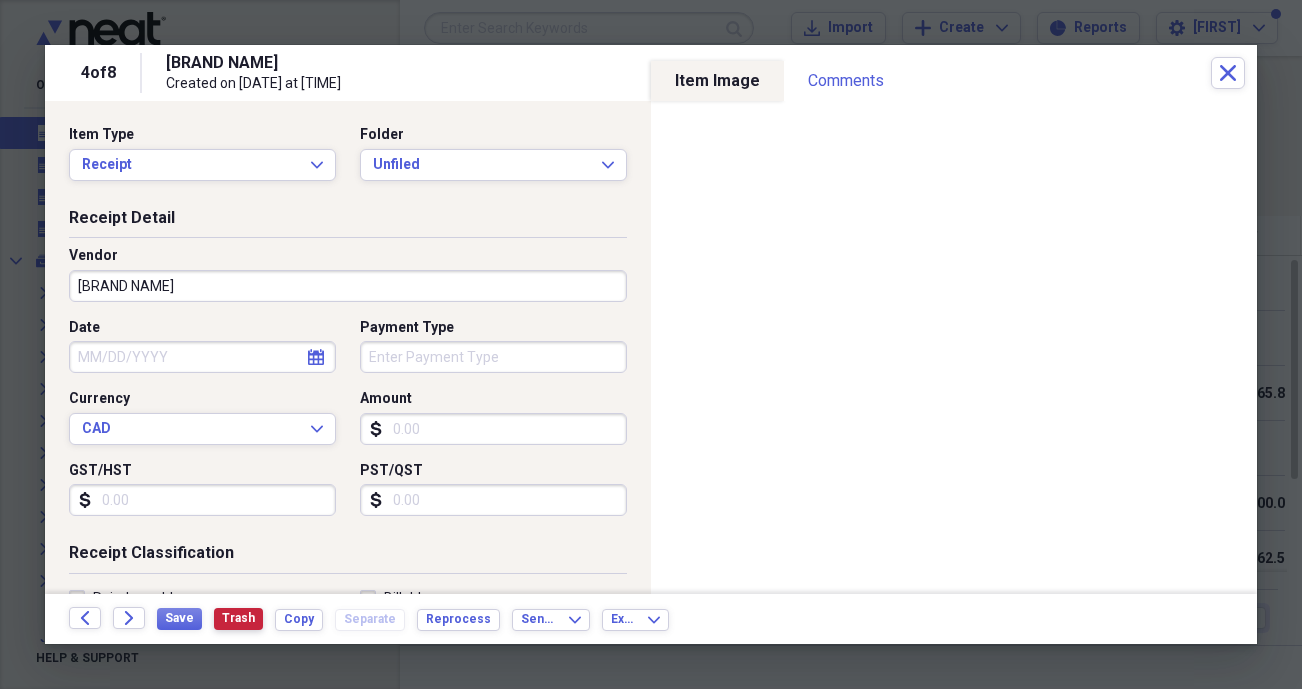 click on "Trash" at bounding box center [238, 618] 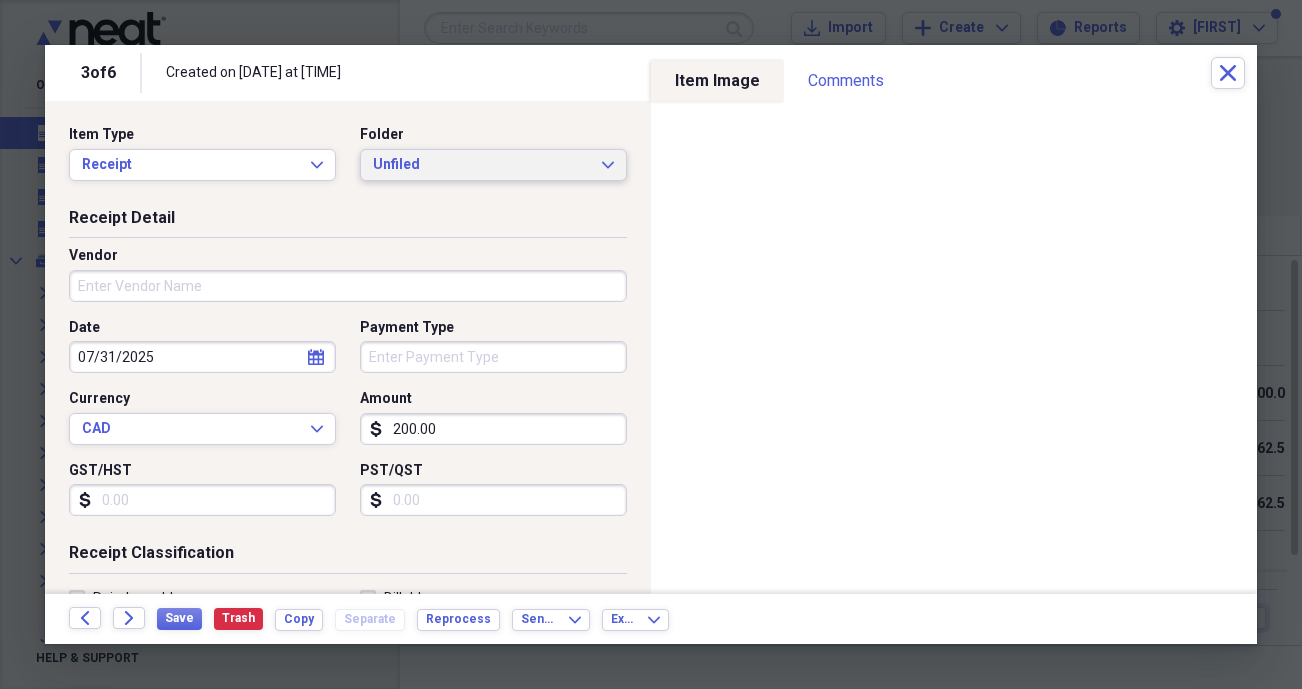 click on "Unfiled" at bounding box center [481, 165] 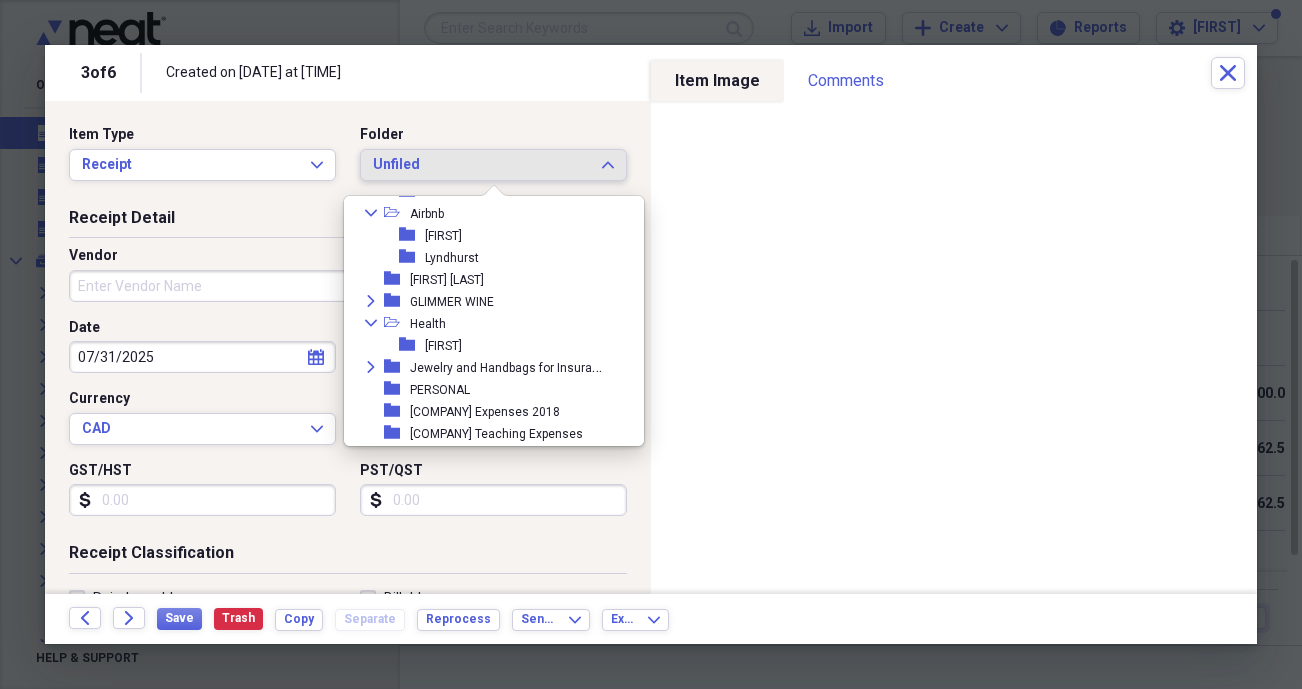 scroll, scrollTop: 510, scrollLeft: 0, axis: vertical 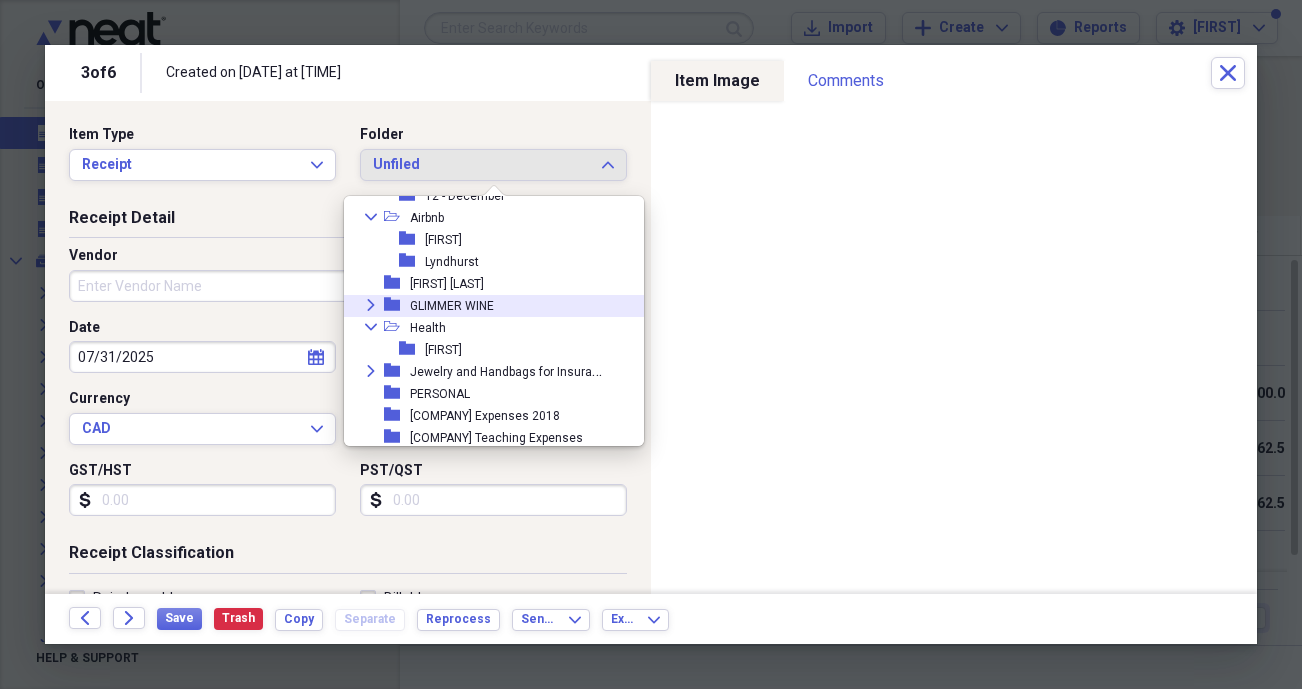 click on "Expand" 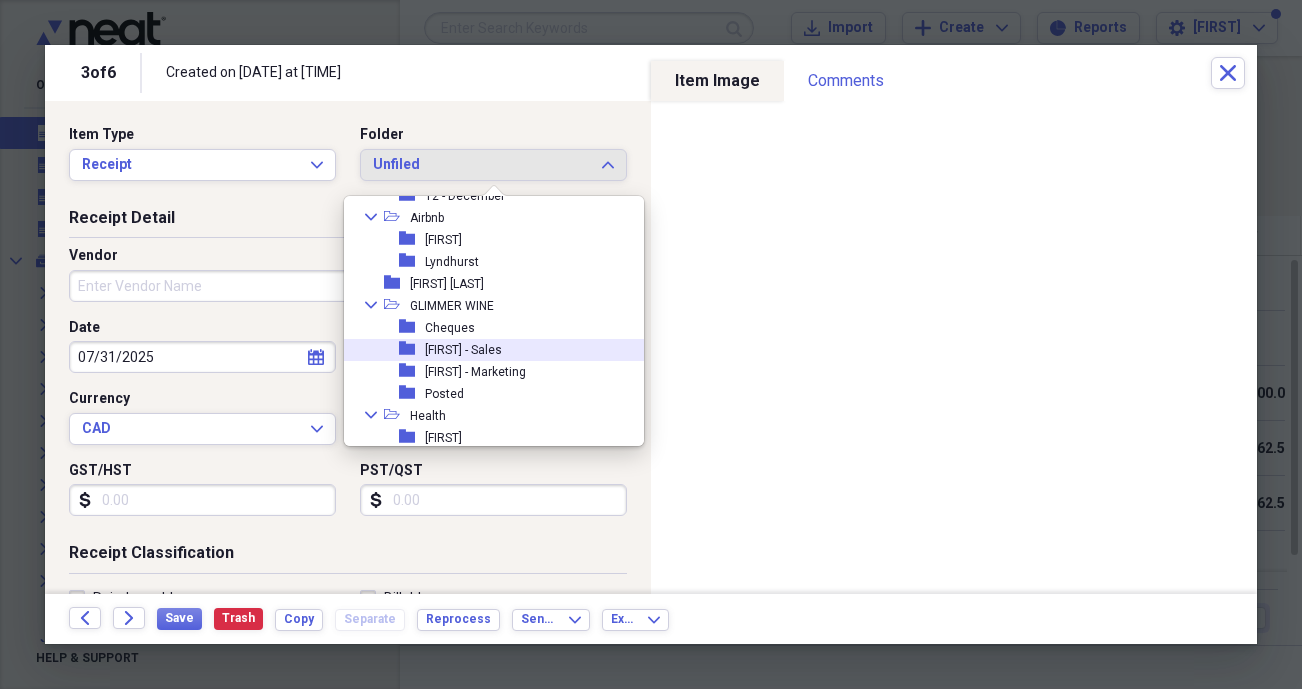 click on "[FIRST] - Sales" at bounding box center [463, 350] 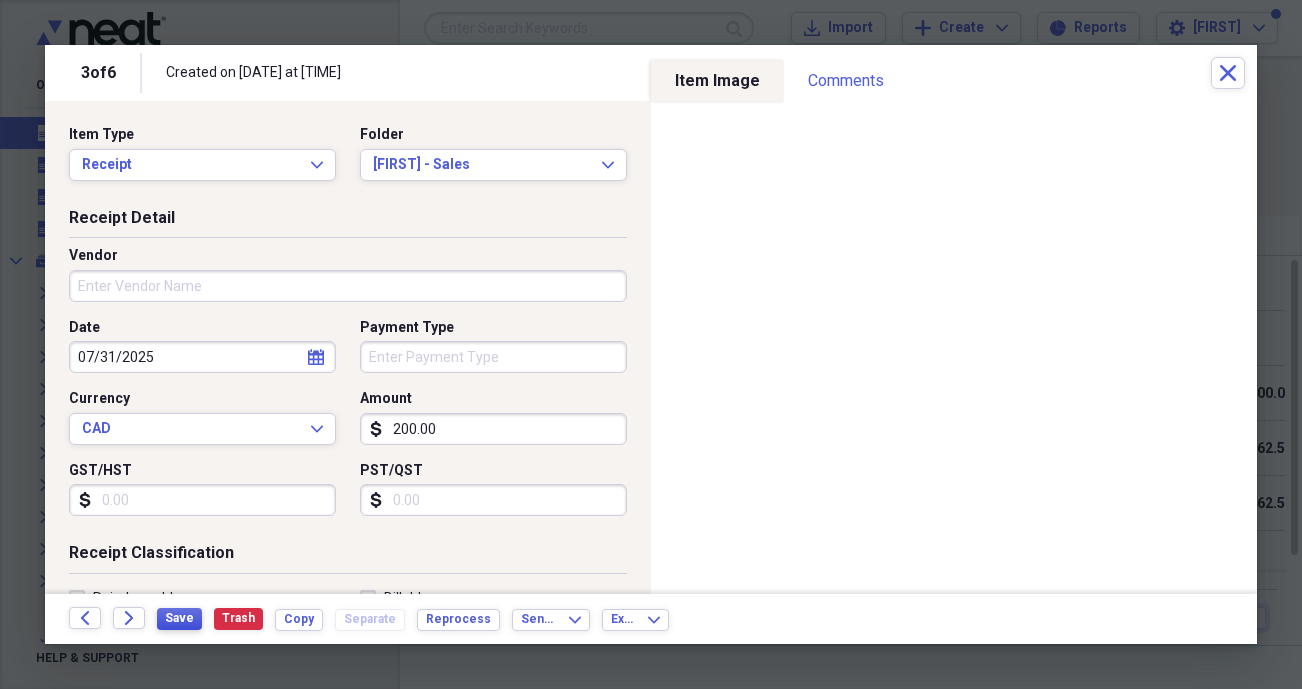 click on "Save" at bounding box center [179, 618] 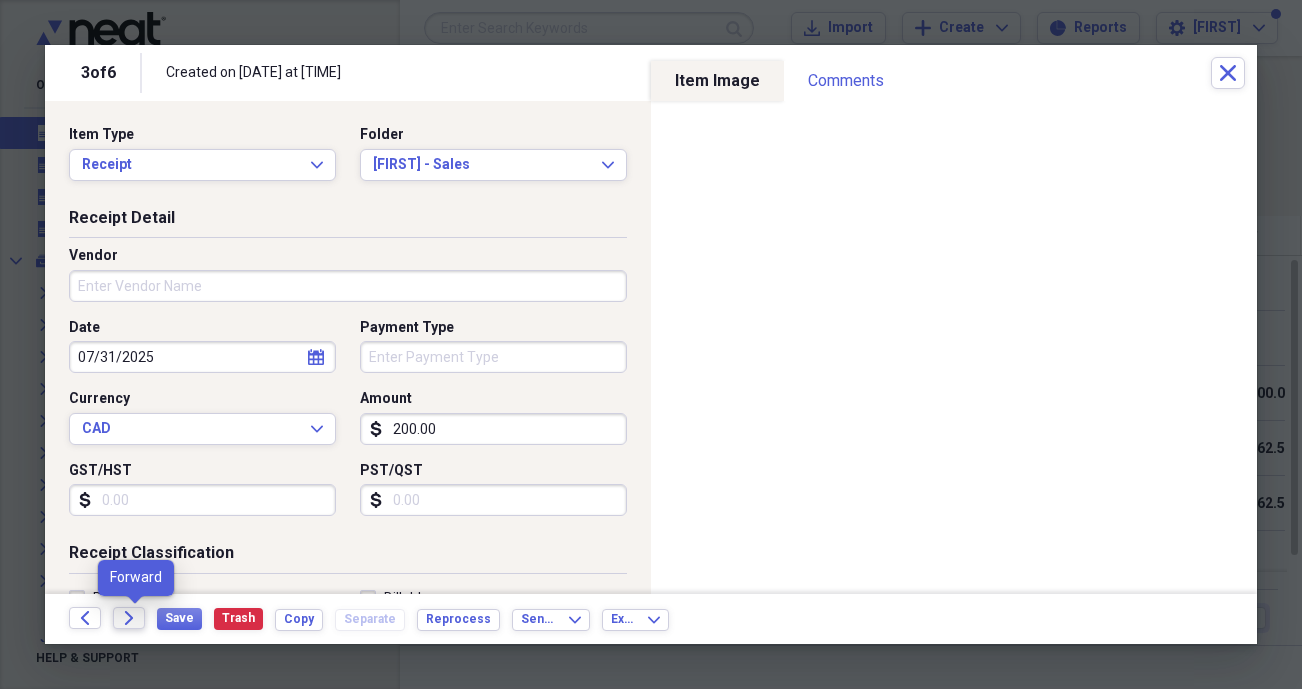 click on "Forward" 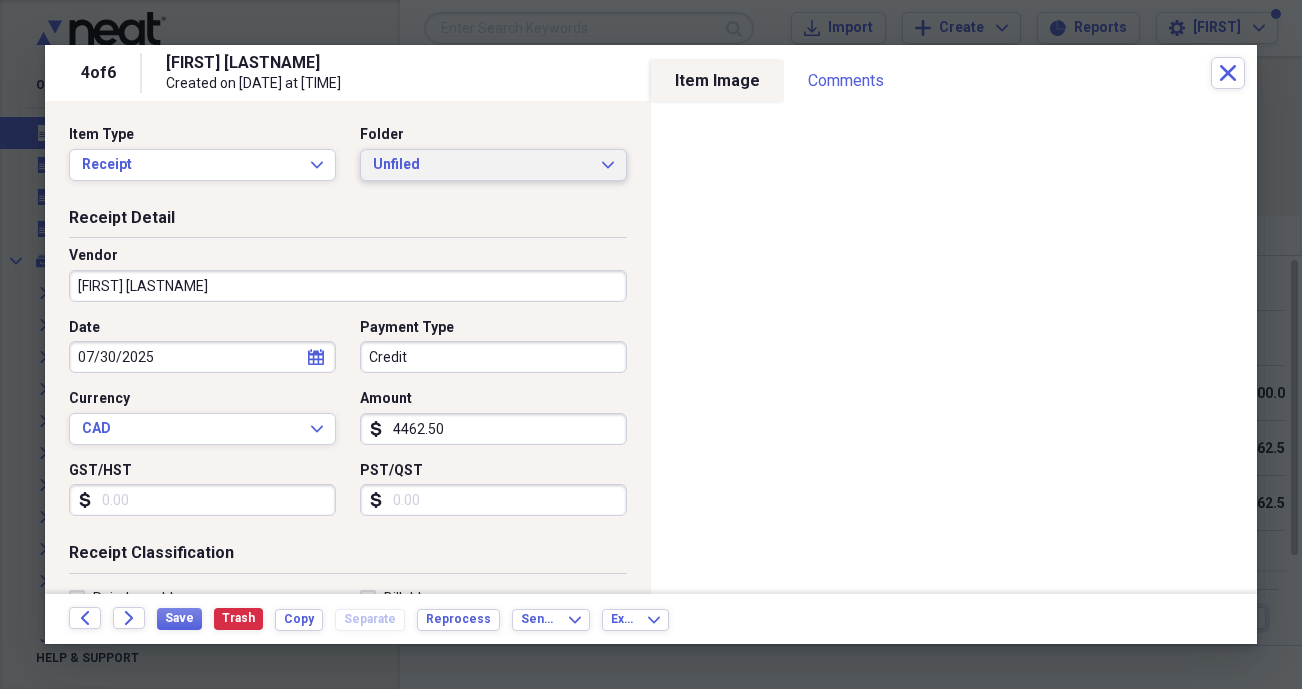 click on "Unfiled" at bounding box center (481, 165) 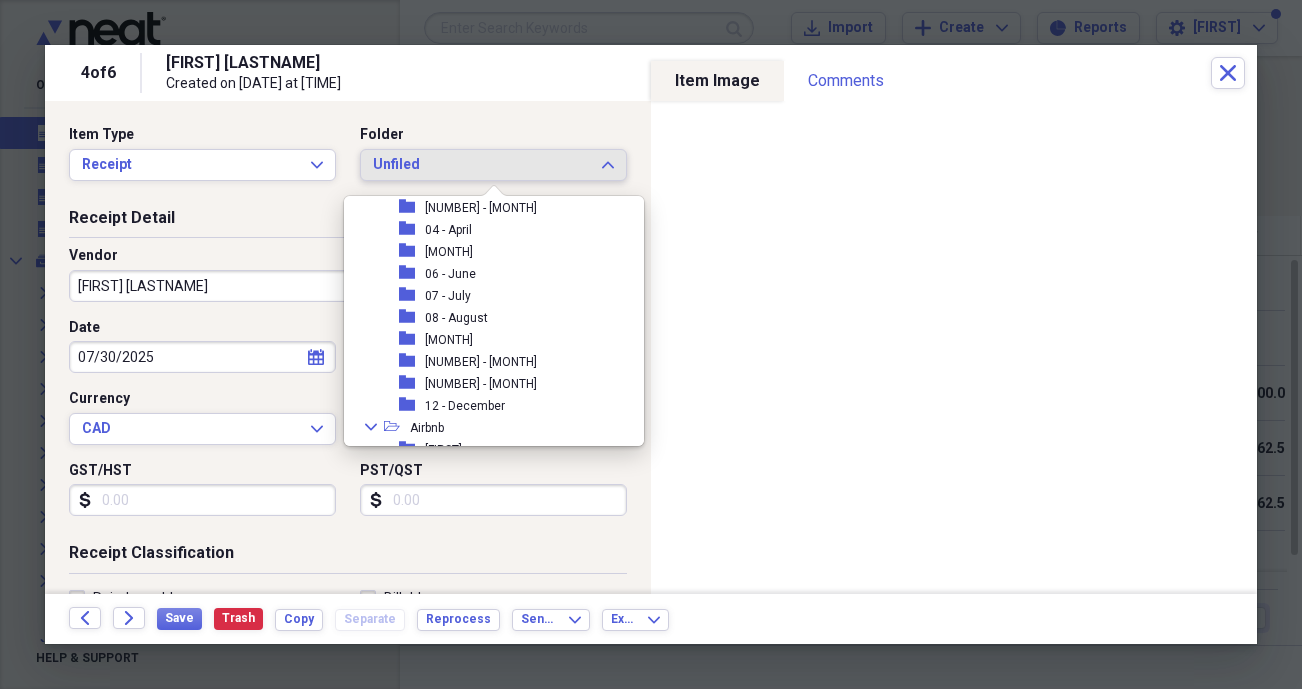 scroll, scrollTop: 306, scrollLeft: 0, axis: vertical 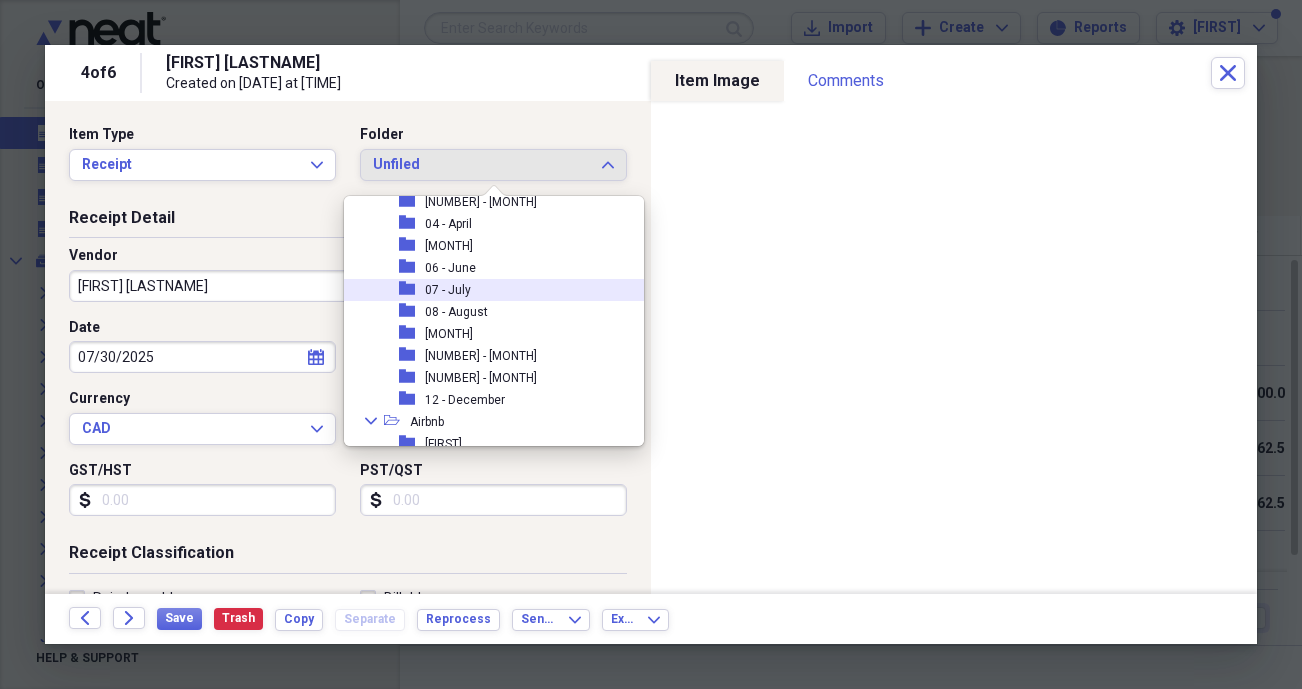 click on "07 - July" at bounding box center (448, 290) 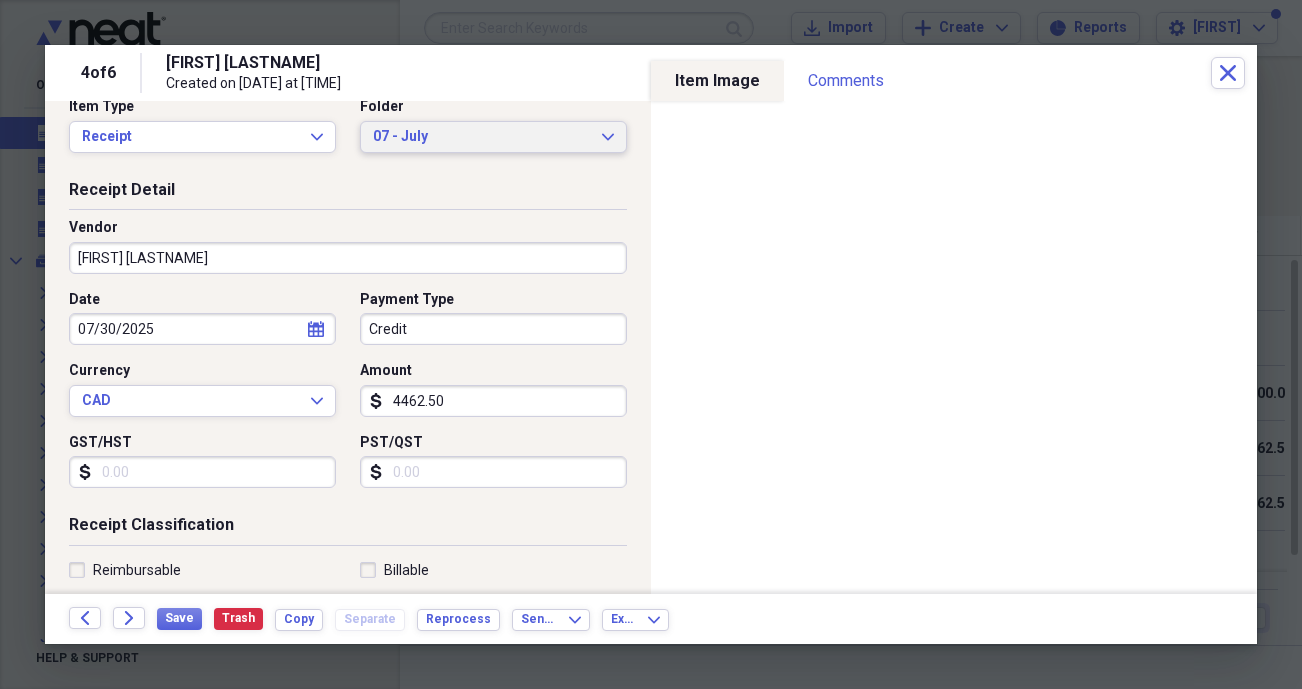 scroll, scrollTop: 36, scrollLeft: 0, axis: vertical 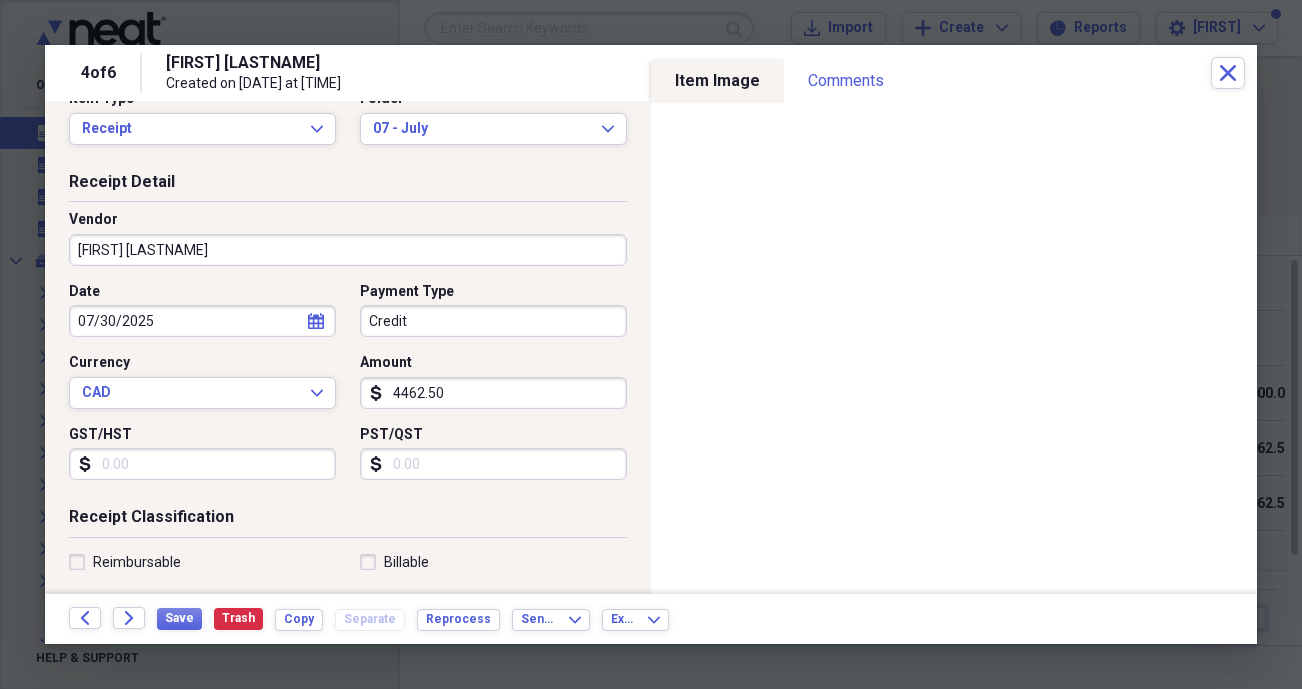 click on "Vendor [LAST]" at bounding box center (348, 246) 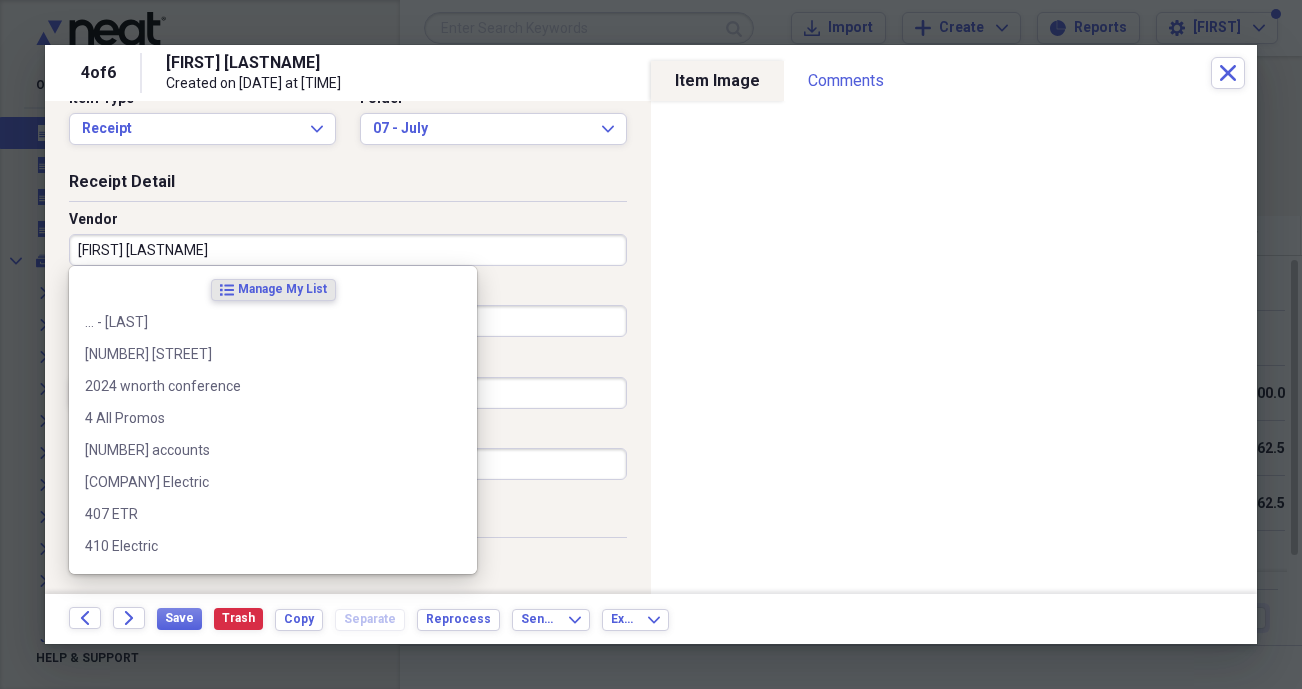 click on "[FIRST] [LASTNAME]" at bounding box center (348, 250) 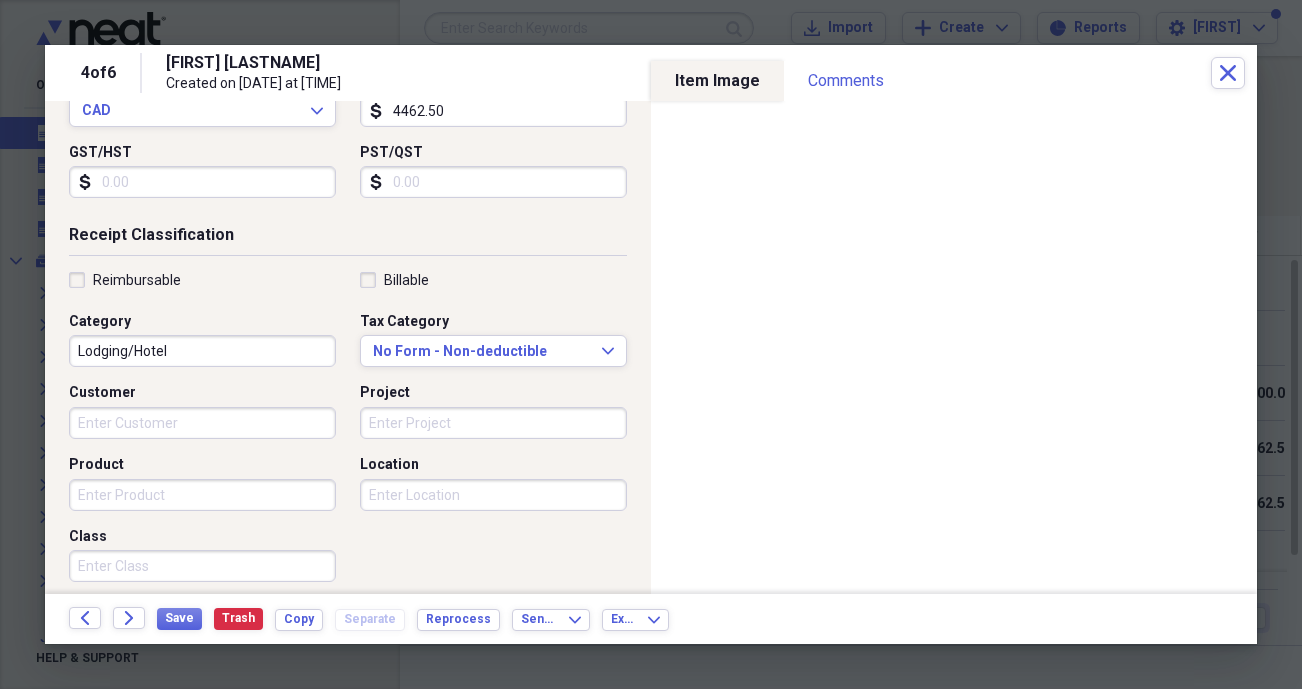 scroll, scrollTop: 340, scrollLeft: 0, axis: vertical 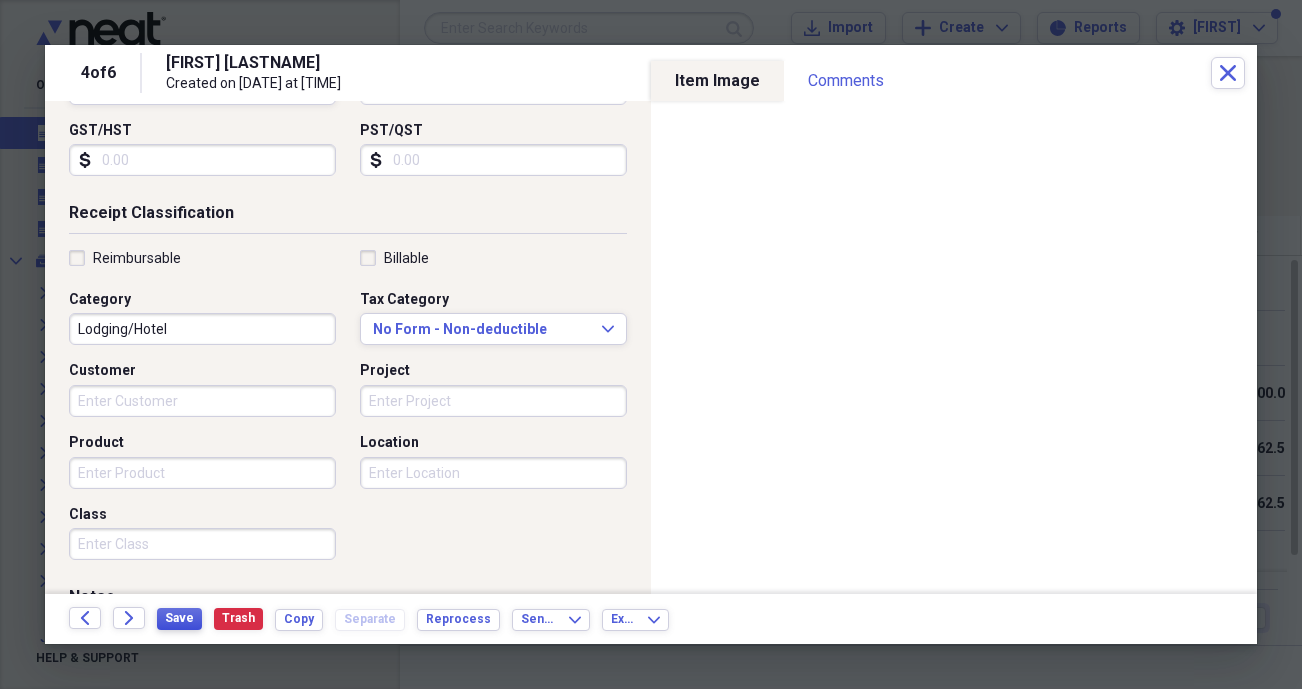 type on "[FIRST] [BUSINESS TYPE]" 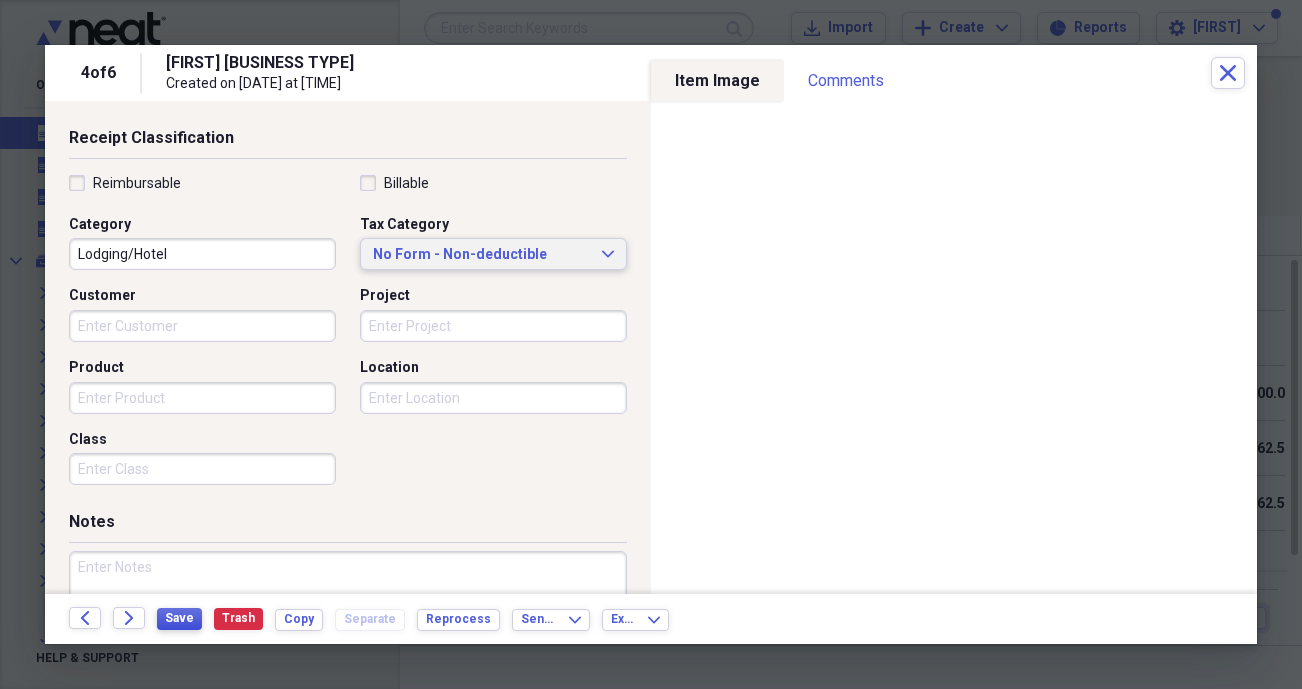 scroll, scrollTop: 425, scrollLeft: 0, axis: vertical 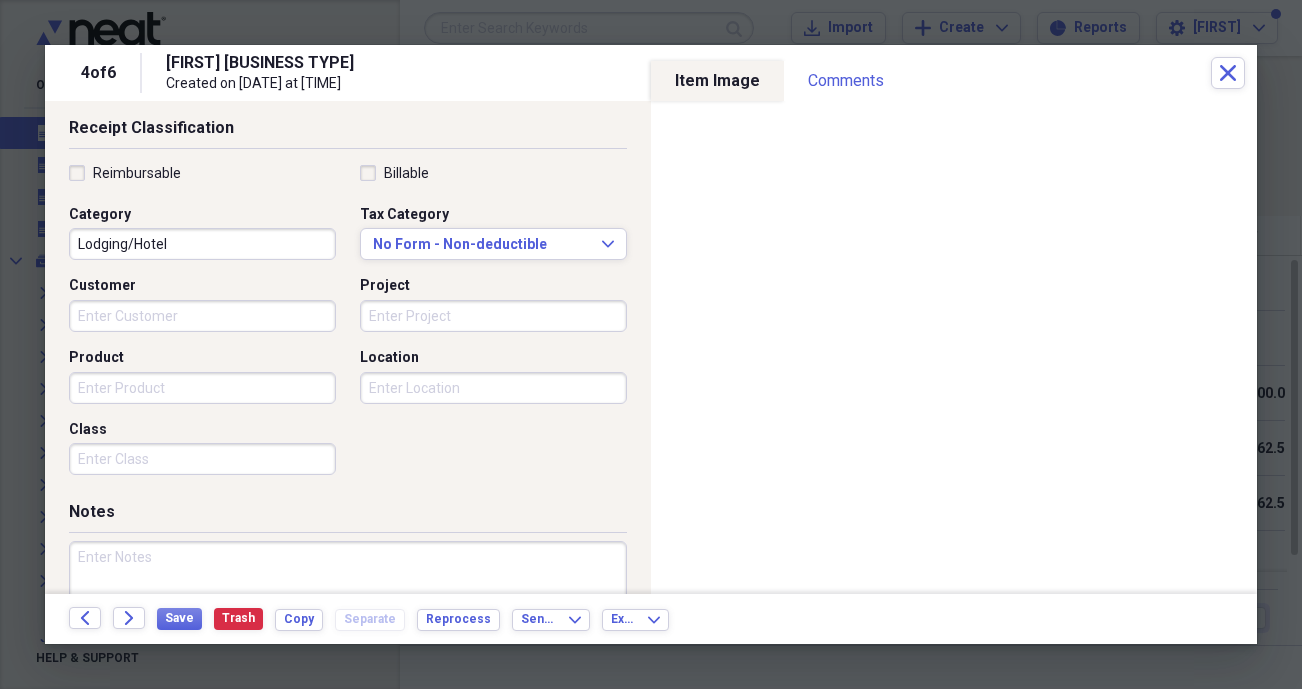 click on "Lodging/Hotel" at bounding box center [202, 244] 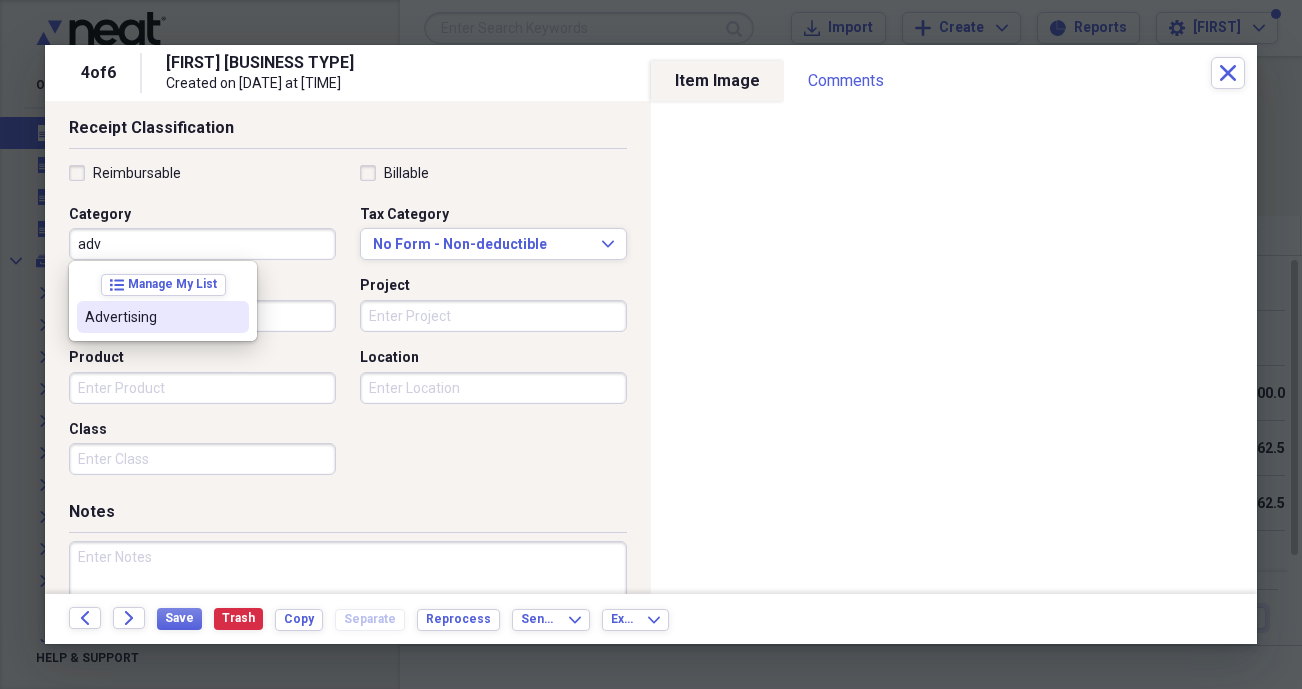 click on "Advertising" at bounding box center [151, 317] 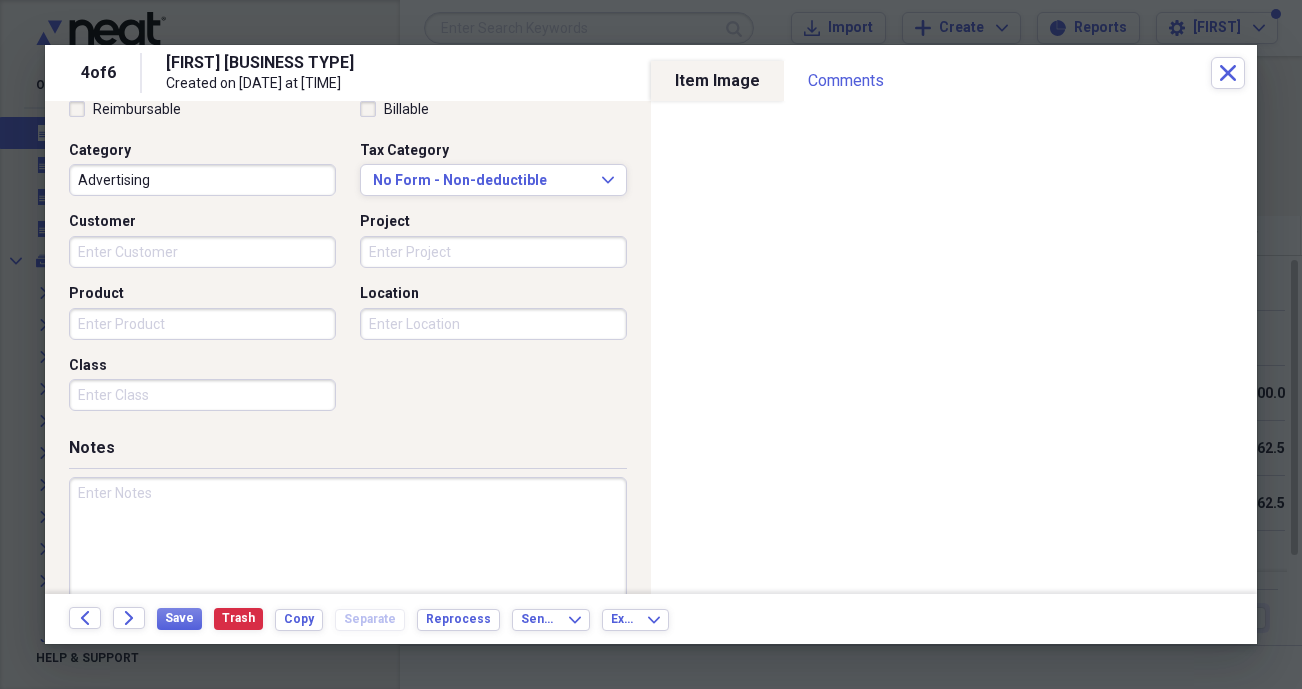 scroll, scrollTop: 528, scrollLeft: 0, axis: vertical 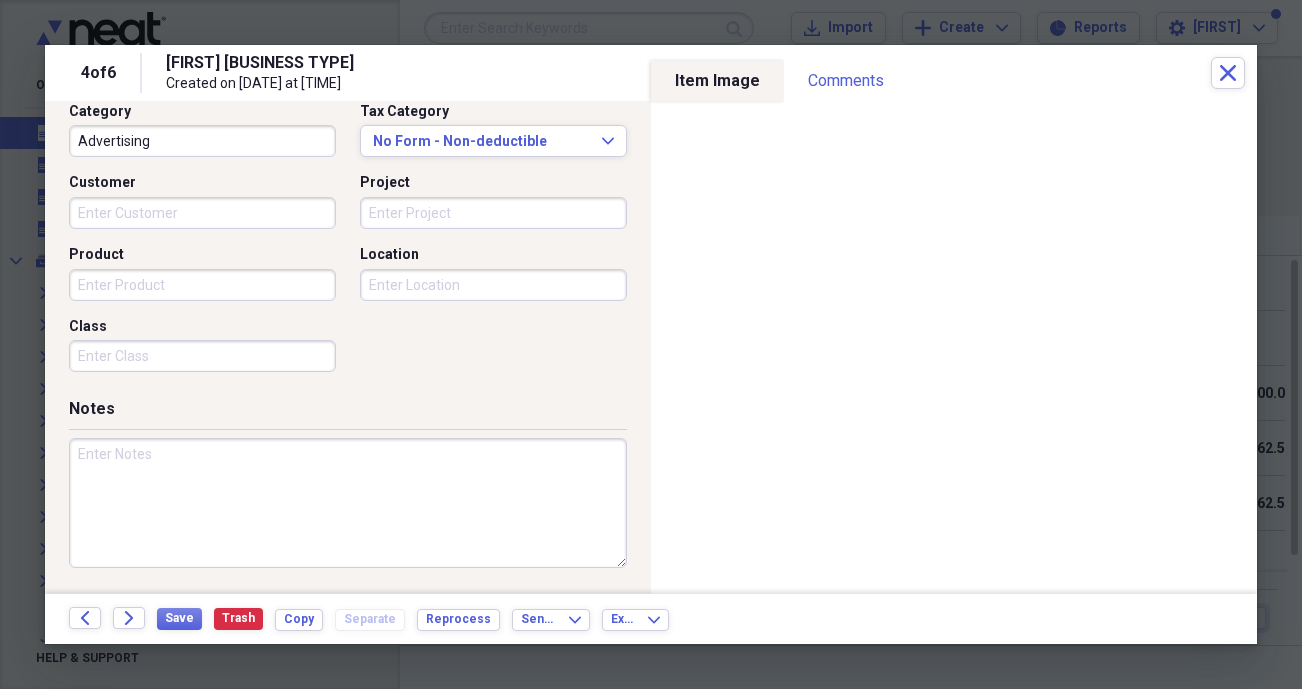 click at bounding box center [348, 503] 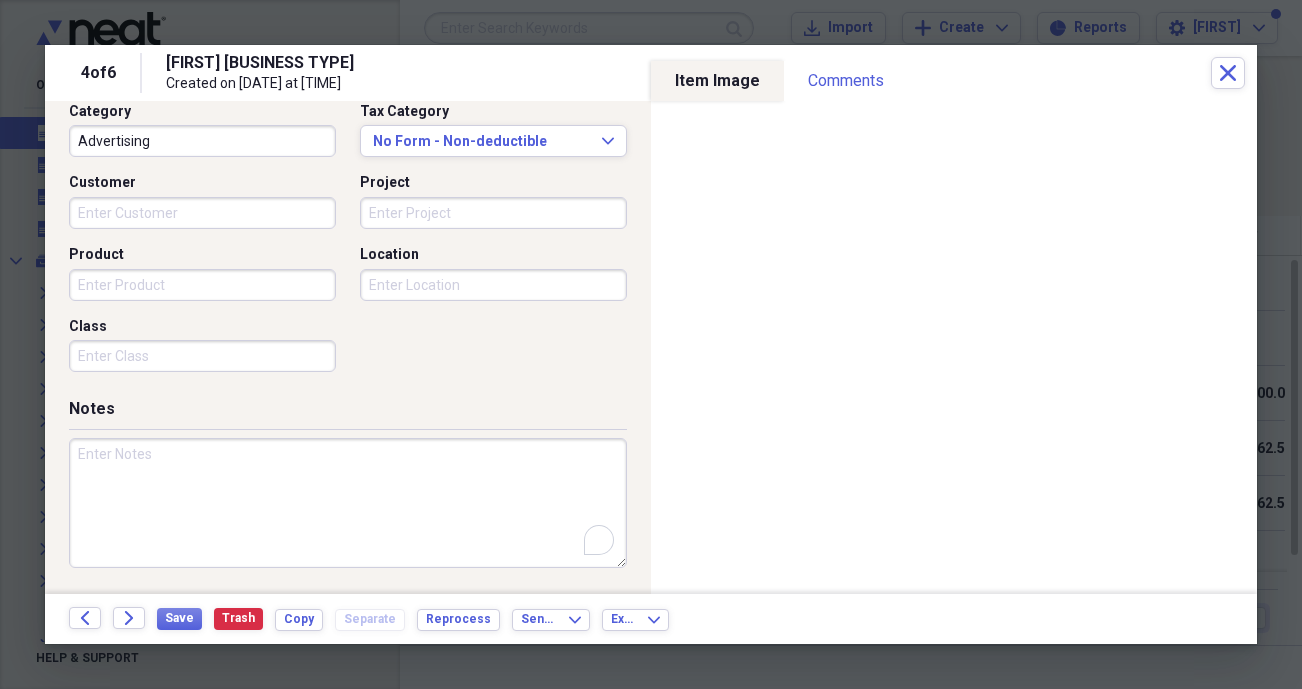 type on "a" 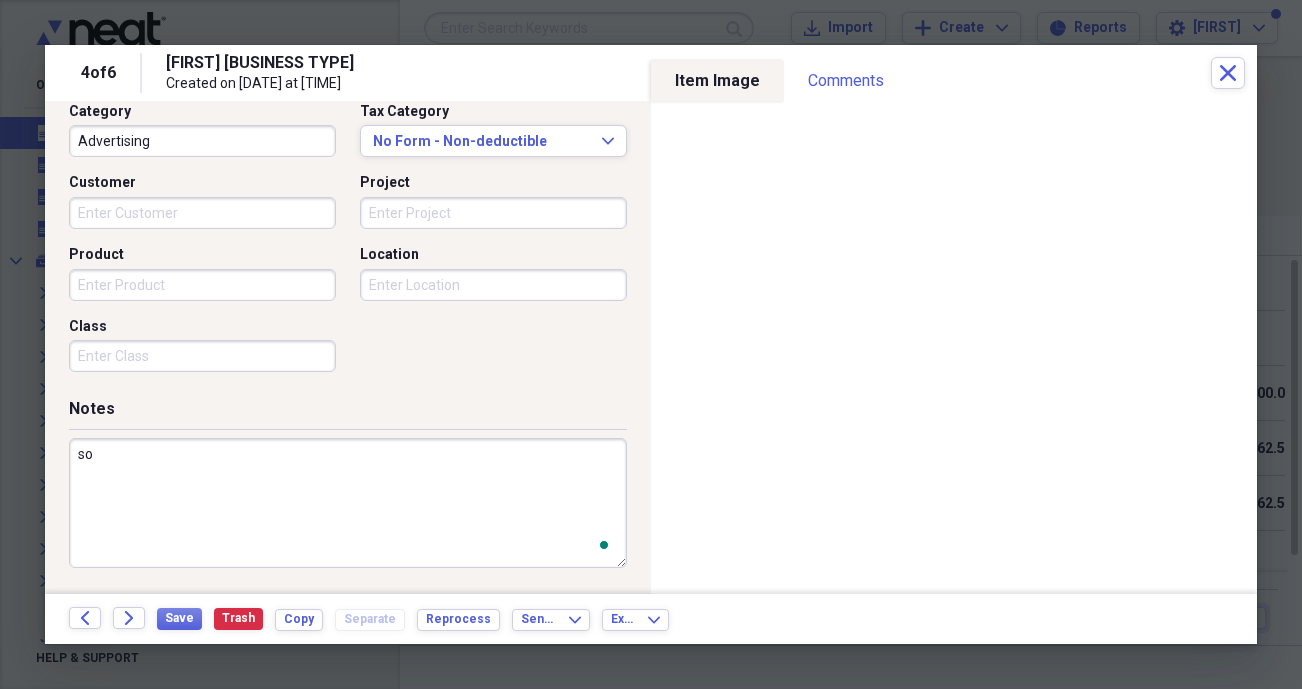 scroll, scrollTop: 528, scrollLeft: 0, axis: vertical 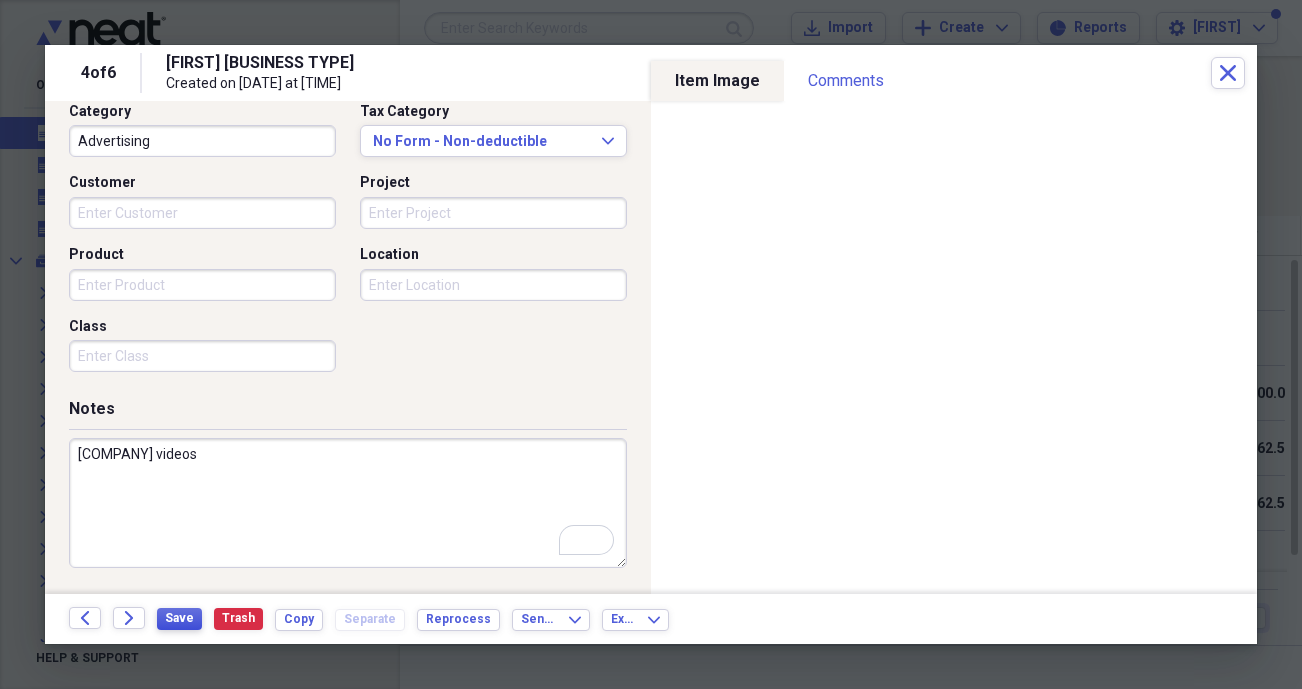 type on "[COMPANY] videos" 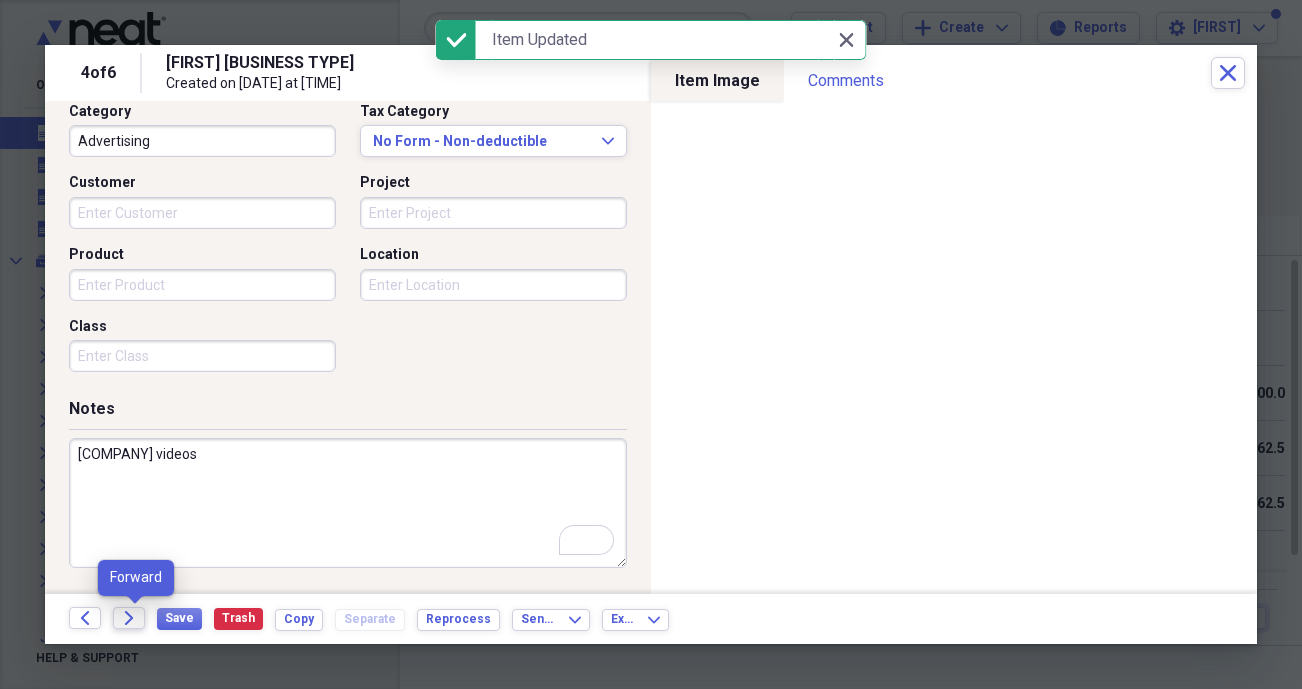 click on "Forward" at bounding box center (129, 618) 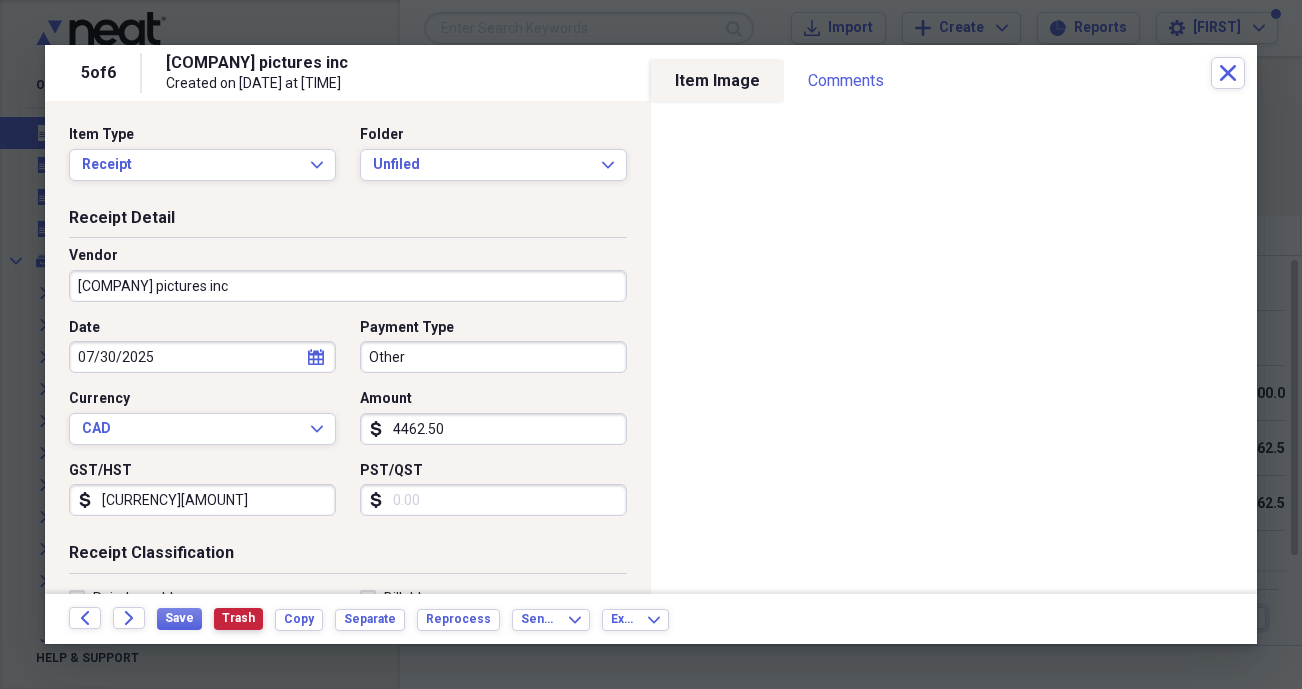 click on "Trash" at bounding box center [238, 618] 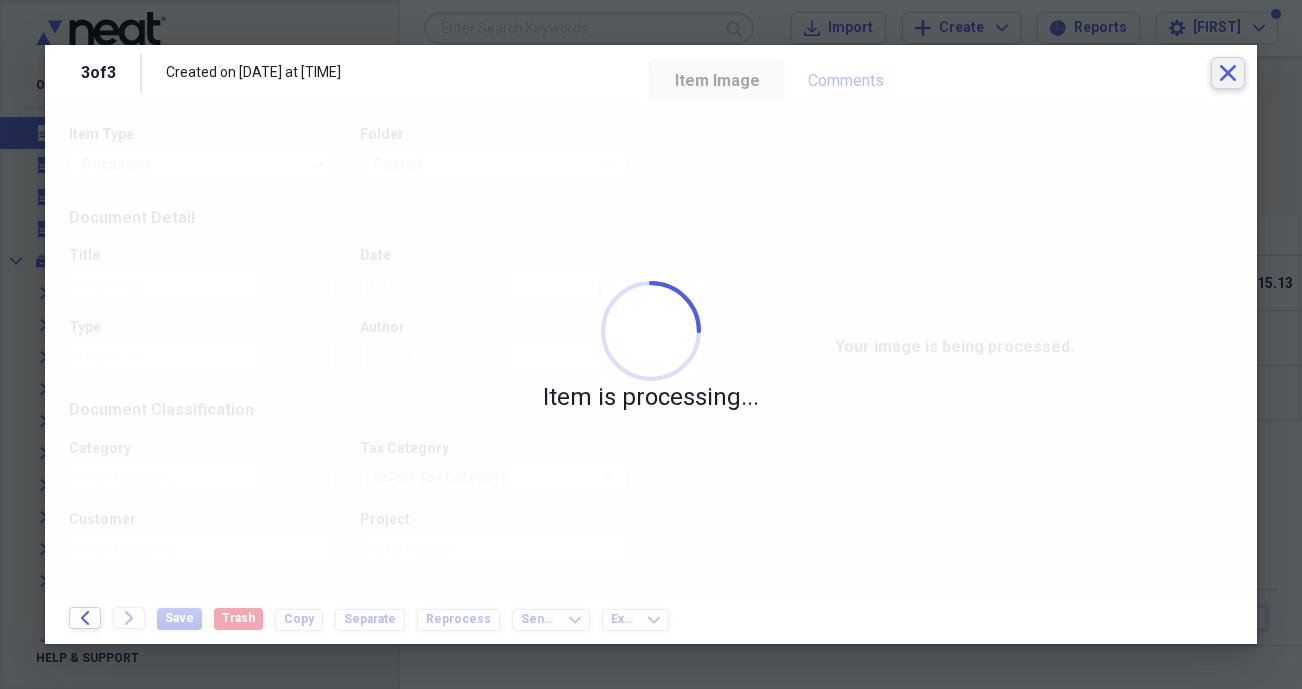 click on "Close" 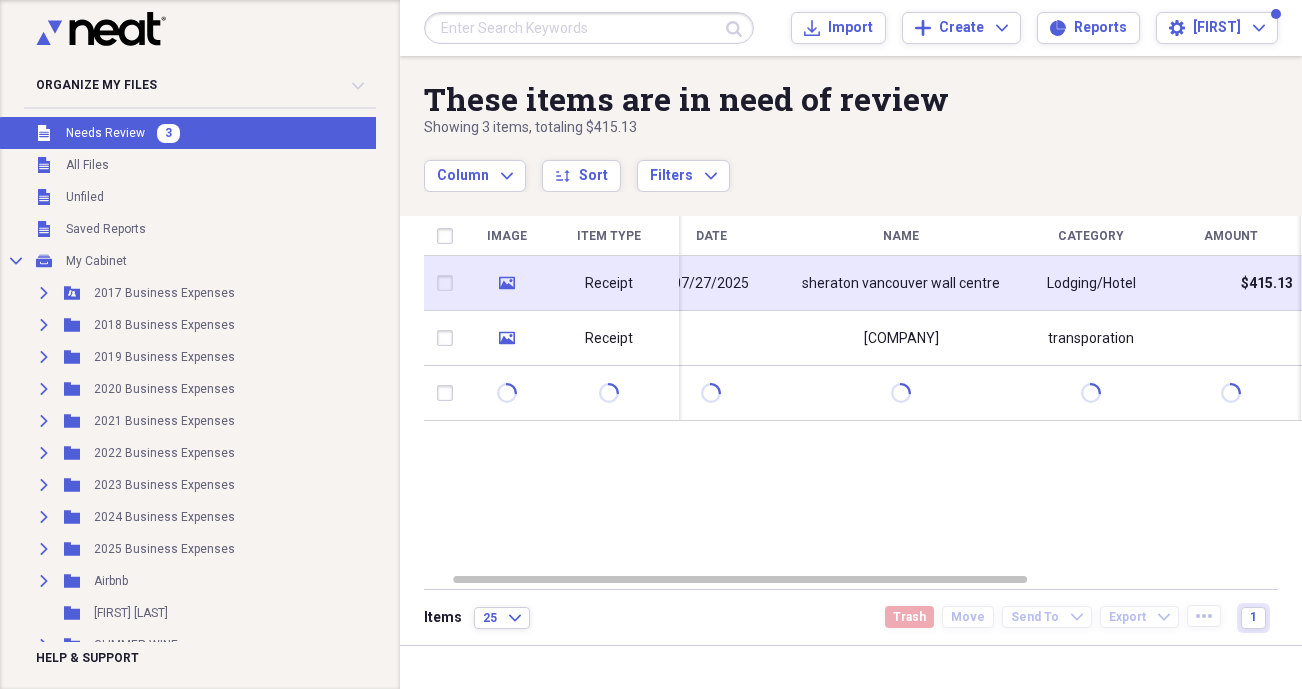 click on "sheraton vancouver wall centre" at bounding box center (901, 284) 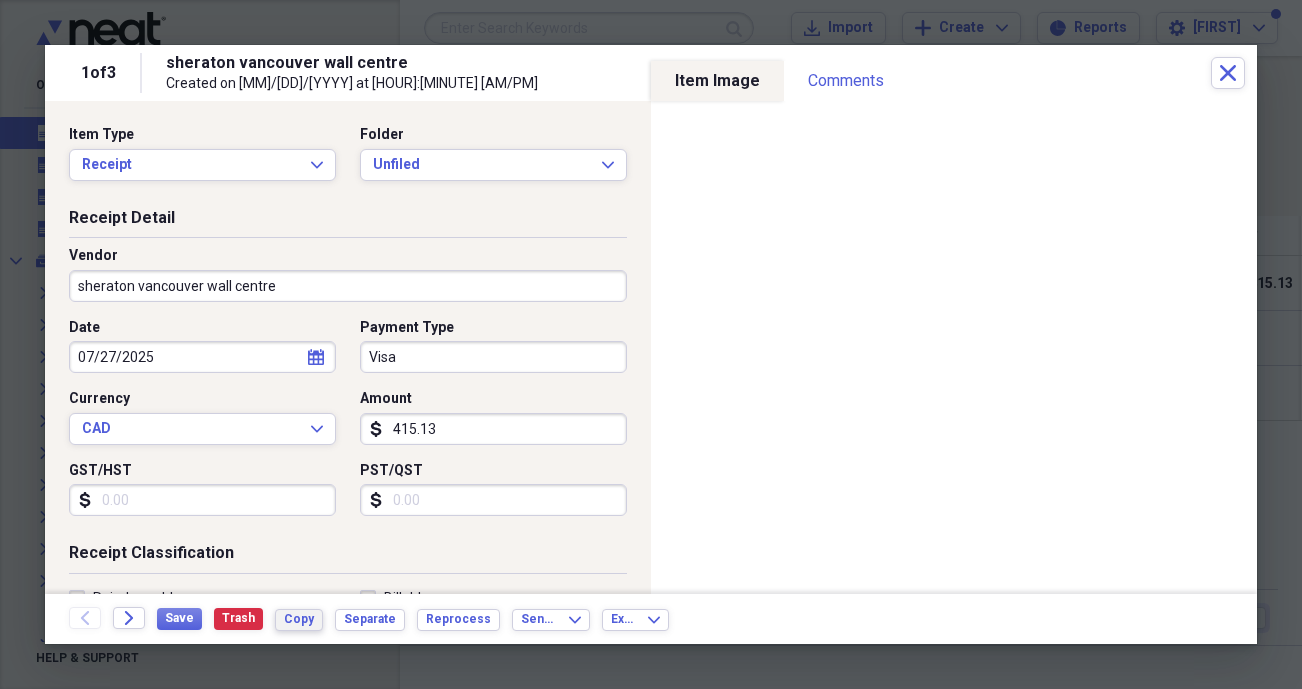 click on "Copy" at bounding box center [299, 619] 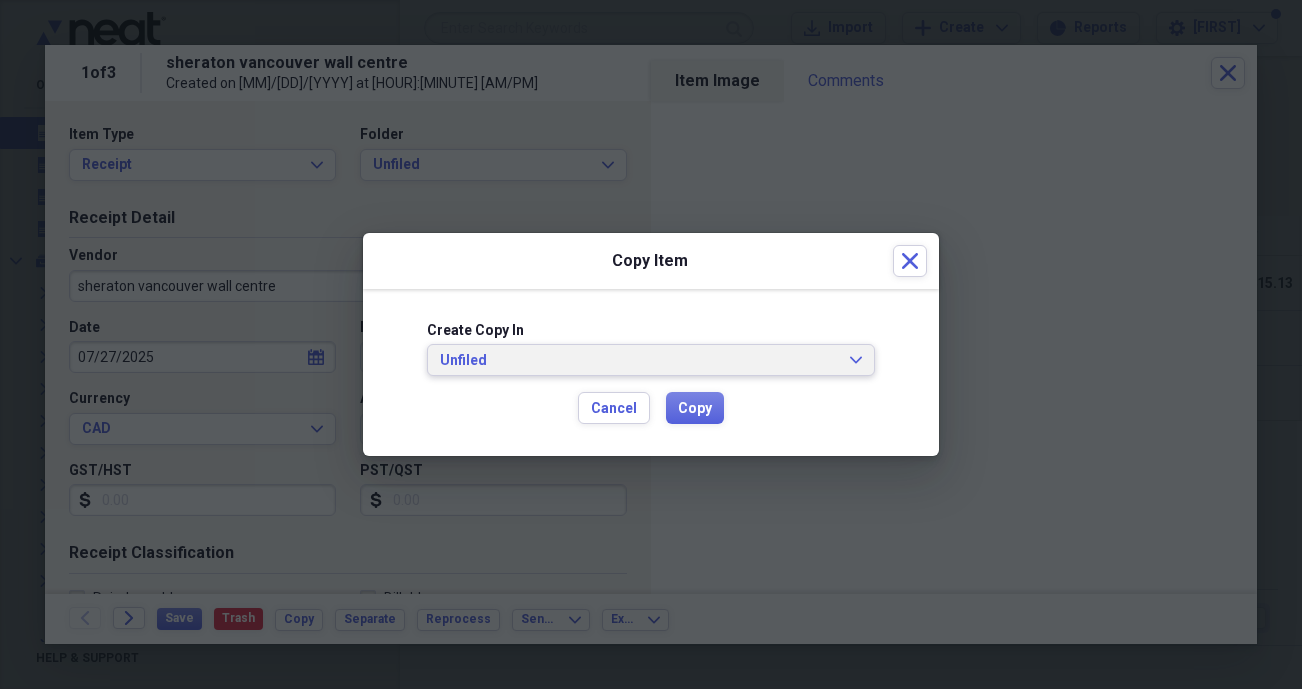 click on "Unfiled" at bounding box center (639, 361) 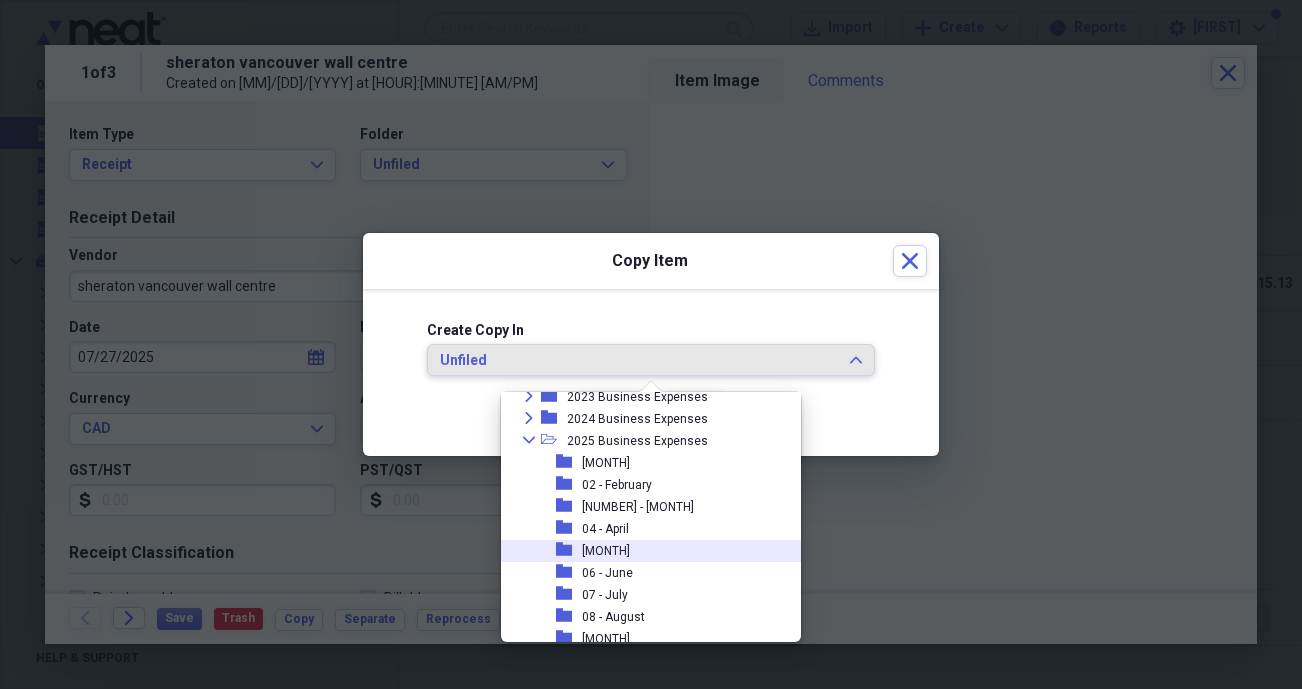 scroll, scrollTop: 199, scrollLeft: 0, axis: vertical 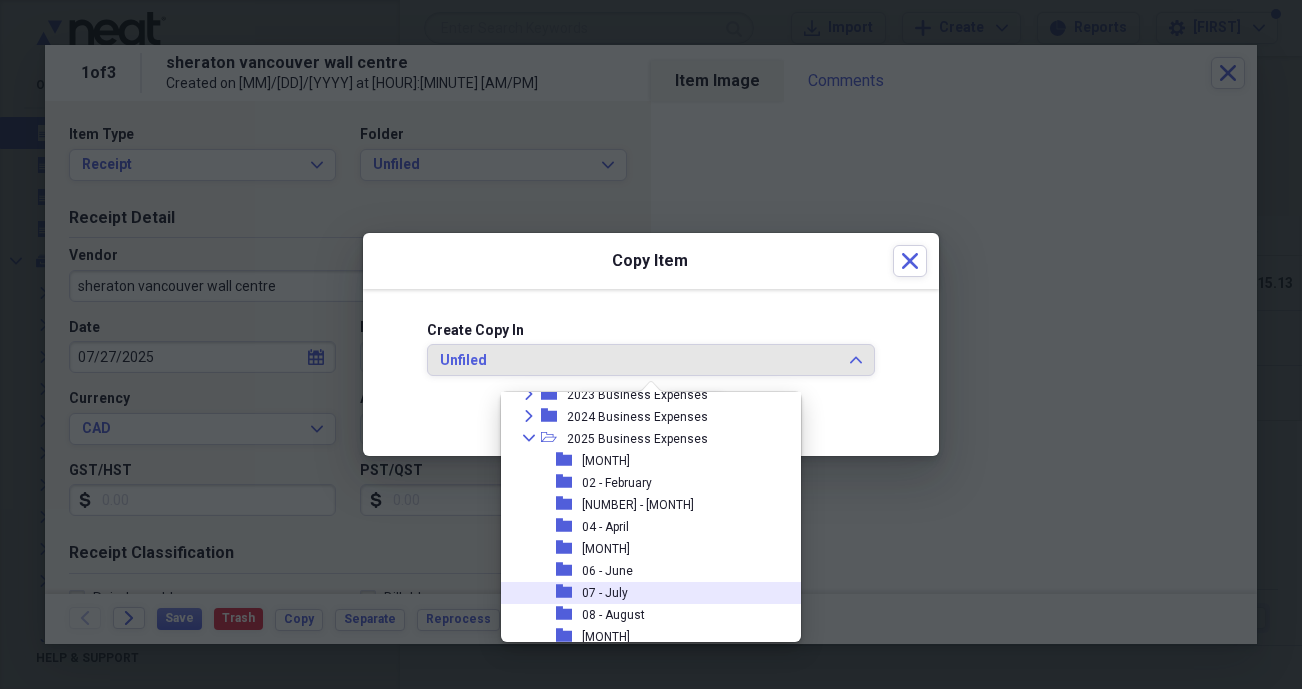 click on "07 - July" at bounding box center (605, 593) 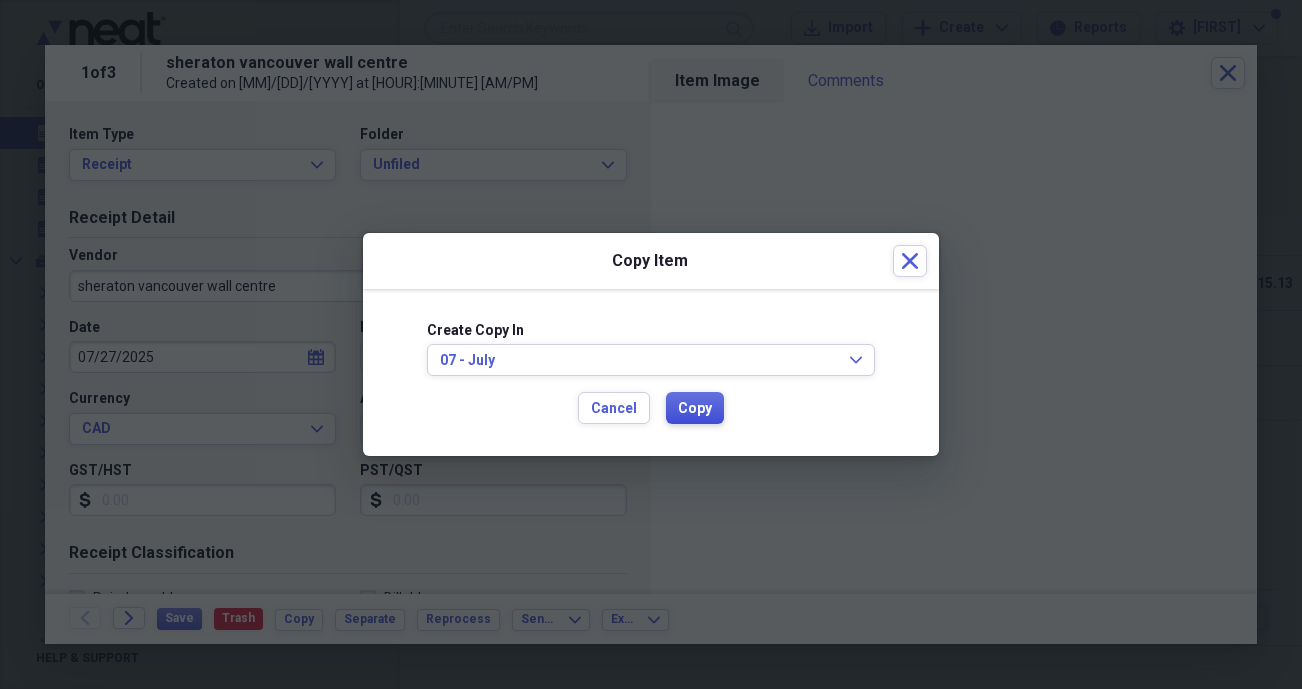 click on "Copy" at bounding box center [695, 409] 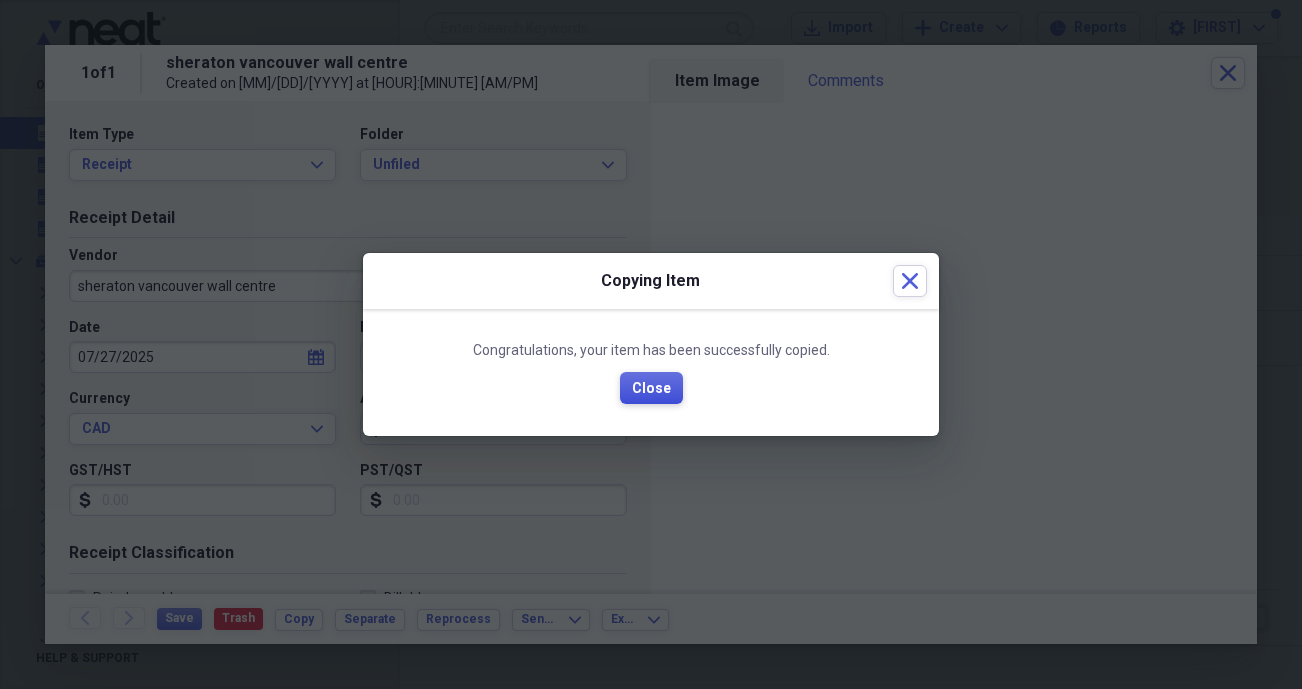 click on "Close" at bounding box center [651, 388] 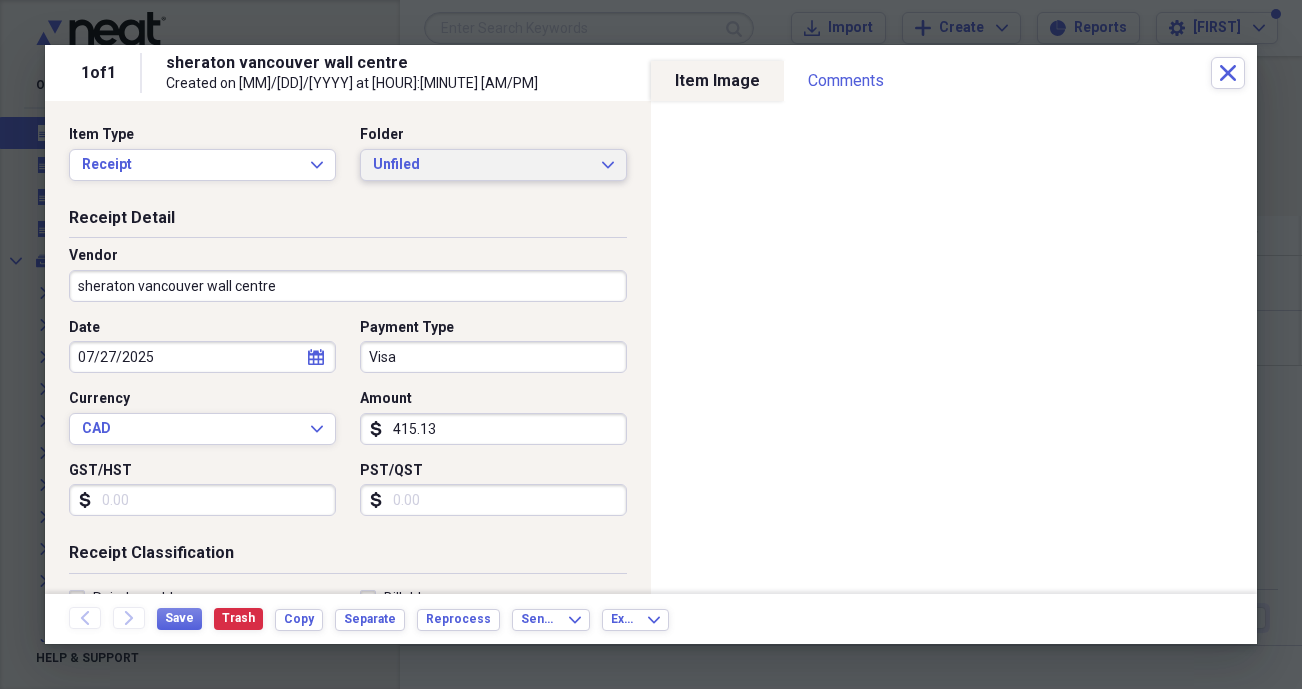 click on "Unfiled" at bounding box center [481, 165] 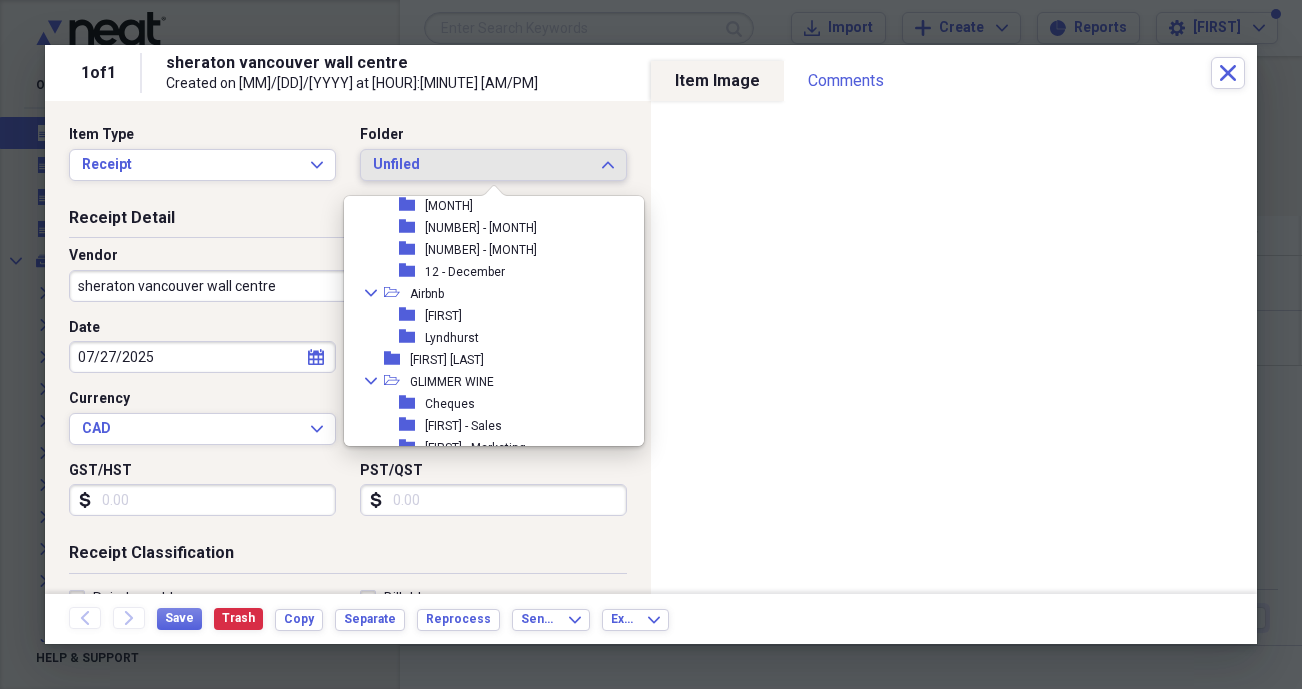 scroll, scrollTop: 436, scrollLeft: 0, axis: vertical 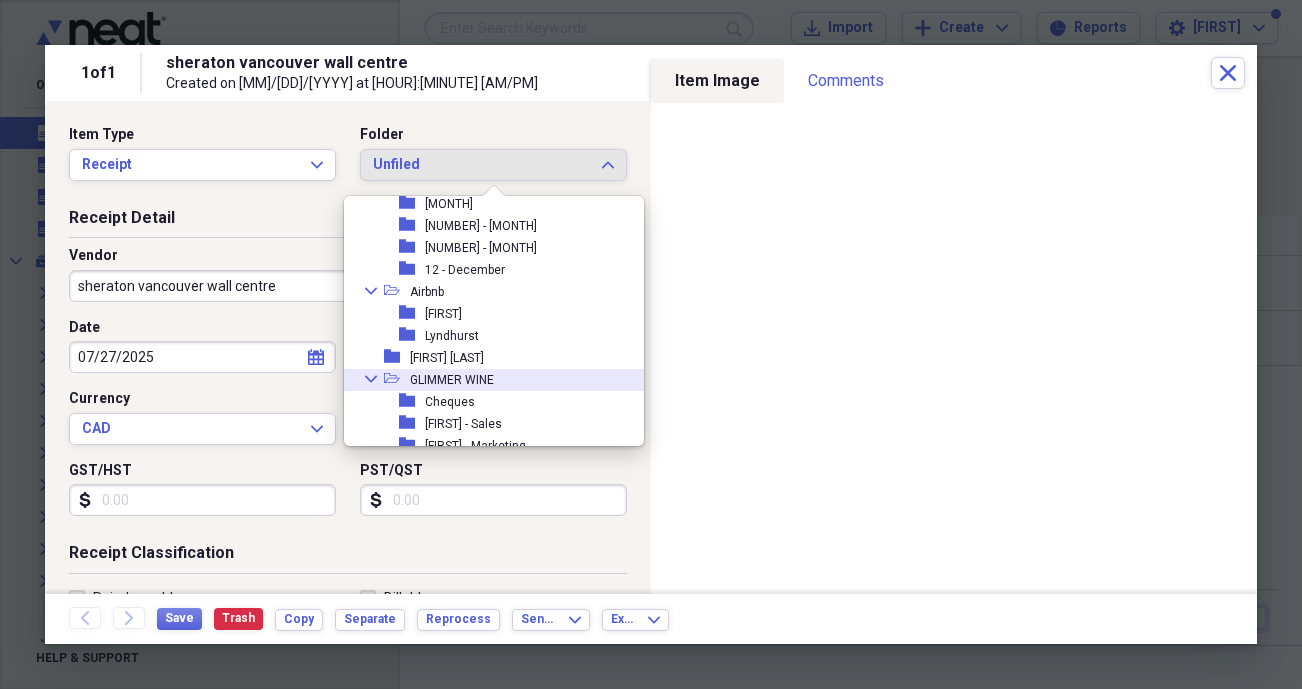 click on "GLIMMER WINE" at bounding box center [452, 380] 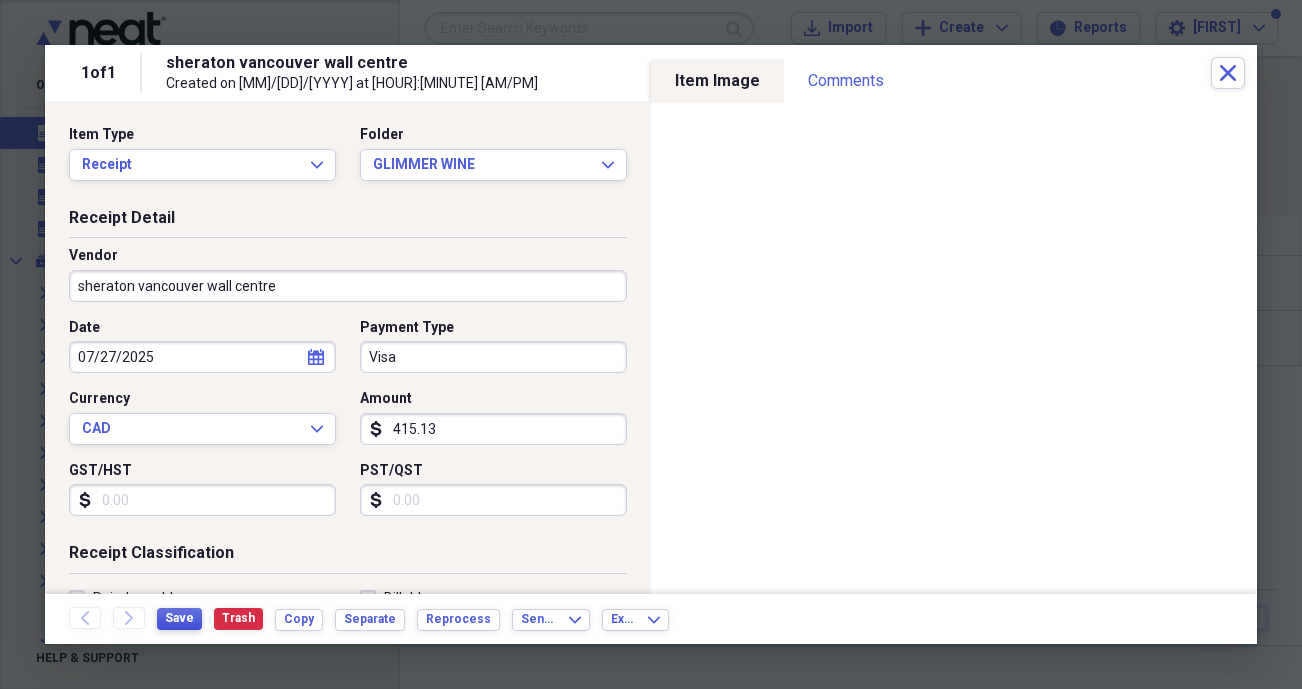 click on "Save" at bounding box center [179, 618] 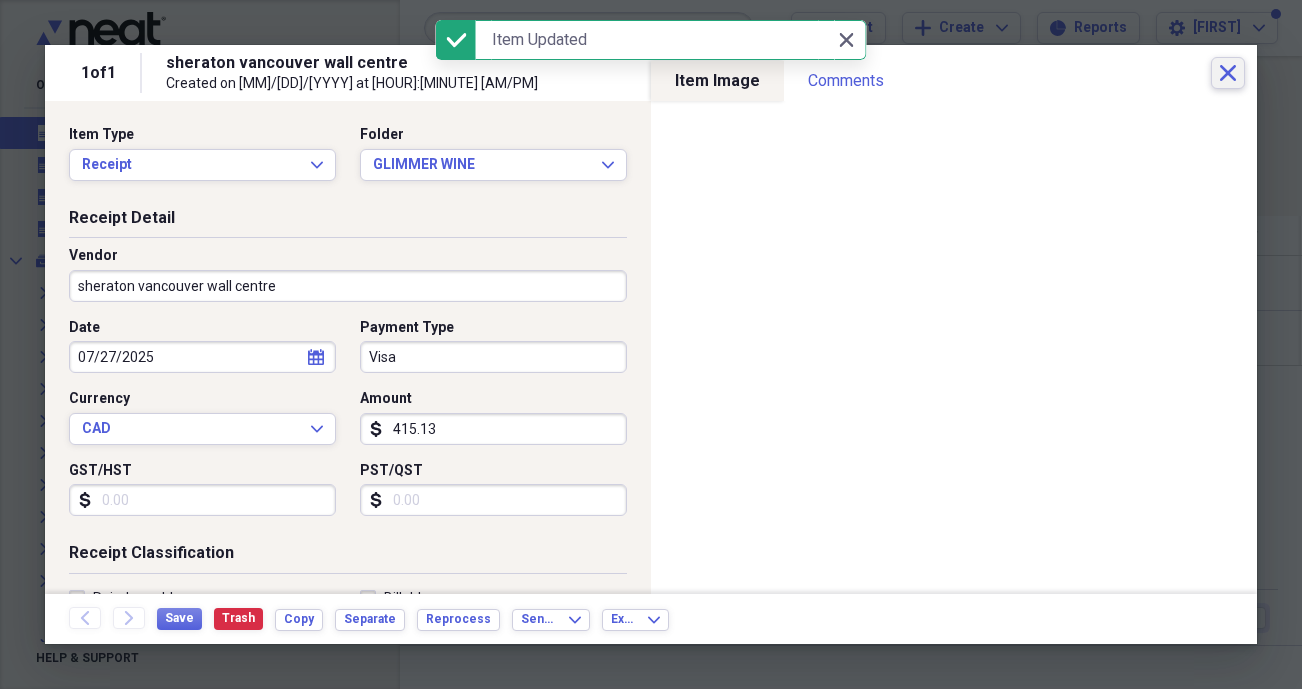 click 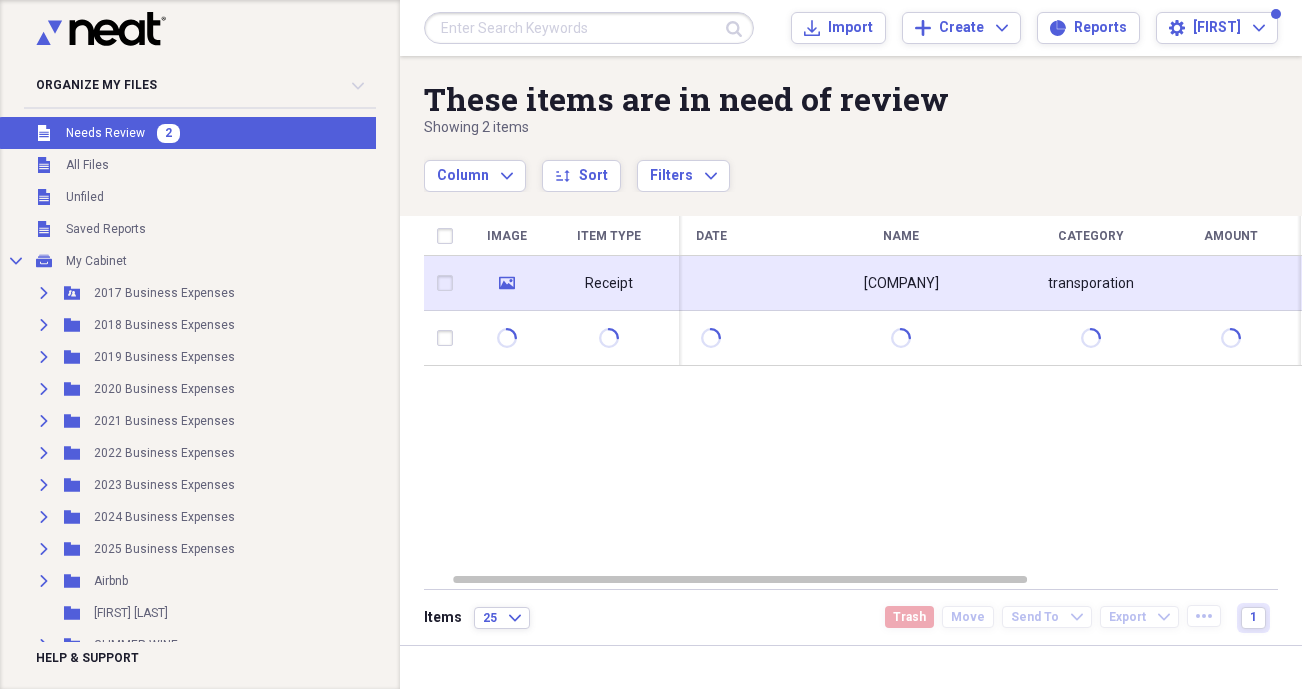 click at bounding box center [449, 283] 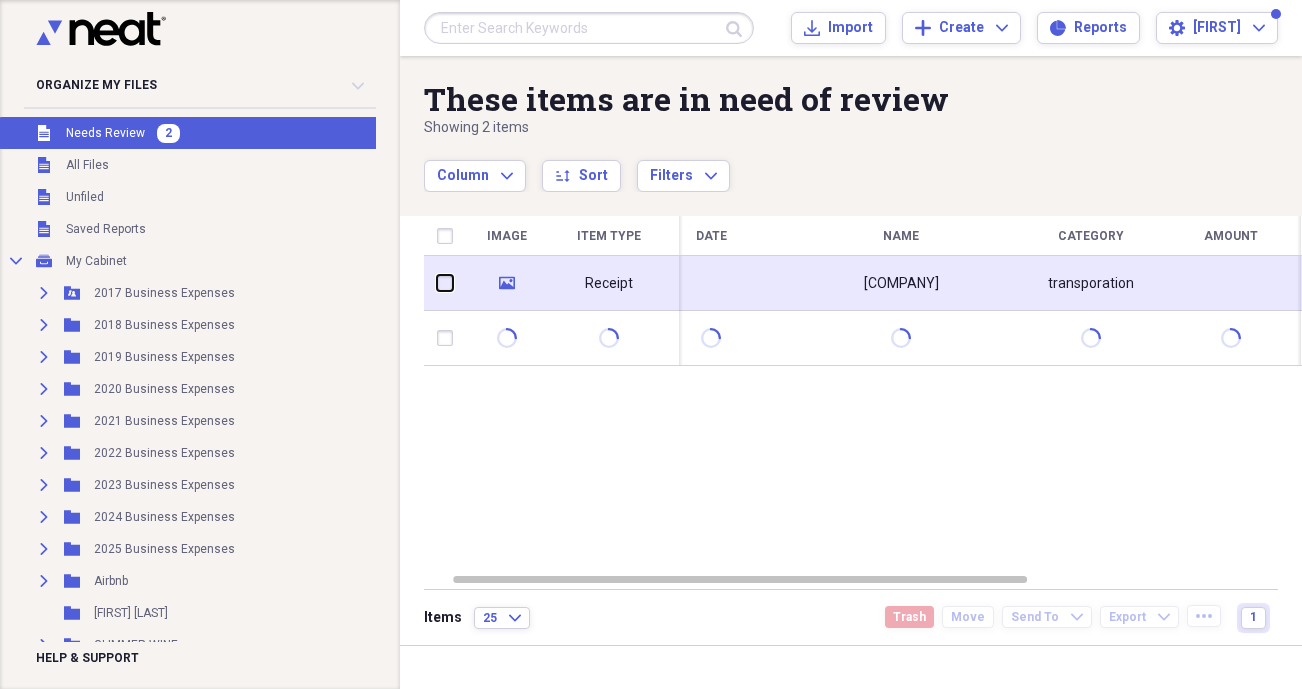 click at bounding box center (437, 283) 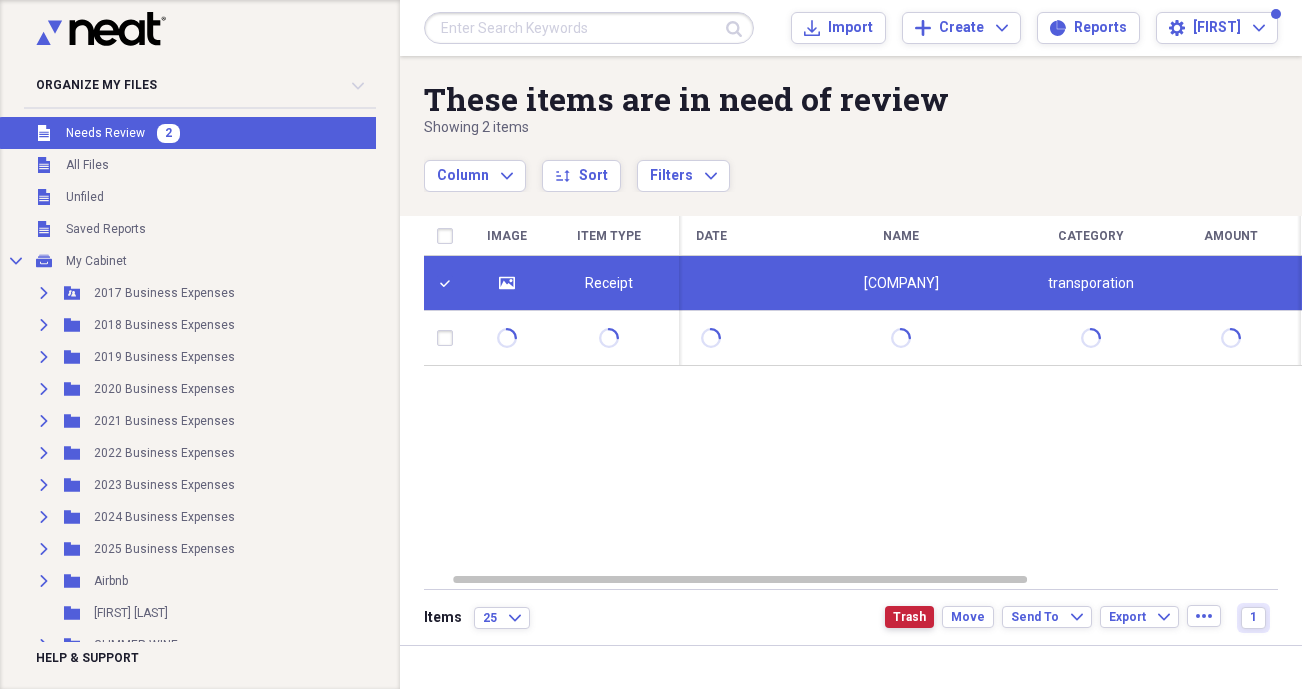 click on "Trash" at bounding box center [909, 617] 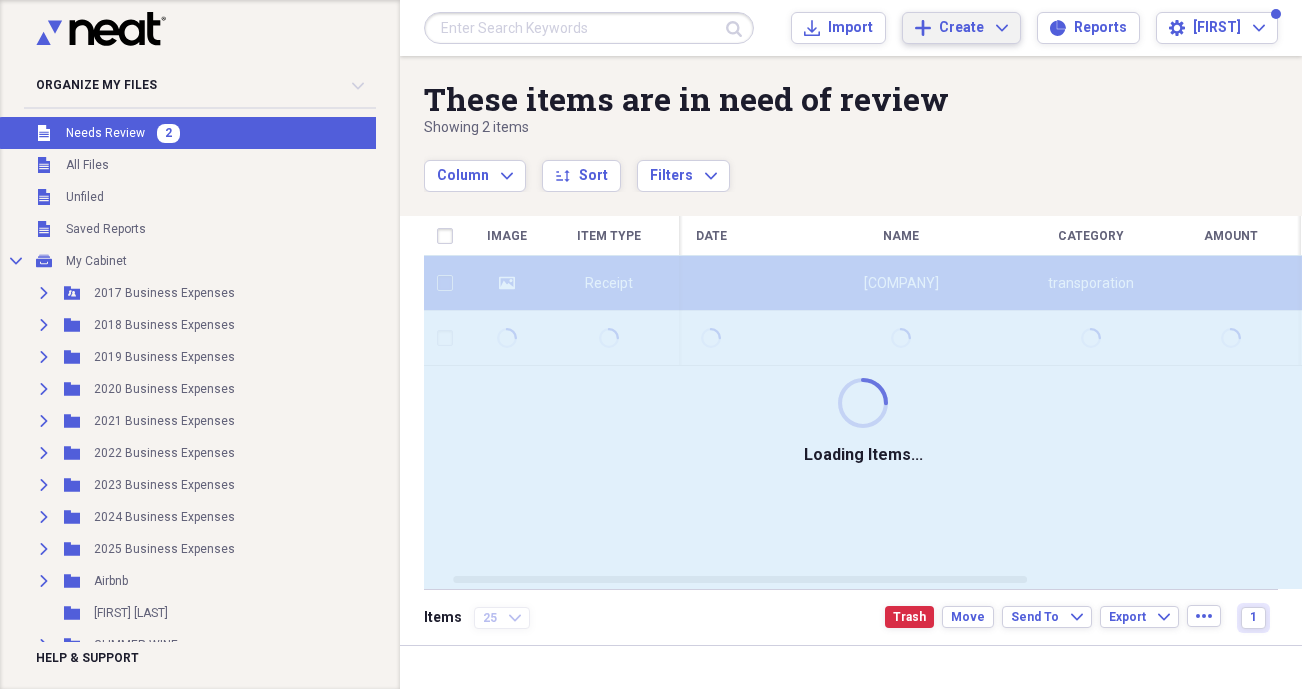 checkbox on "false" 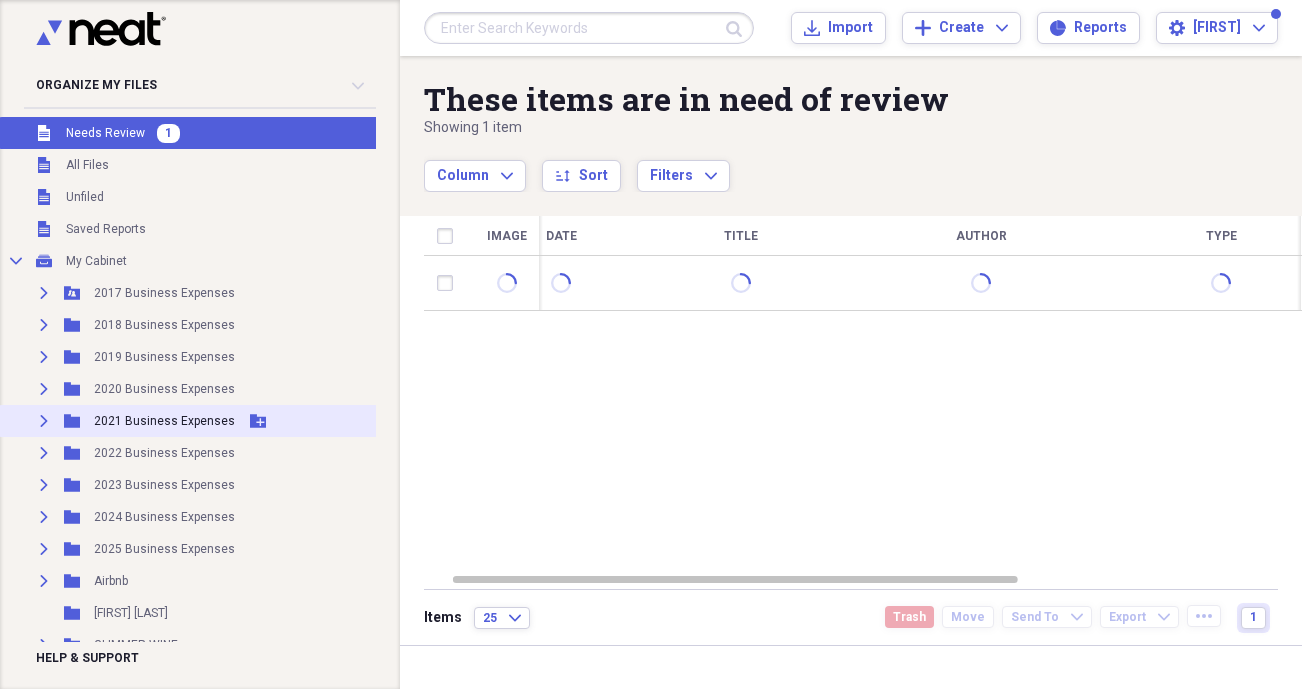 scroll, scrollTop: 67, scrollLeft: 0, axis: vertical 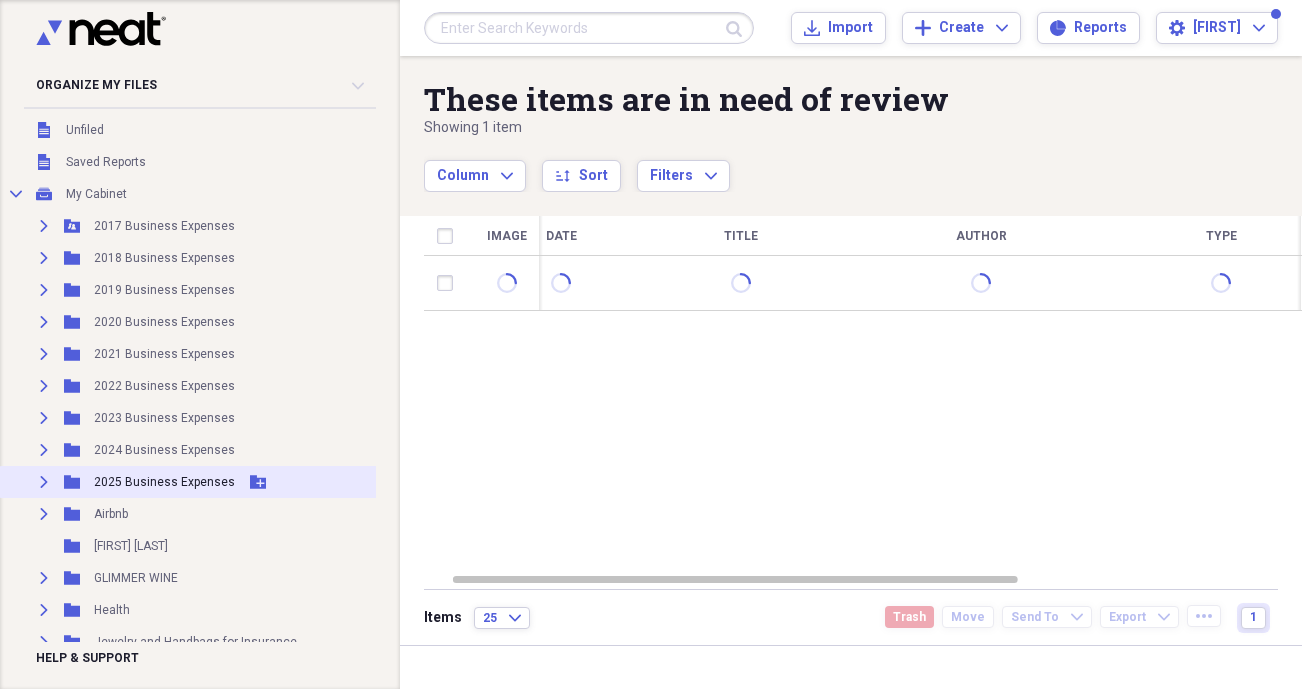 click on "Expand" 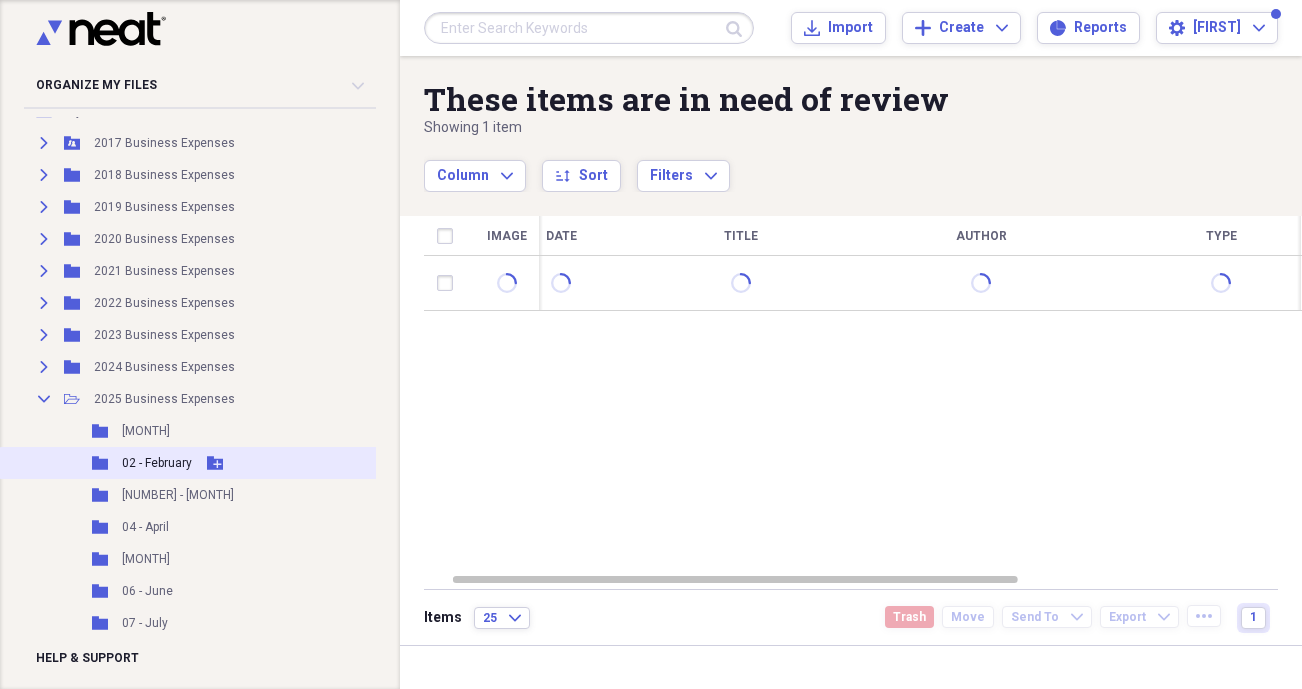 scroll, scrollTop: 158, scrollLeft: 0, axis: vertical 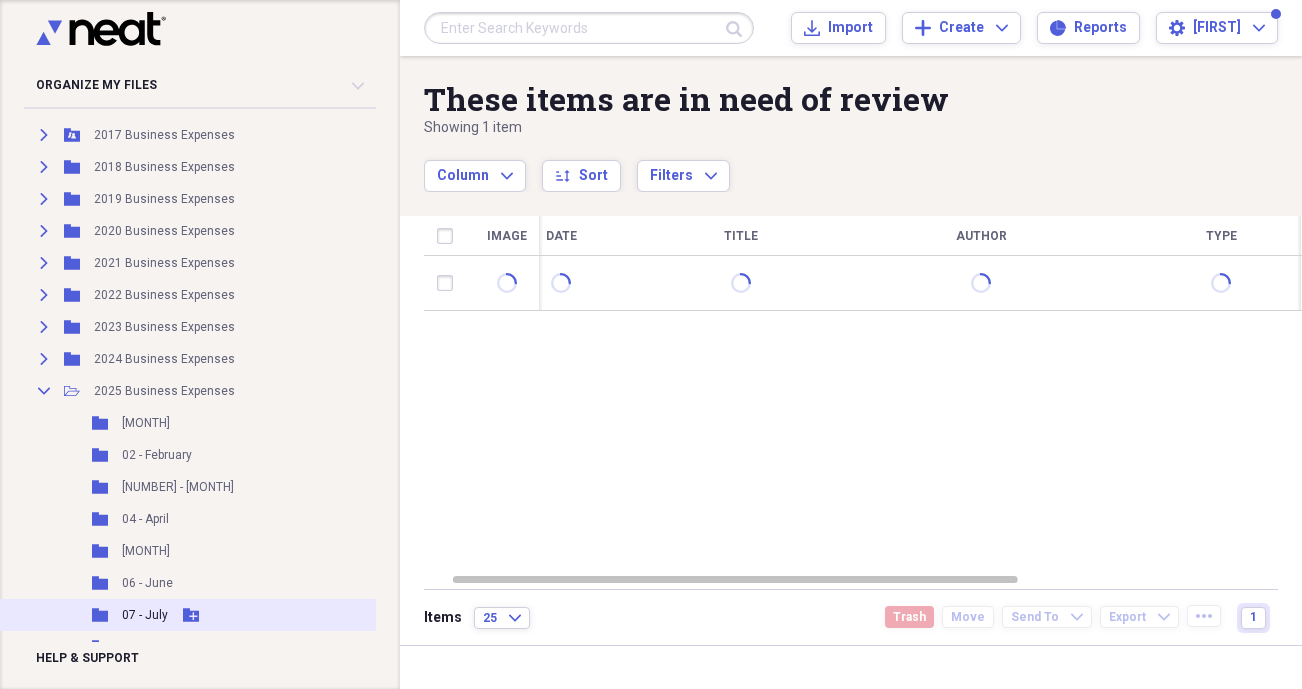 click on "Folder 07 - July Add Folder" at bounding box center [214, 615] 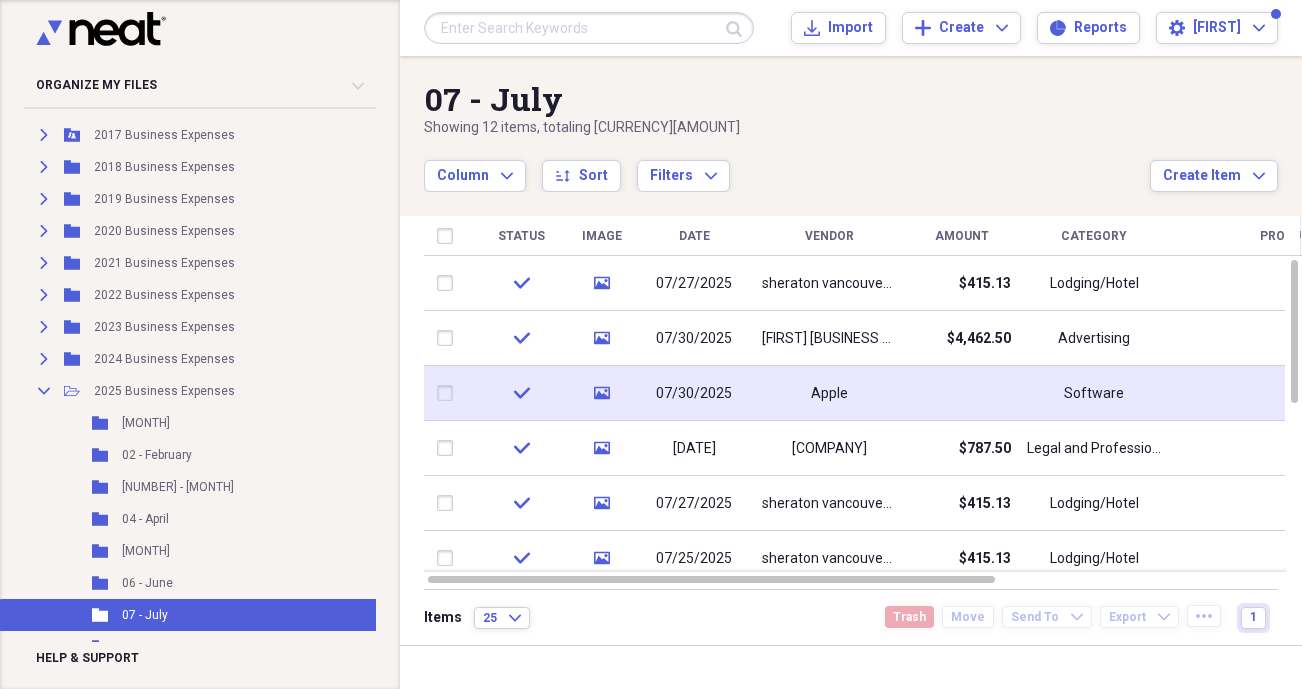 click on "Apple" at bounding box center (829, 394) 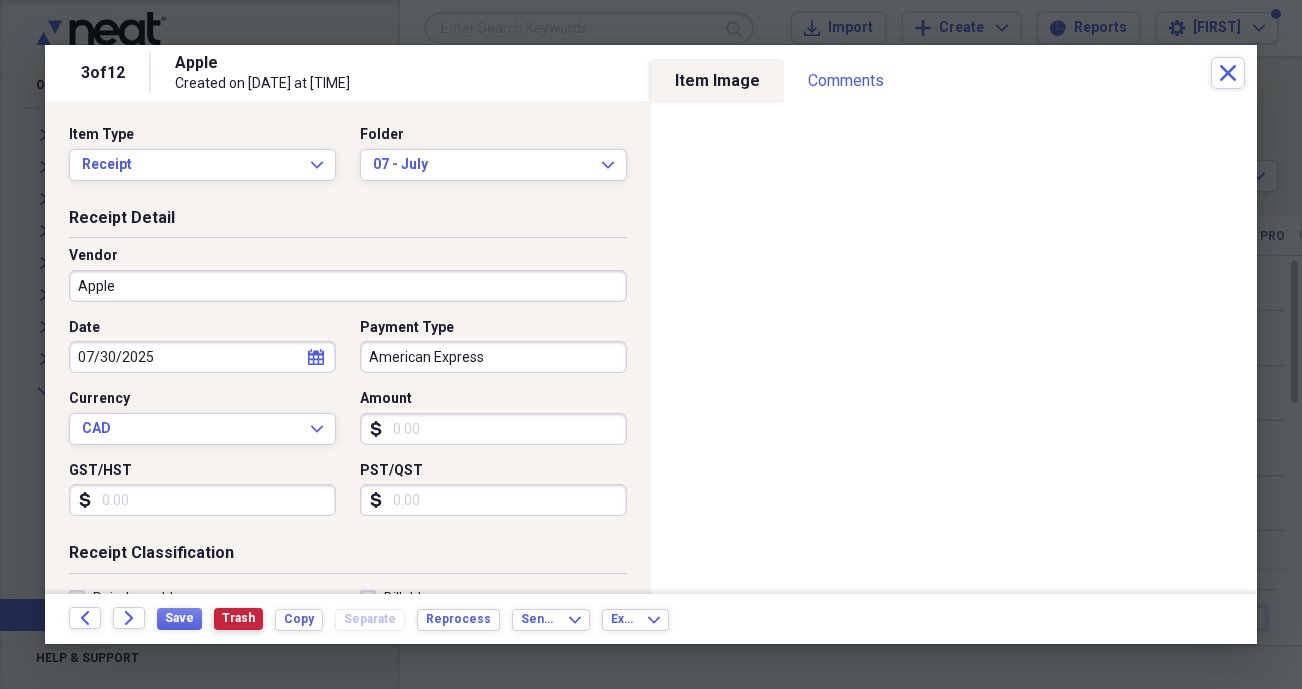 click on "Trash" at bounding box center [238, 619] 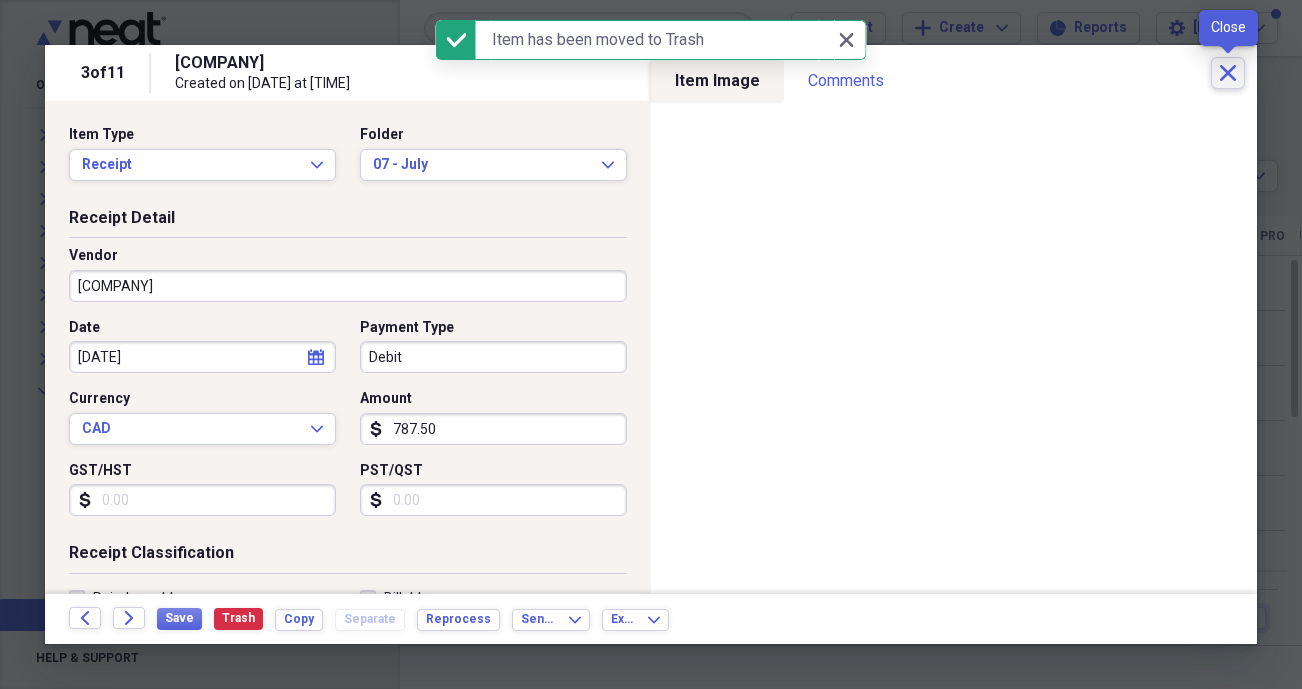click 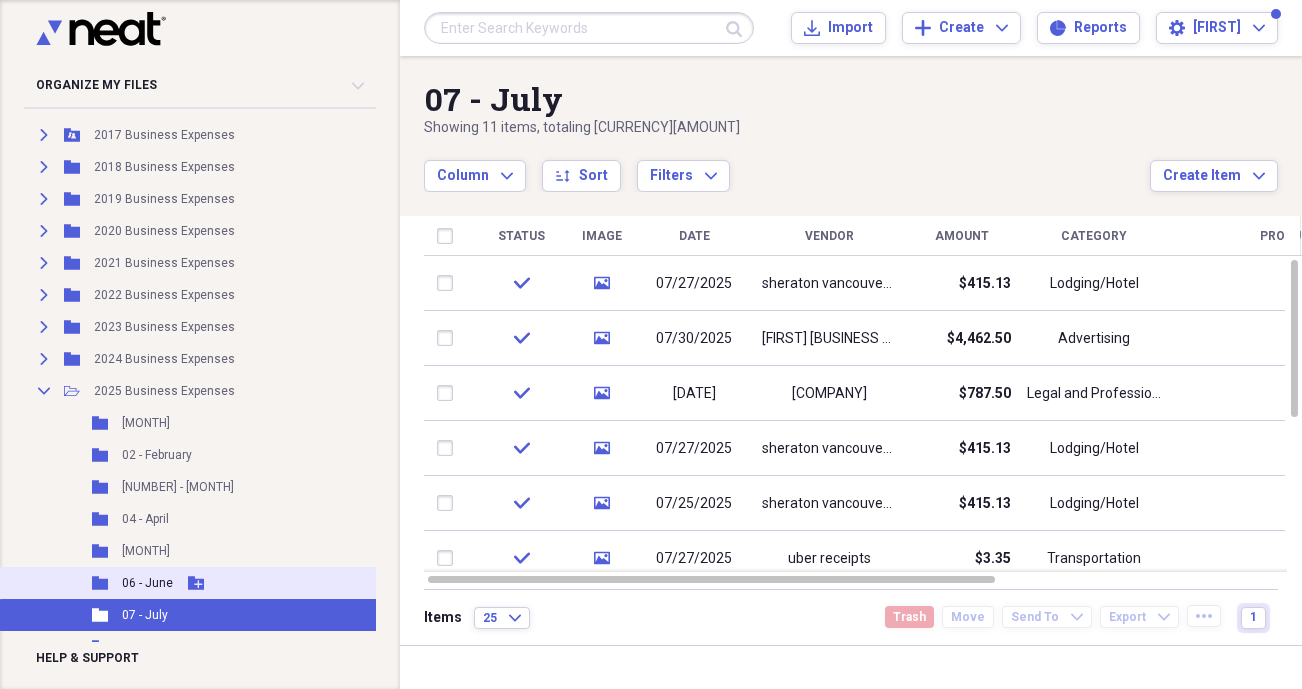 click on "06 - June" at bounding box center (147, 583) 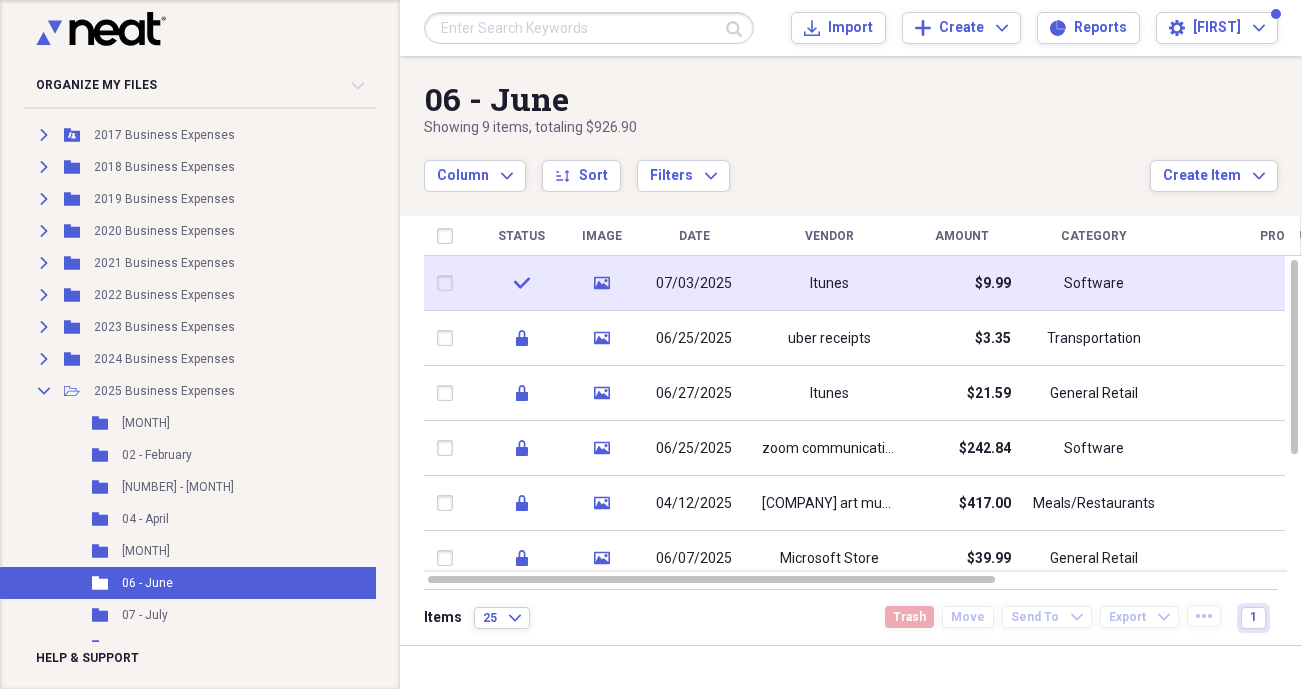 click on "07/03/2025" at bounding box center [694, 284] 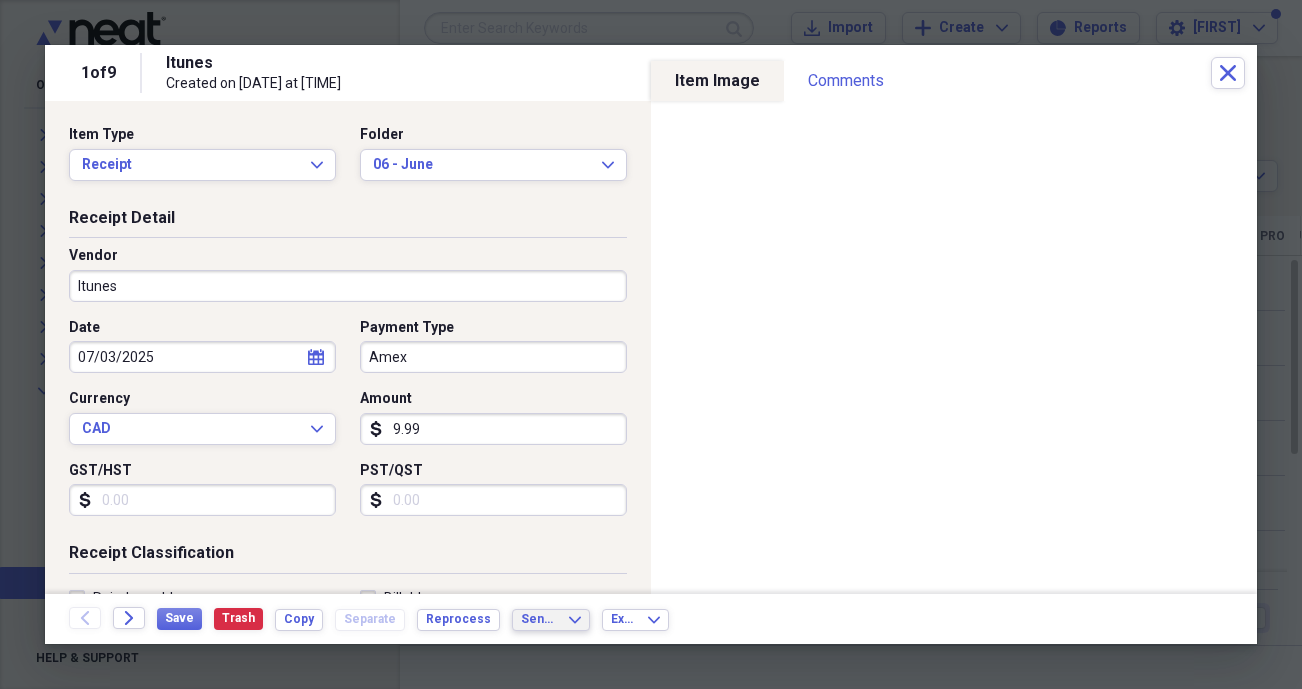 click on "Send To" at bounding box center [539, 619] 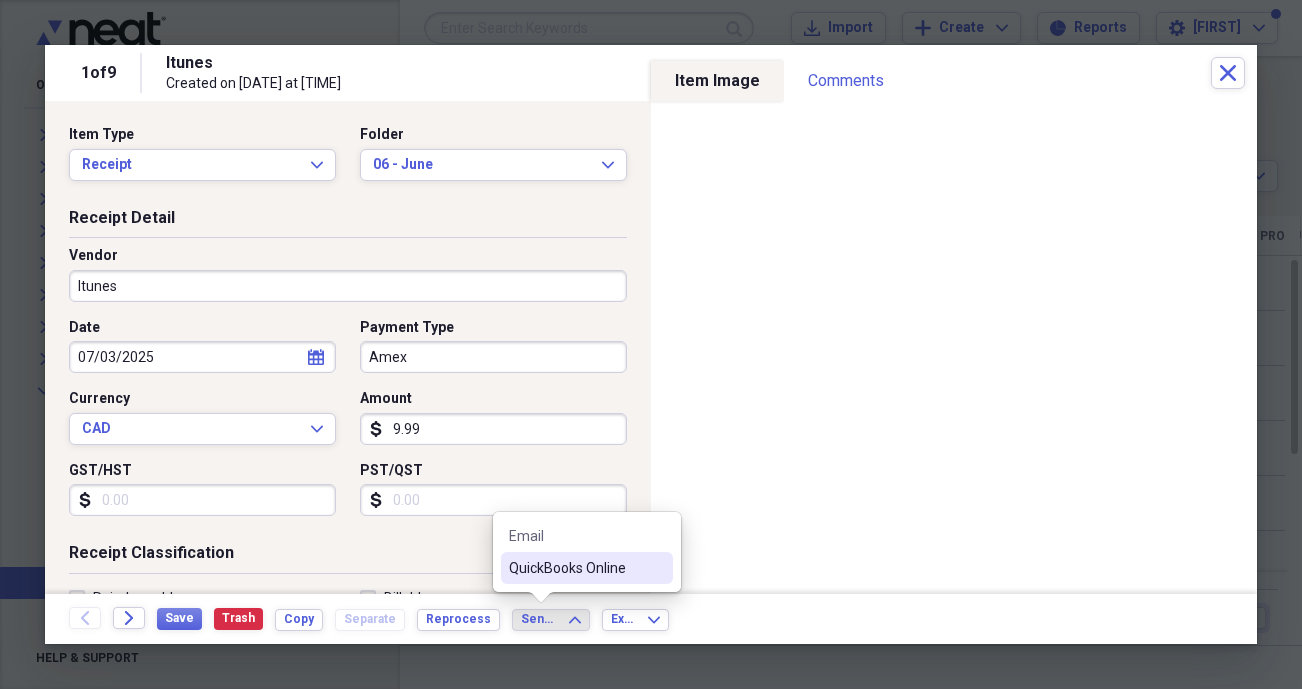click on "QuickBooks Online" at bounding box center (575, 568) 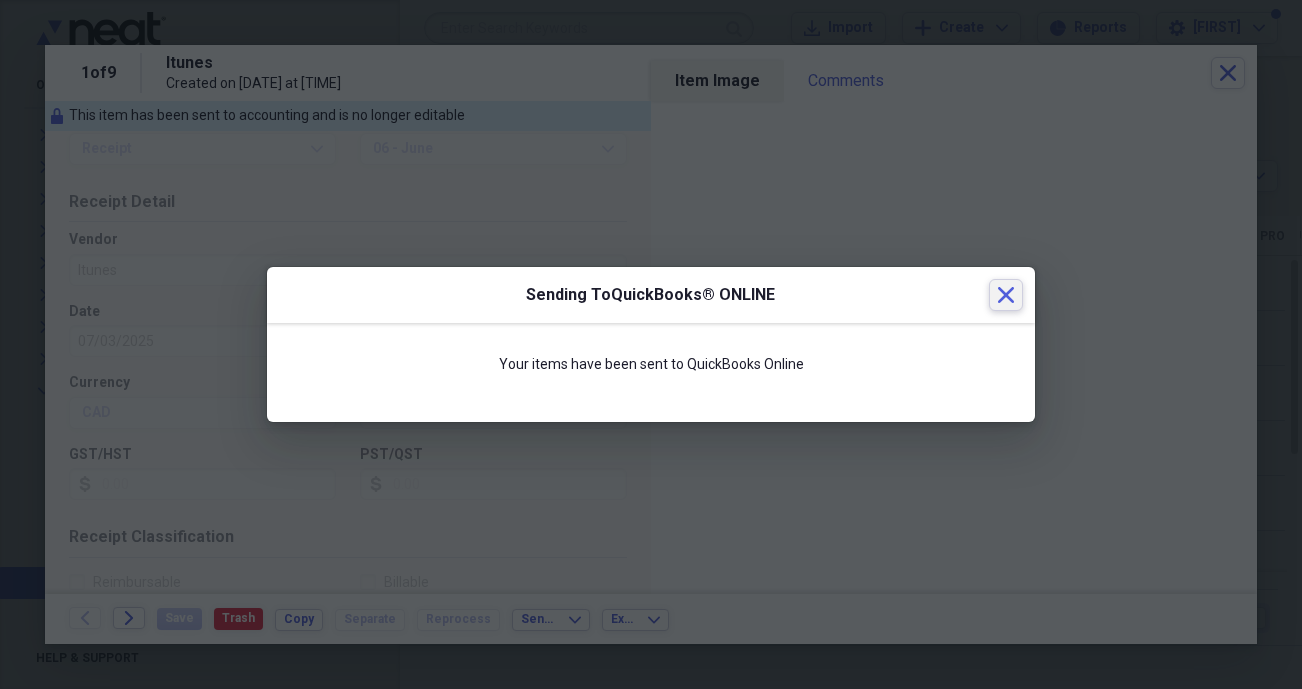 click on "Close" 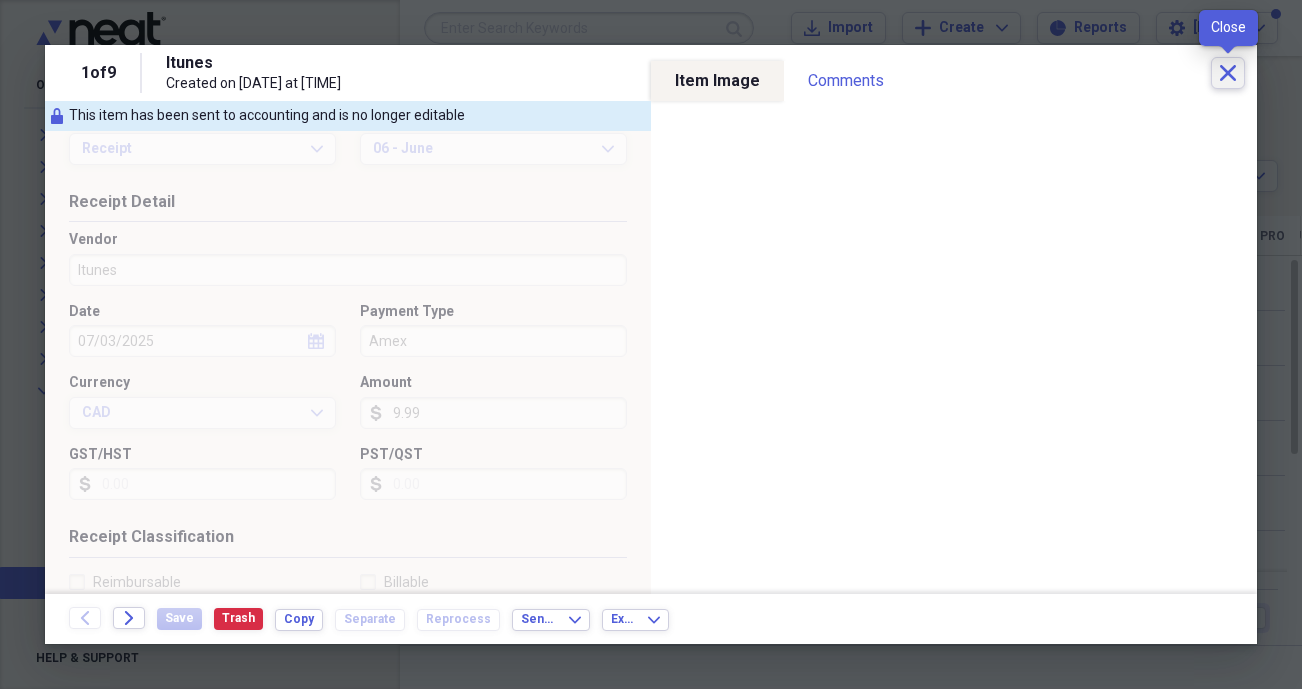 click 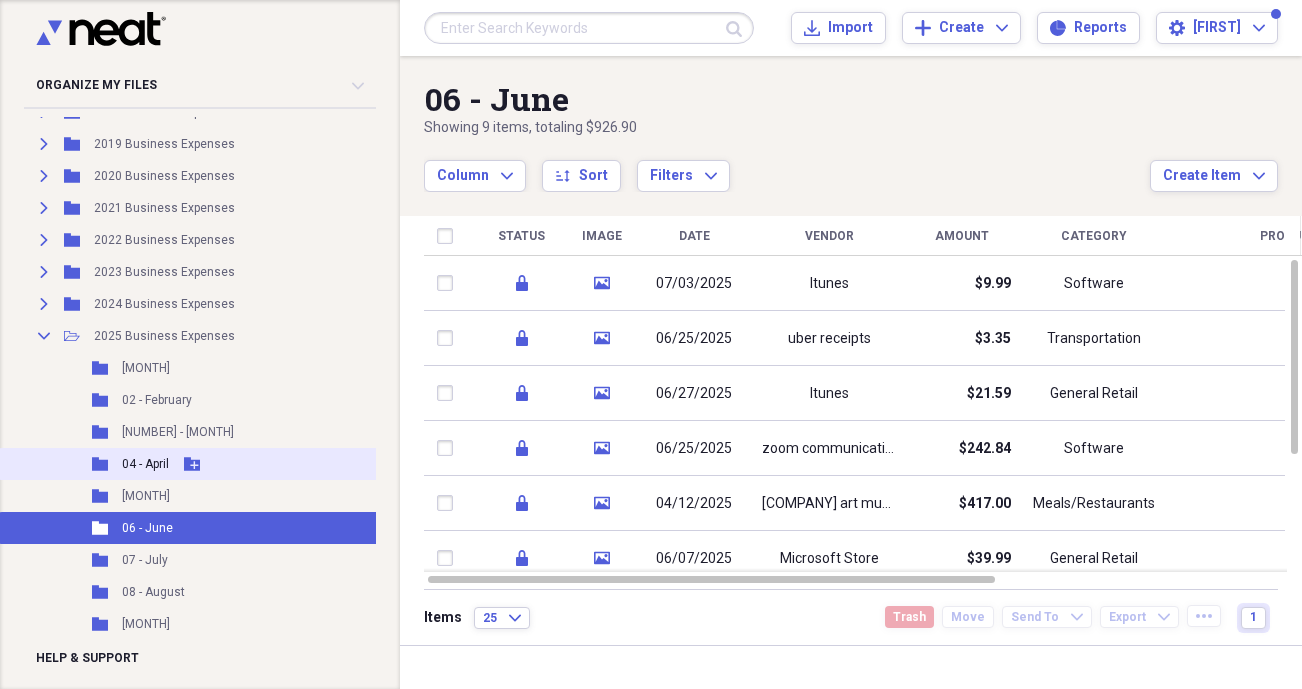 scroll, scrollTop: 222, scrollLeft: 0, axis: vertical 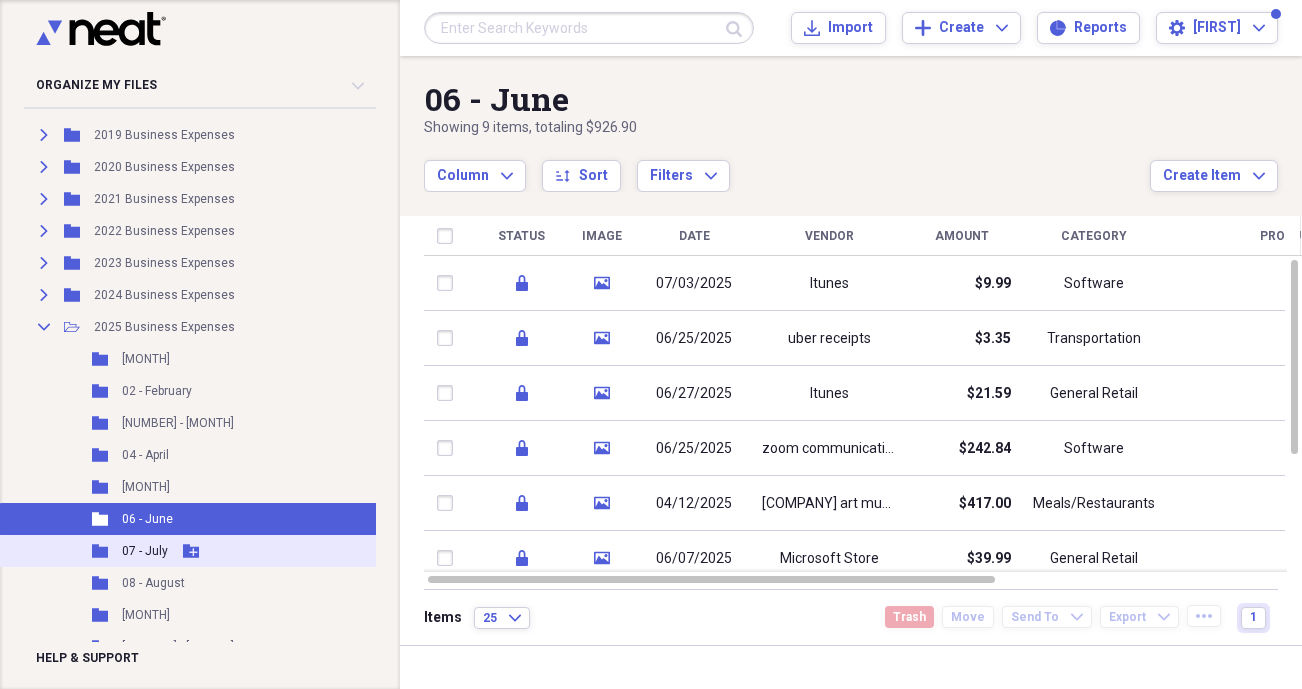 click on "07 - July" at bounding box center (145, 551) 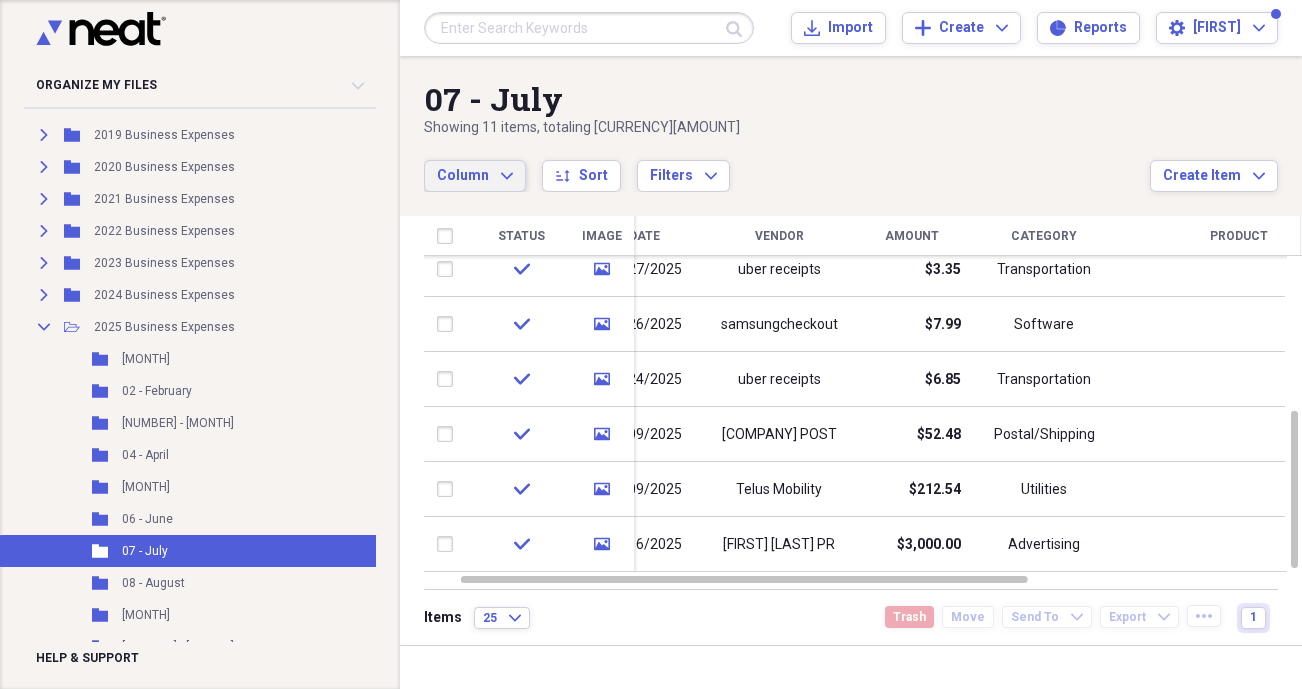 click on "Column" at bounding box center [463, 175] 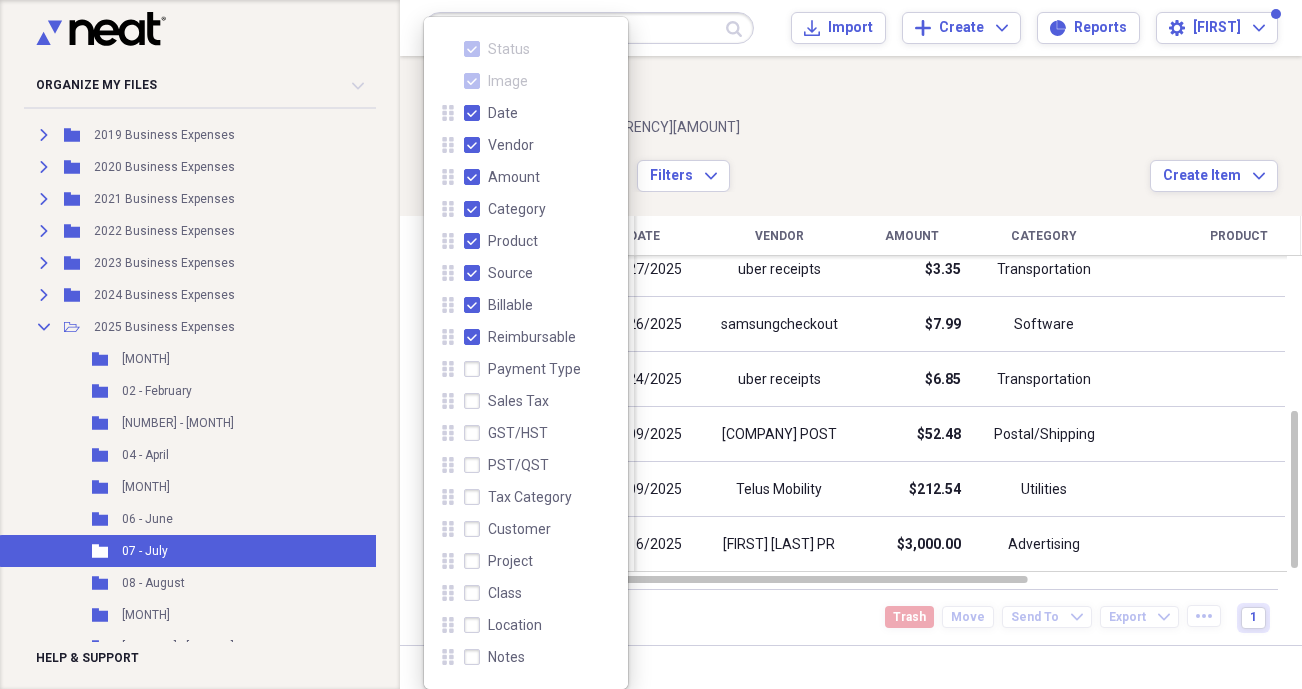 click on "Payment Type" at bounding box center (522, 369) 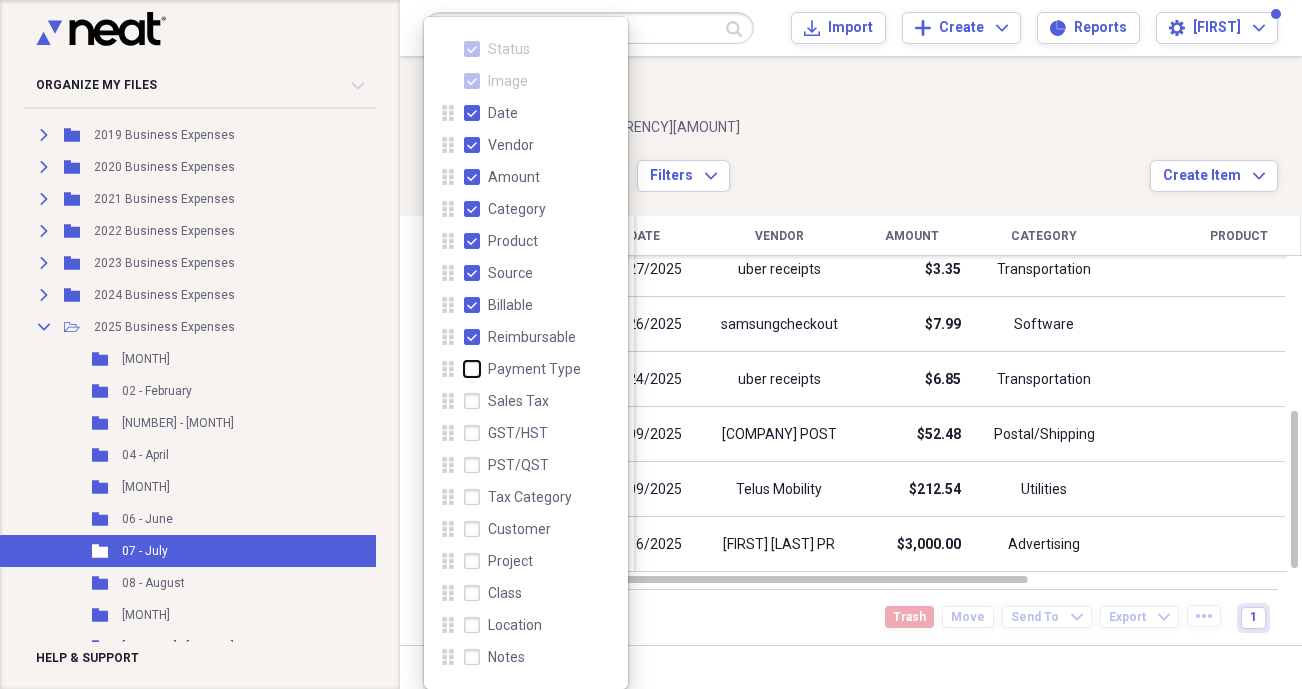 click on "Payment Type" at bounding box center [464, 369] 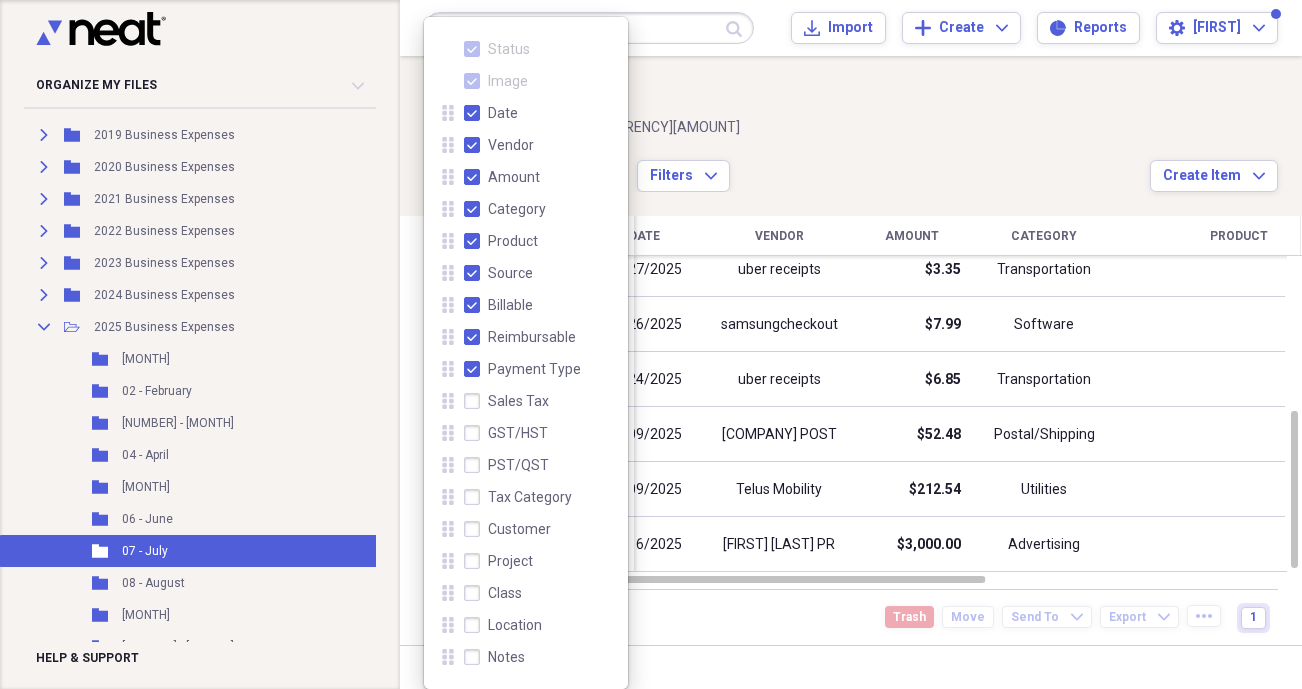 click on "Showing 11 items , totaling $9,778.60" at bounding box center (787, 128) 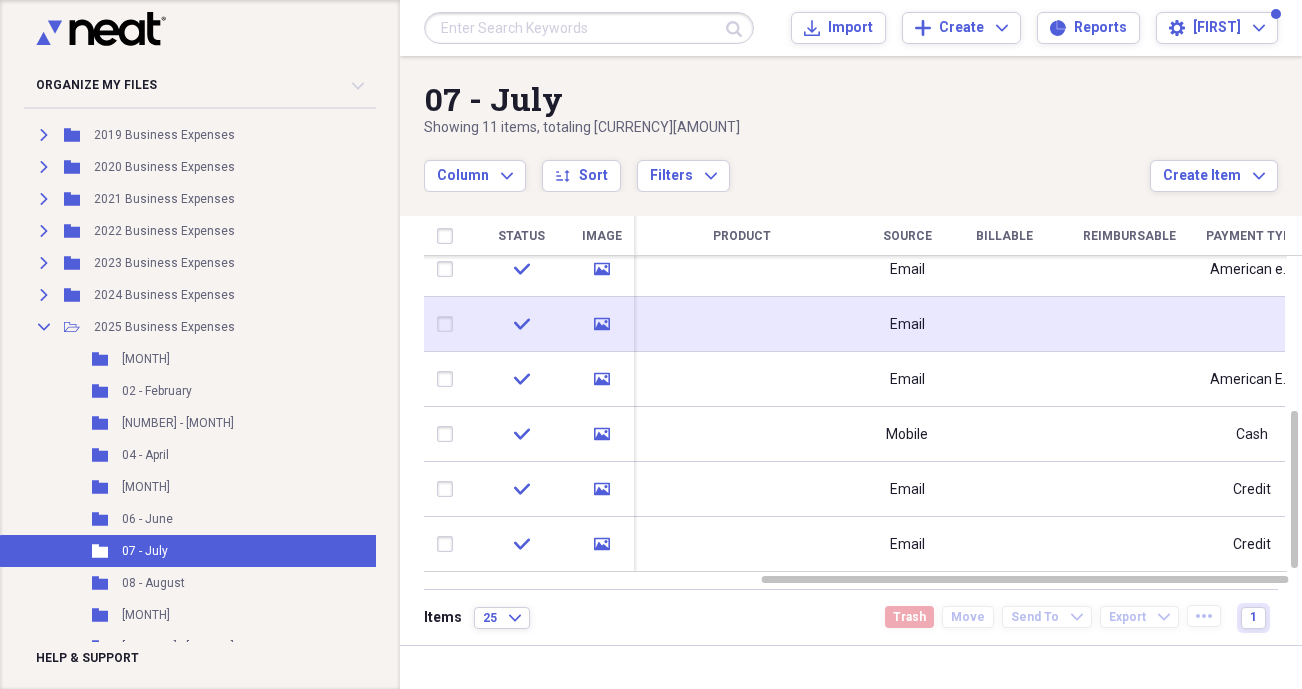 click at bounding box center [1252, 324] 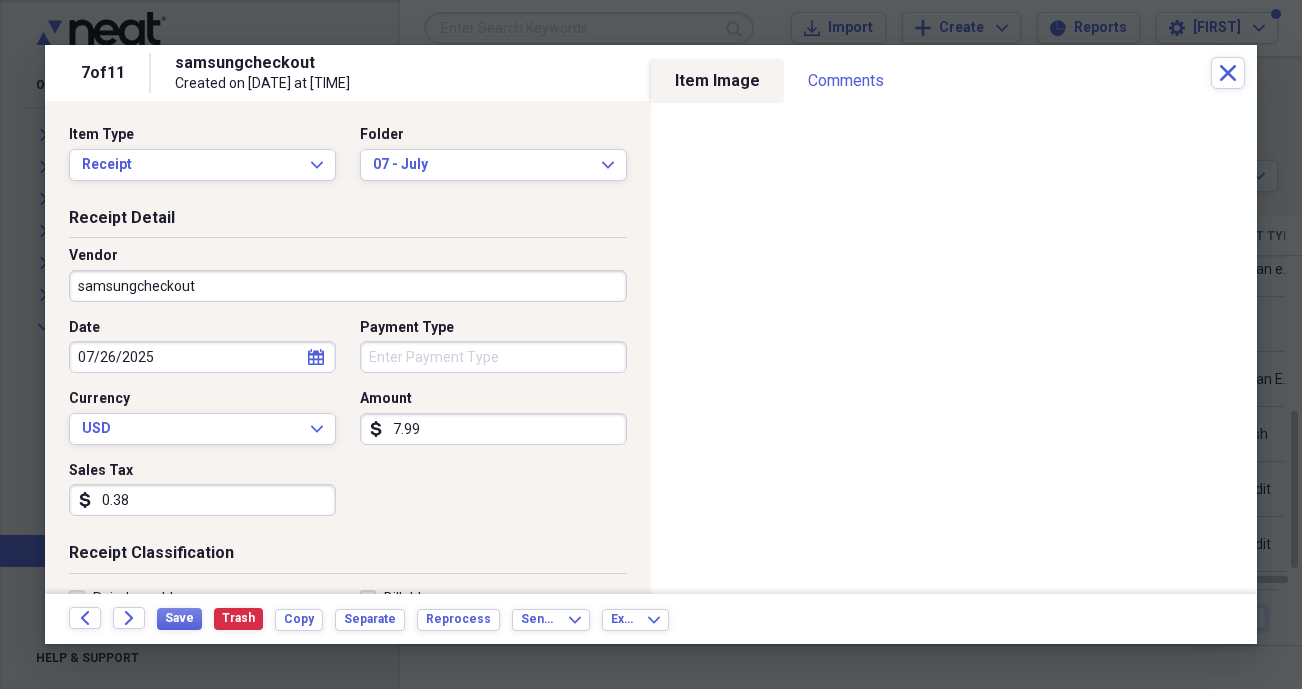 click on "Payment Type" at bounding box center [493, 357] 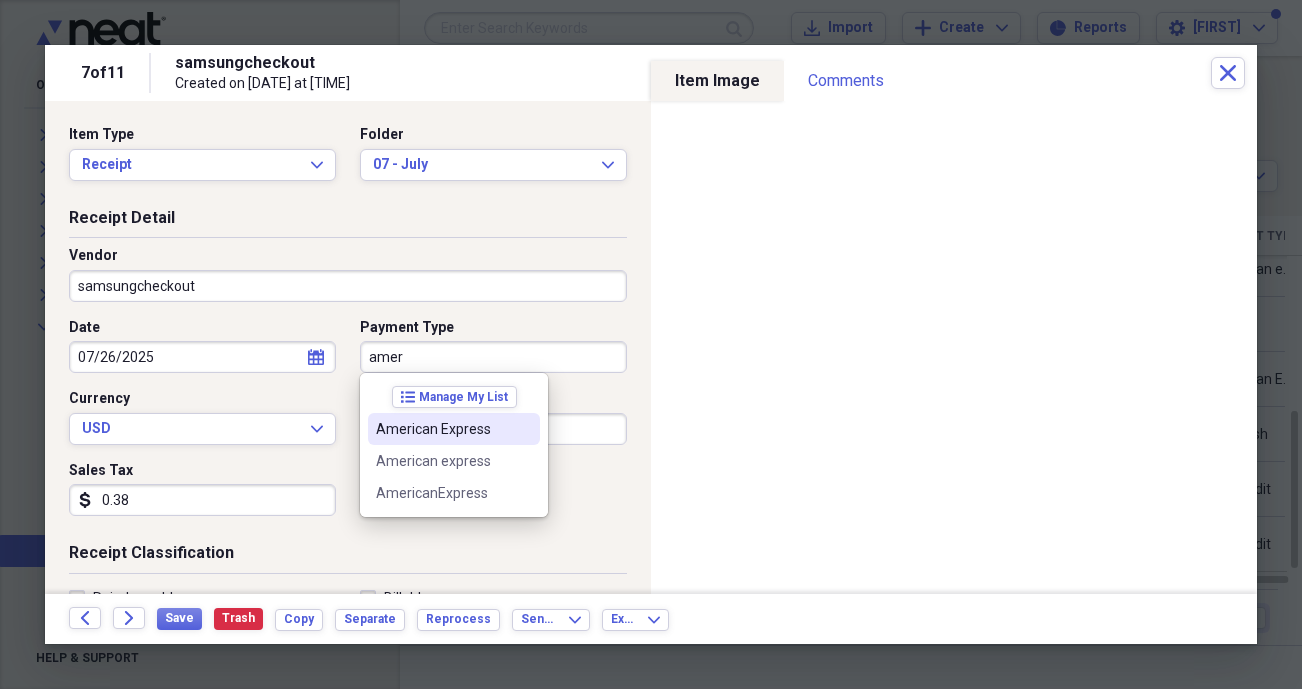click on "American Express" at bounding box center (442, 429) 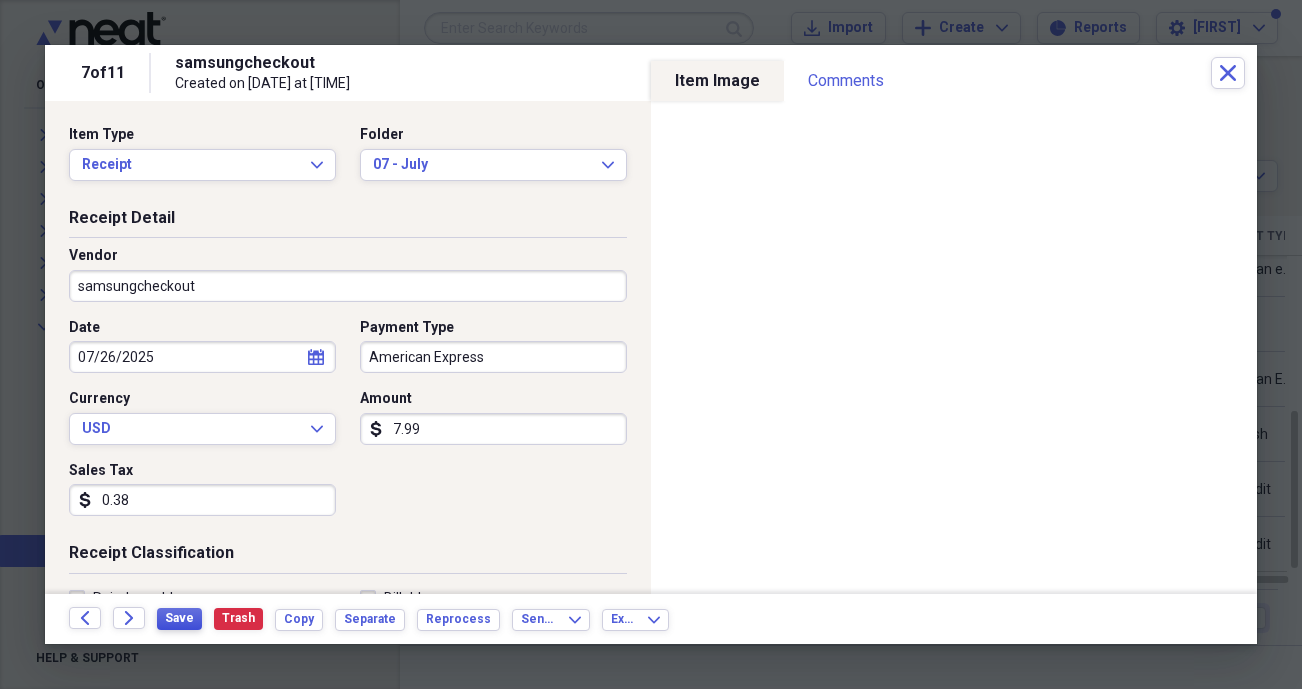 click on "Save" at bounding box center (179, 618) 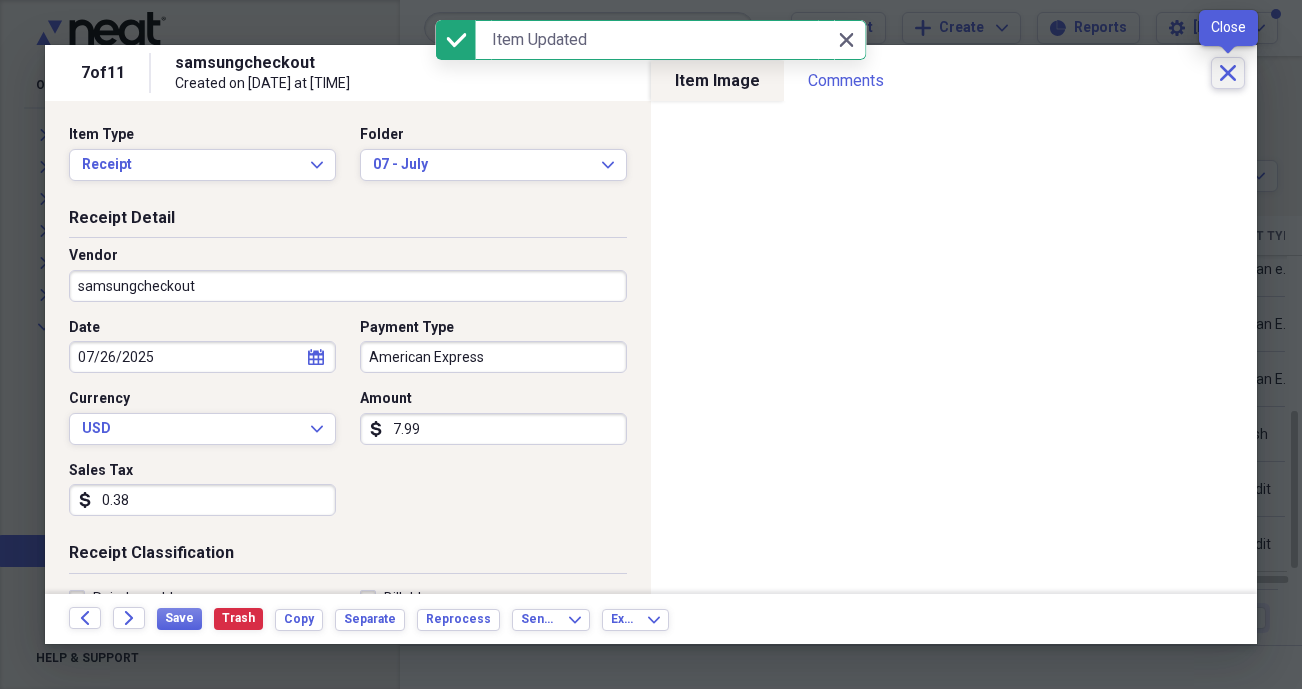 click 